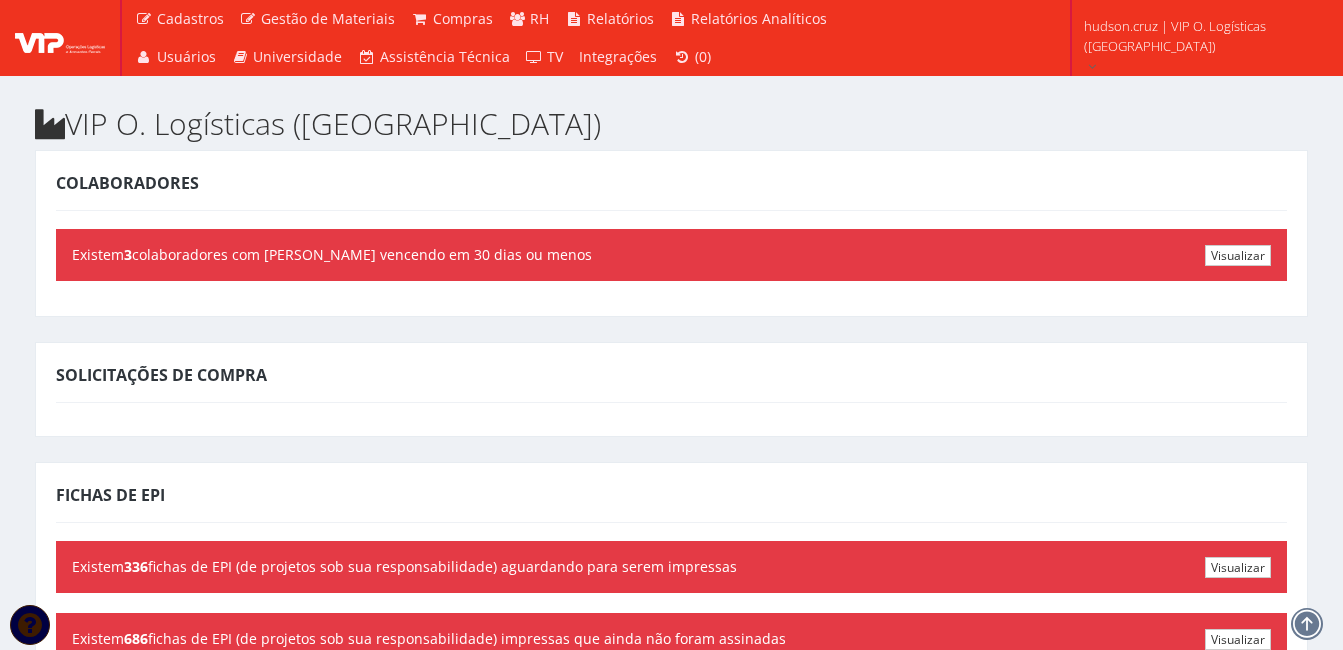 scroll, scrollTop: 0, scrollLeft: 0, axis: both 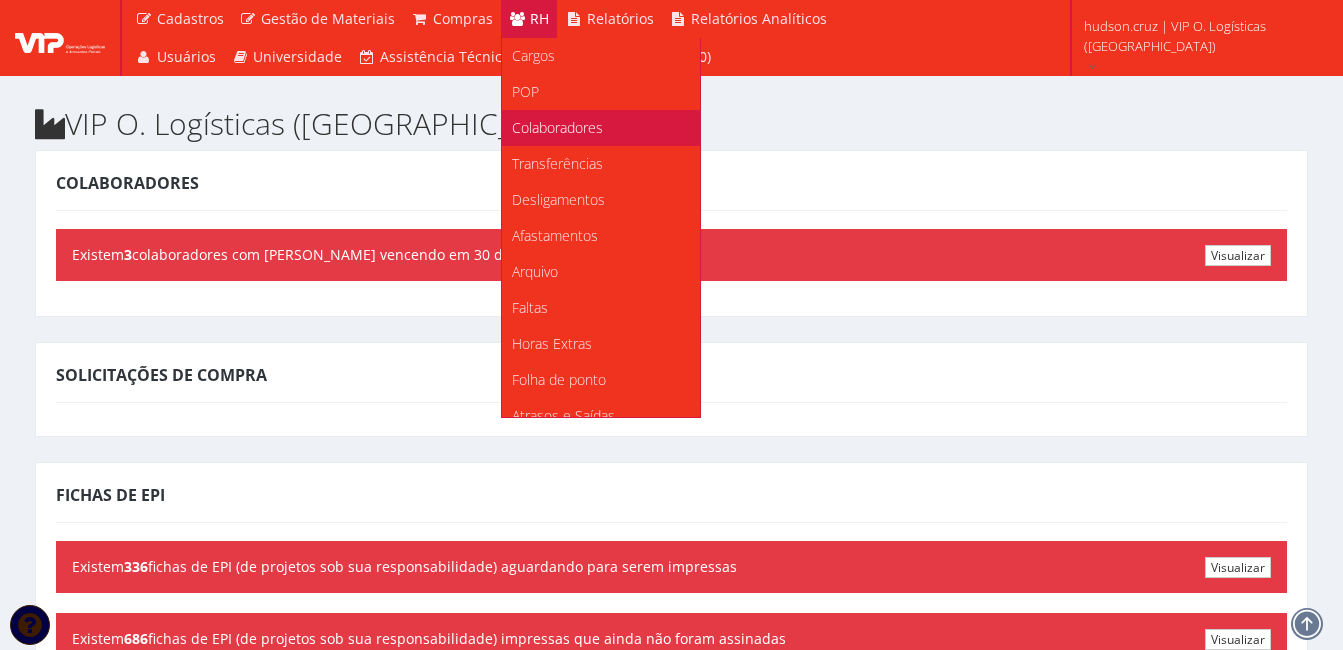 click on "Colaboradores" at bounding box center [601, 128] 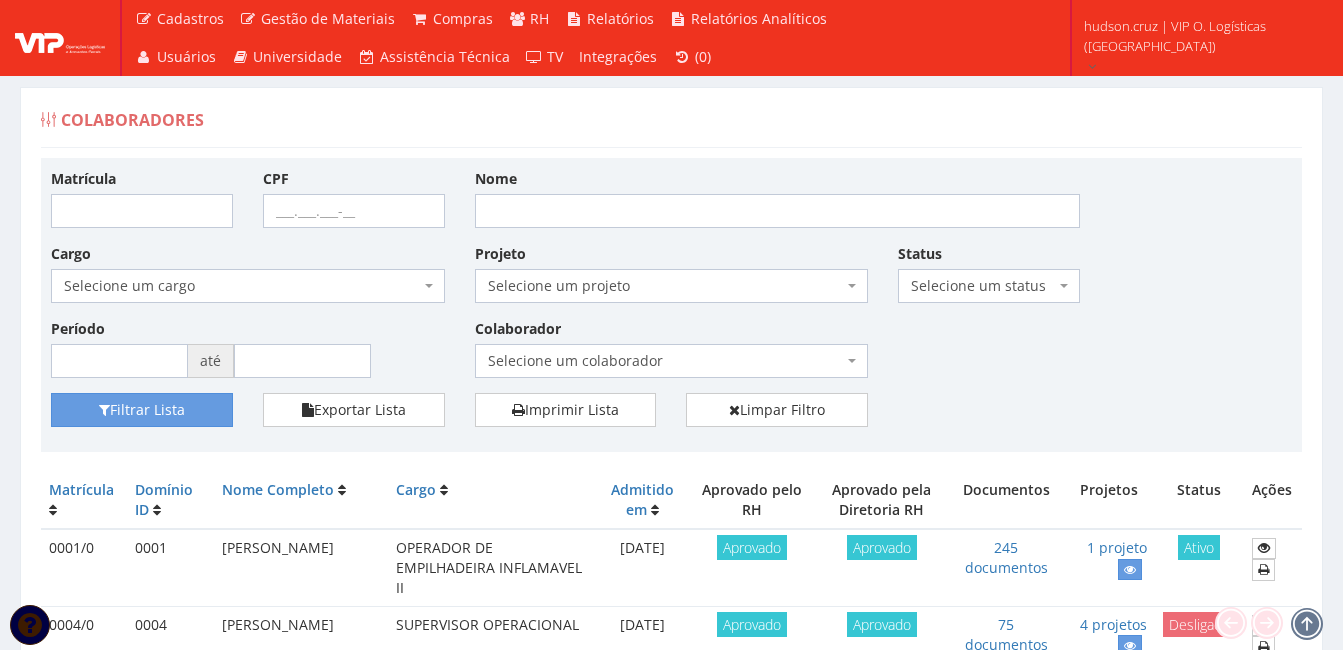 scroll, scrollTop: 0, scrollLeft: 0, axis: both 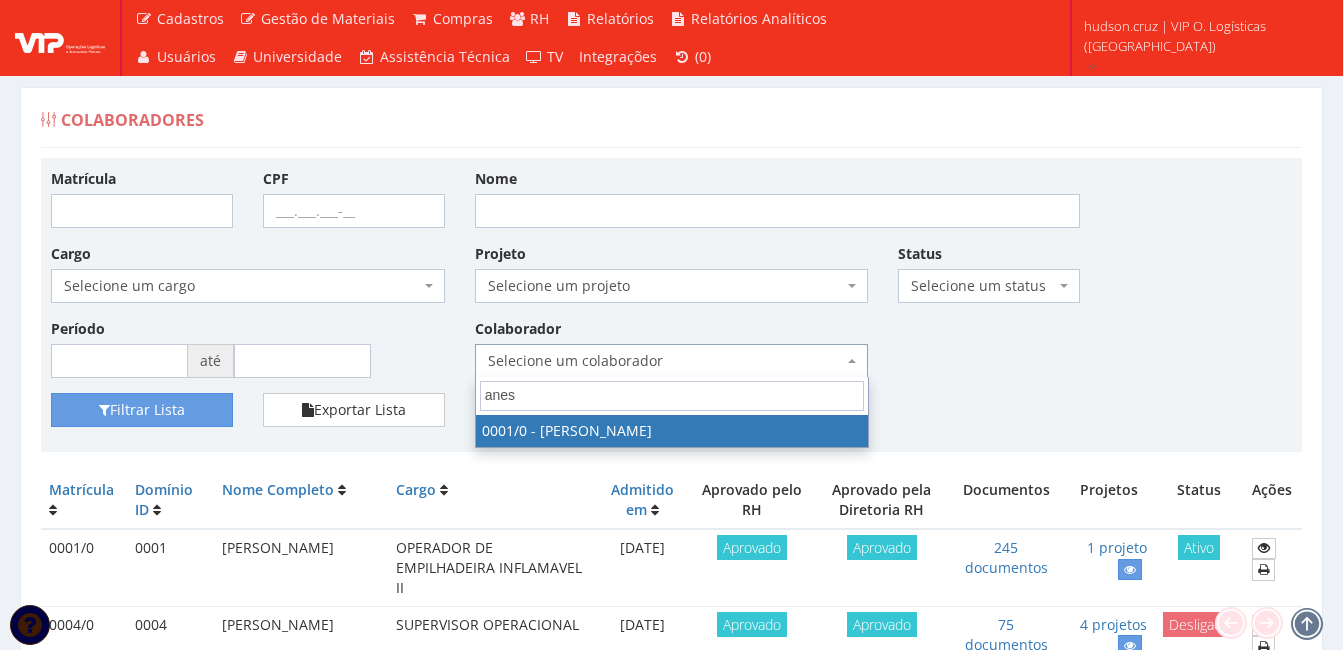 type on "anes" 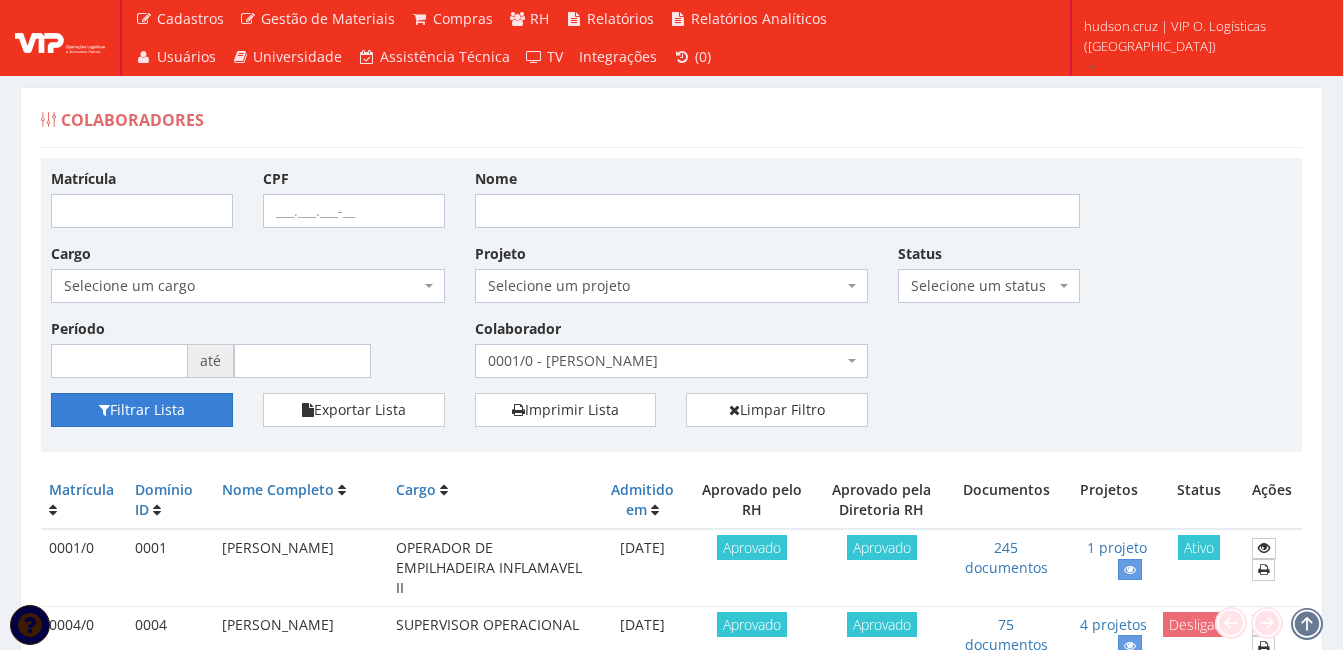 click on "Filtrar Lista" at bounding box center [142, 410] 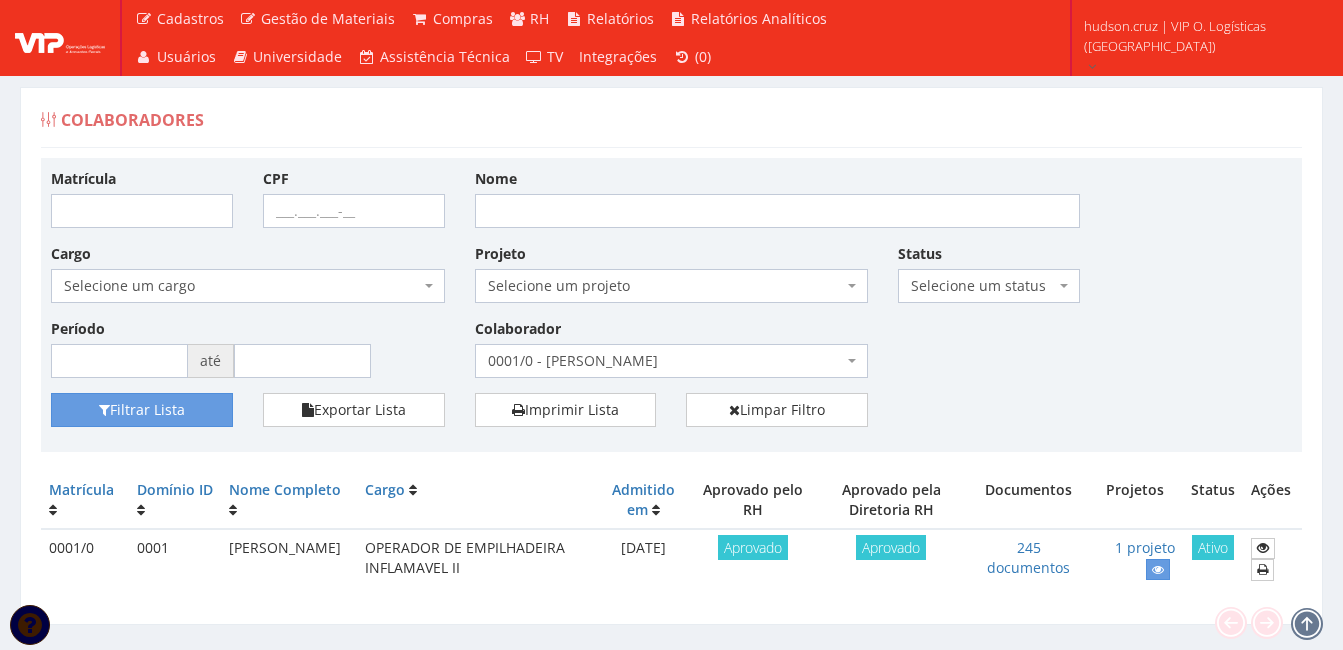 scroll, scrollTop: 0, scrollLeft: 0, axis: both 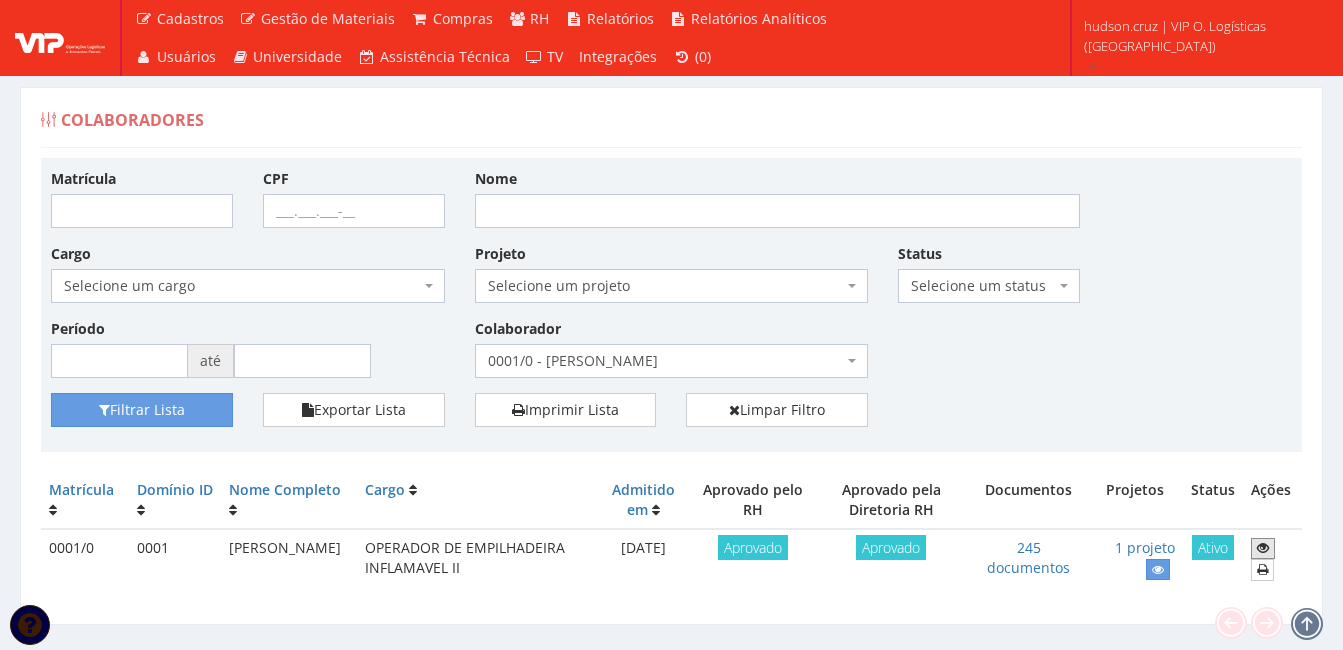 drag, startPoint x: 1265, startPoint y: 541, endPoint x: 1188, endPoint y: 510, distance: 83.00603 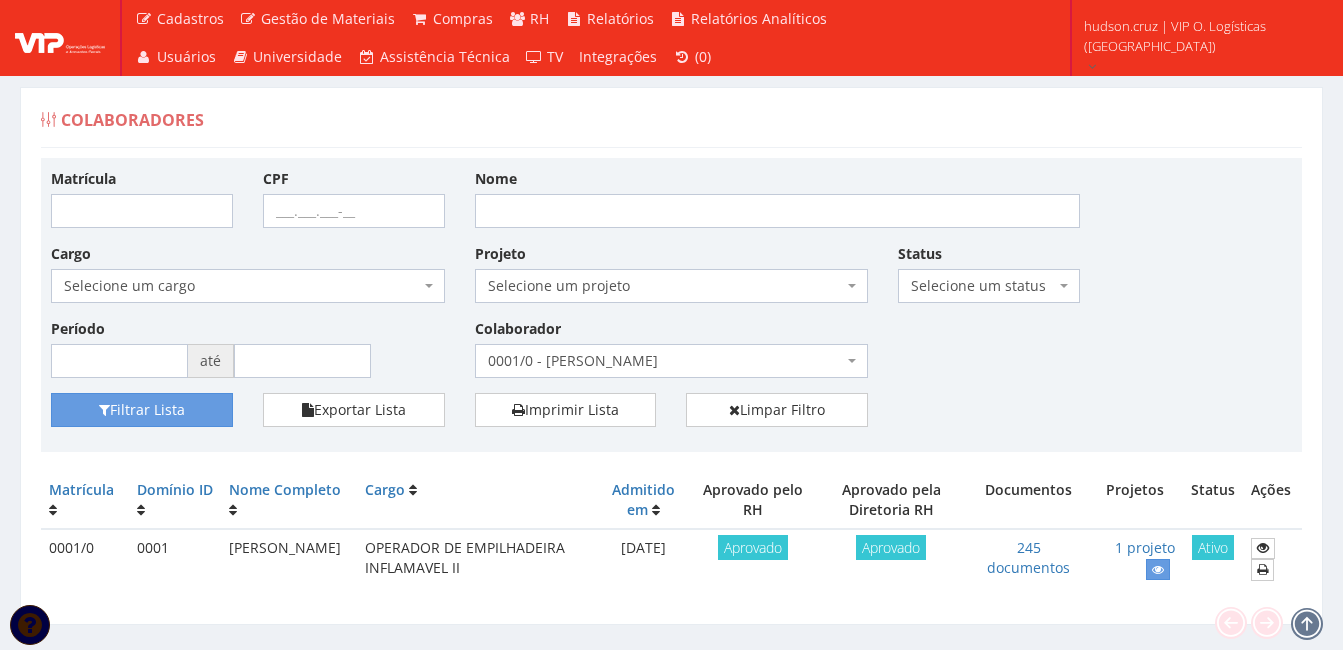 click on "0001/0 - [PERSON_NAME]" at bounding box center (666, 361) 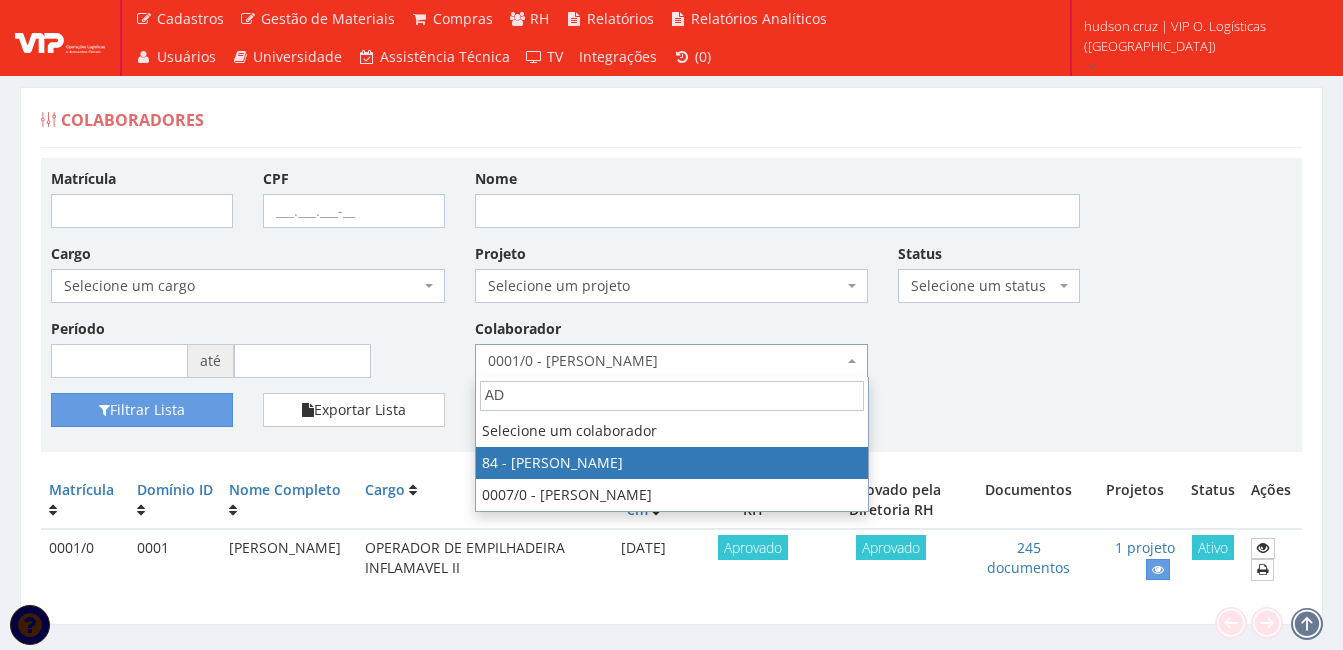 type on "AD" 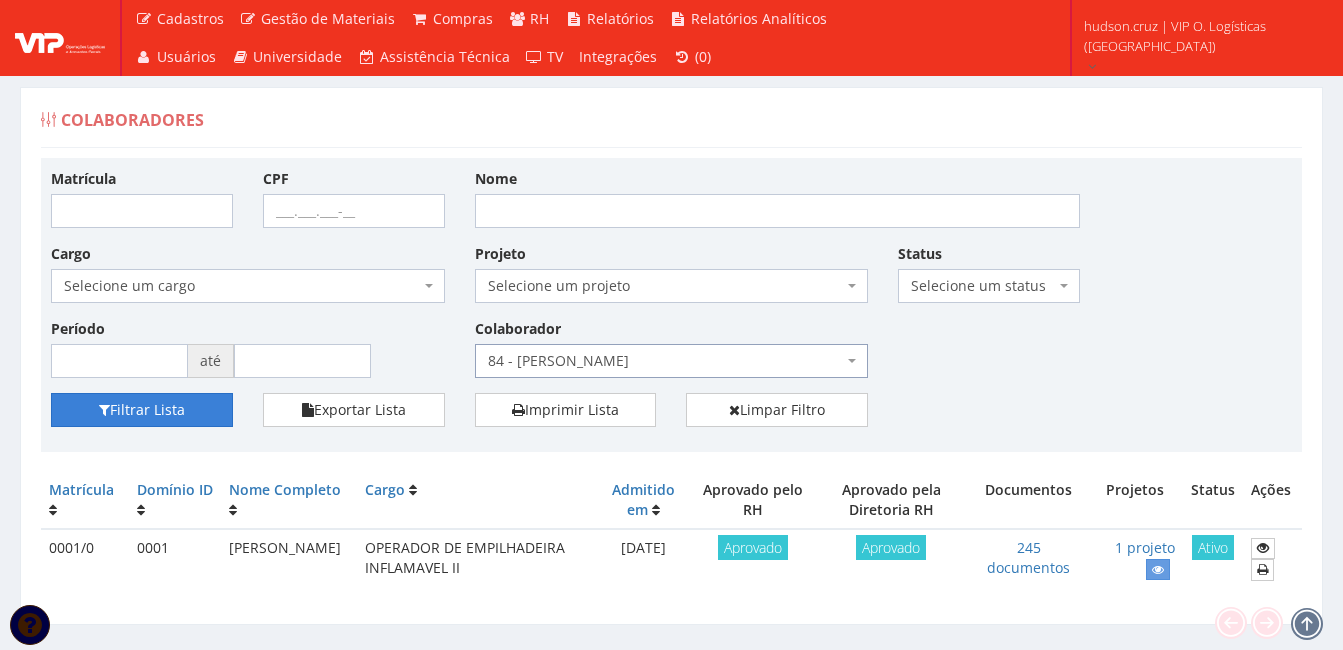 click on "Filtrar Lista" at bounding box center (142, 410) 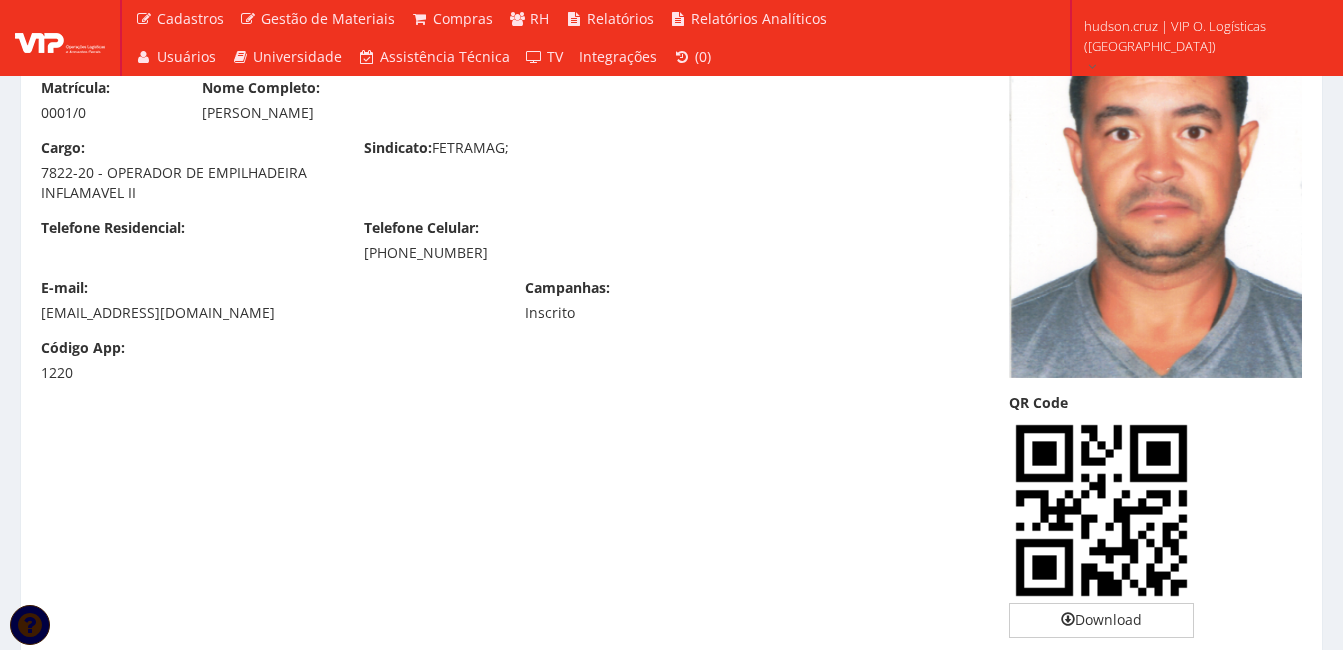 scroll, scrollTop: 500, scrollLeft: 0, axis: vertical 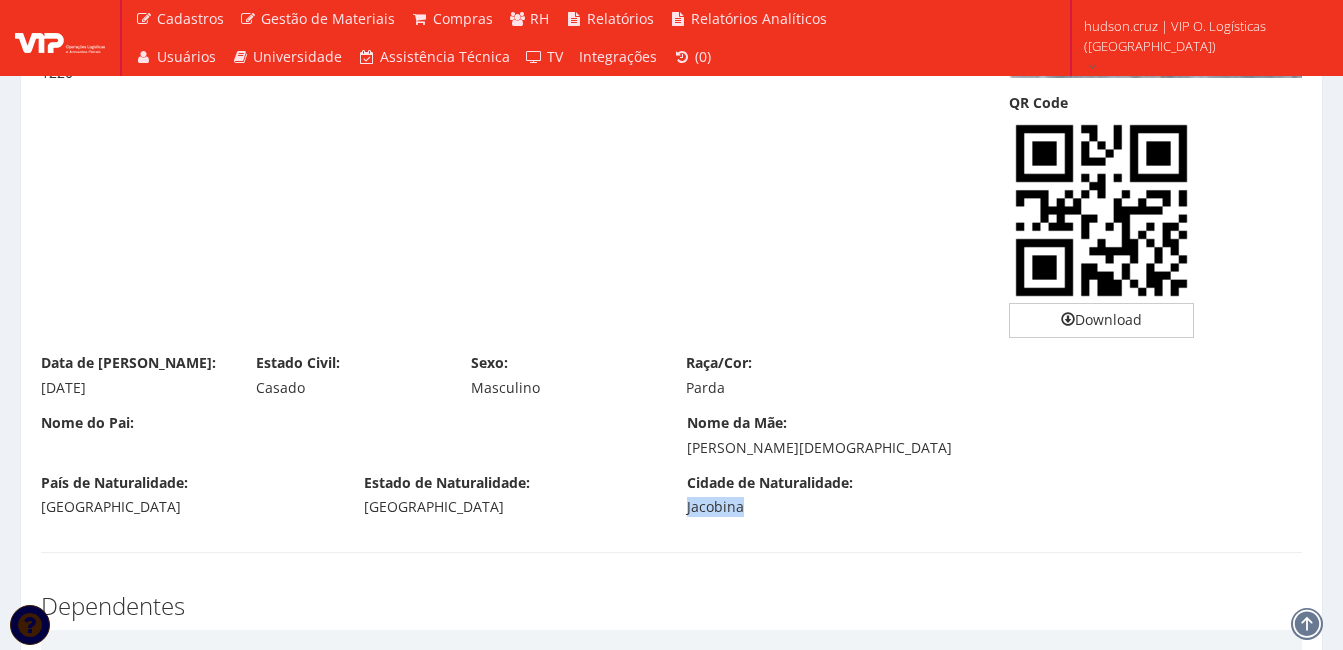 drag, startPoint x: 684, startPoint y: 506, endPoint x: 753, endPoint y: 519, distance: 70.21396 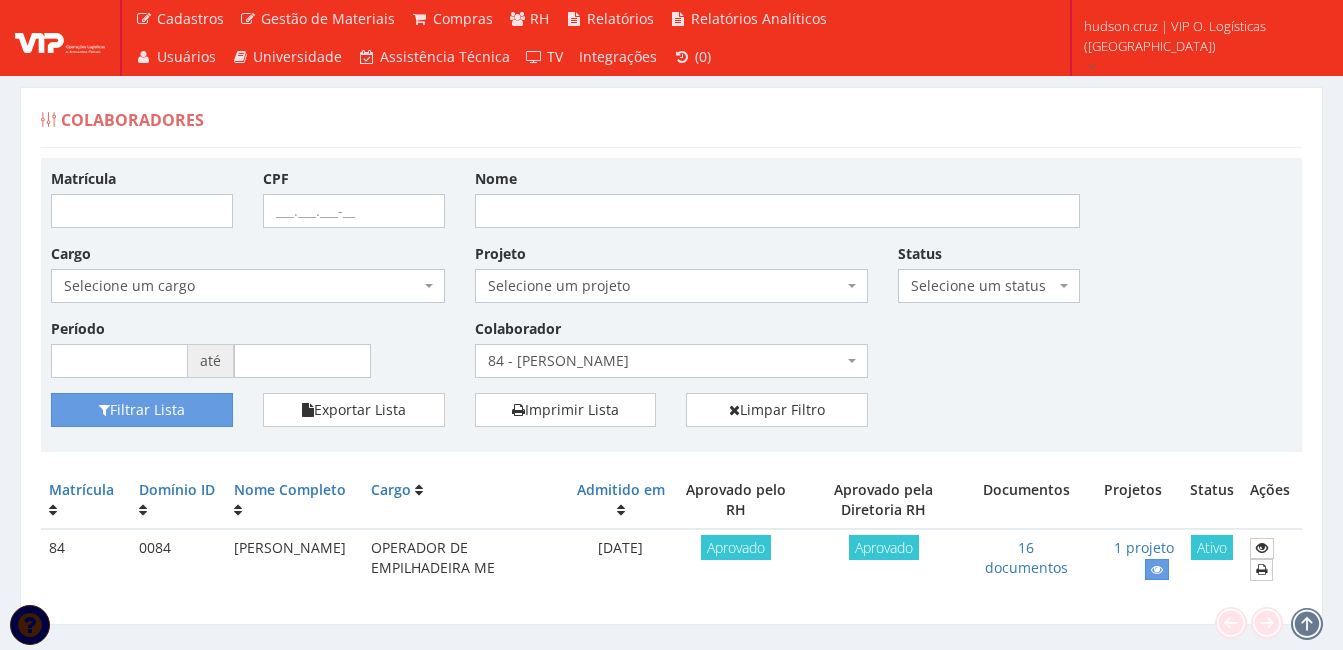 scroll, scrollTop: 0, scrollLeft: 0, axis: both 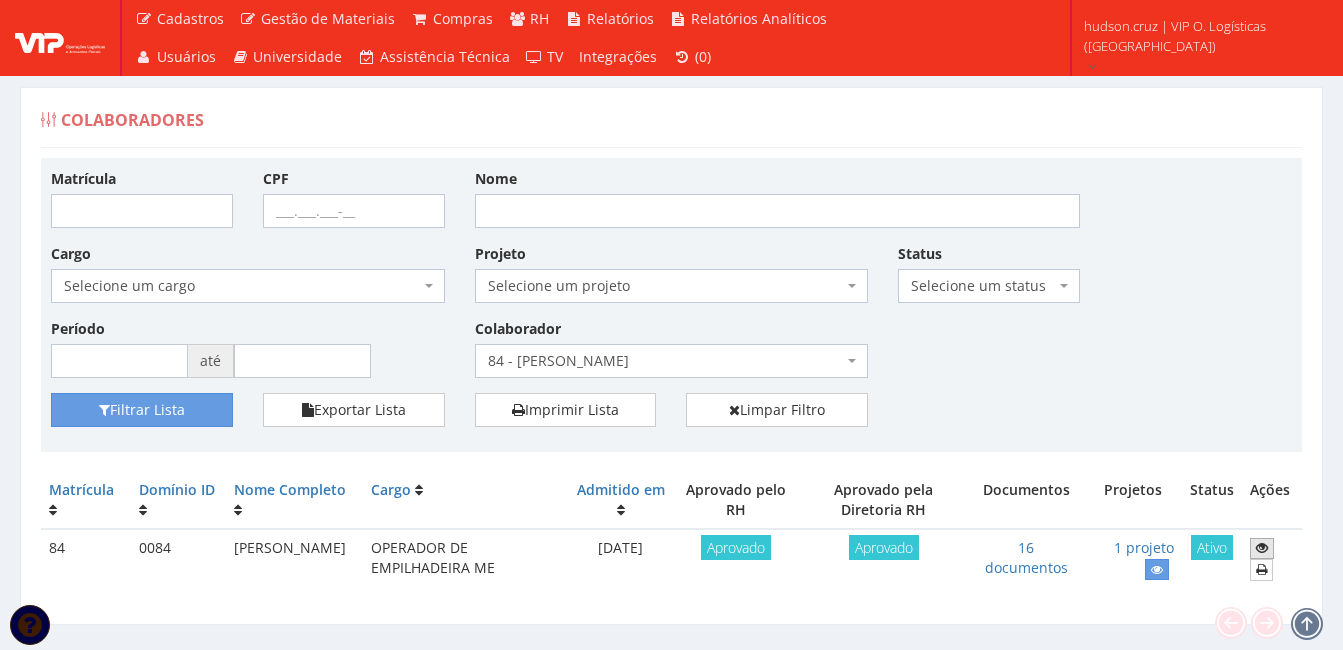 click at bounding box center (1262, 548) 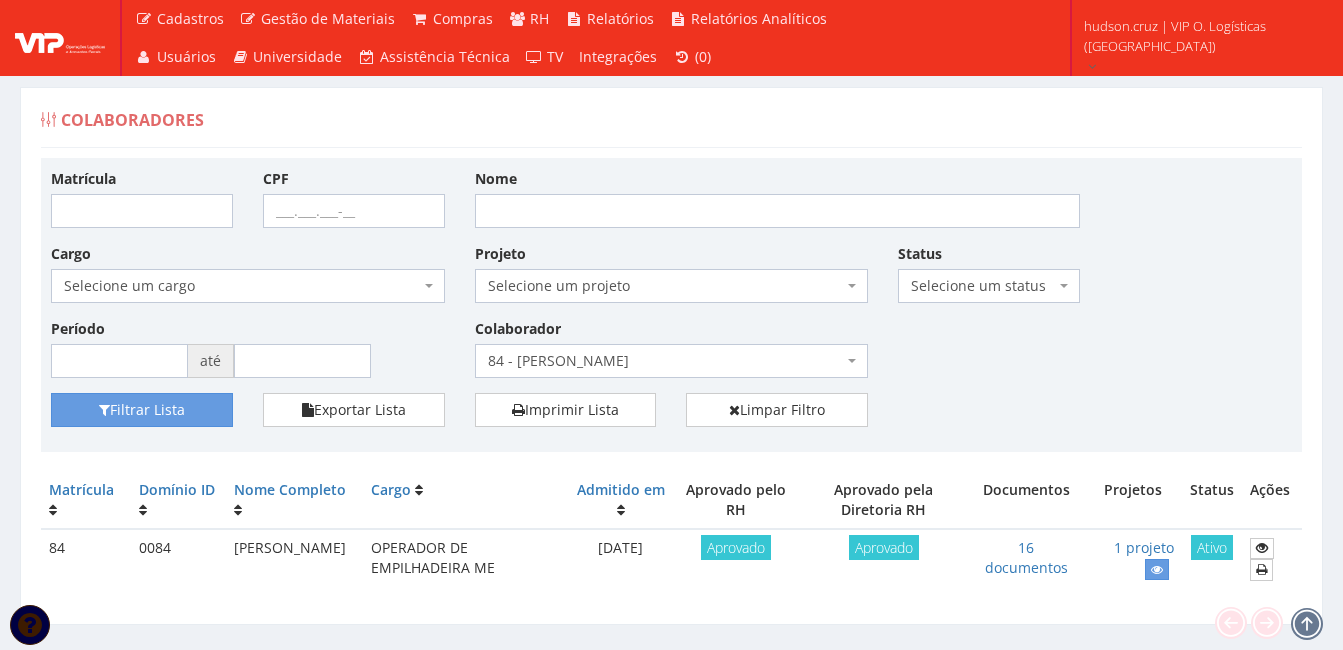click on "84 - [PERSON_NAME]" at bounding box center (666, 361) 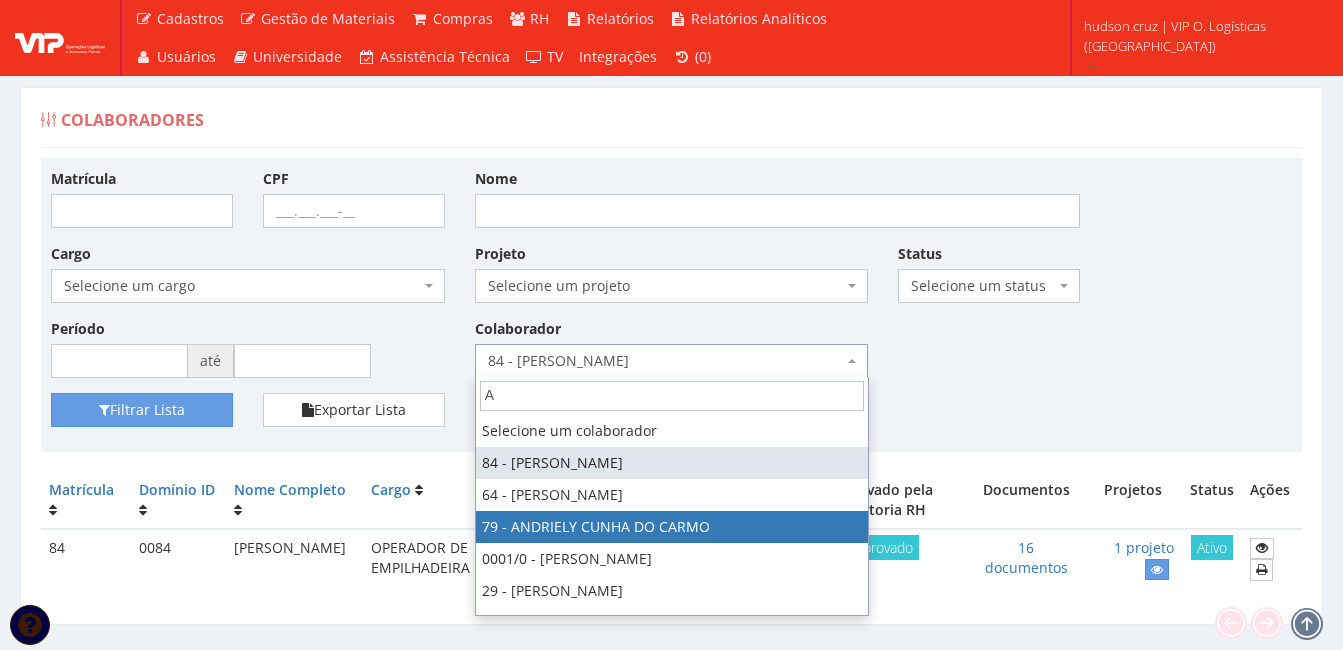 type on "A" 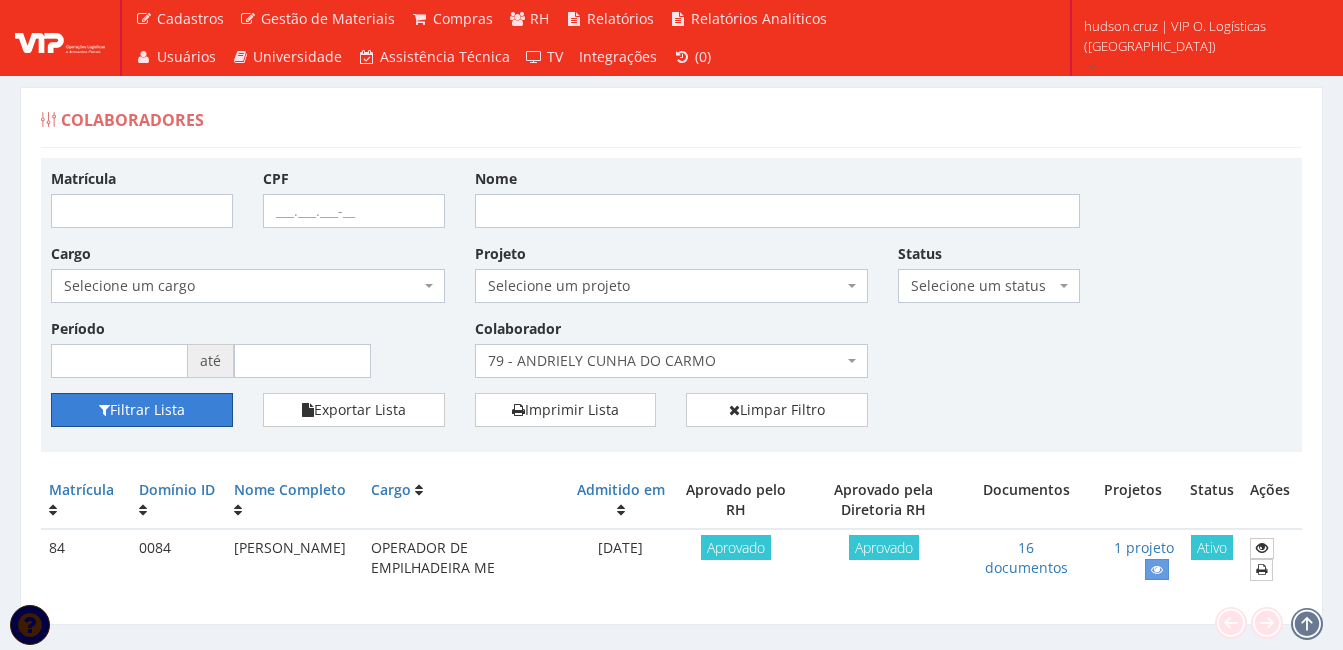 drag, startPoint x: 221, startPoint y: 420, endPoint x: 282, endPoint y: 428, distance: 61.522354 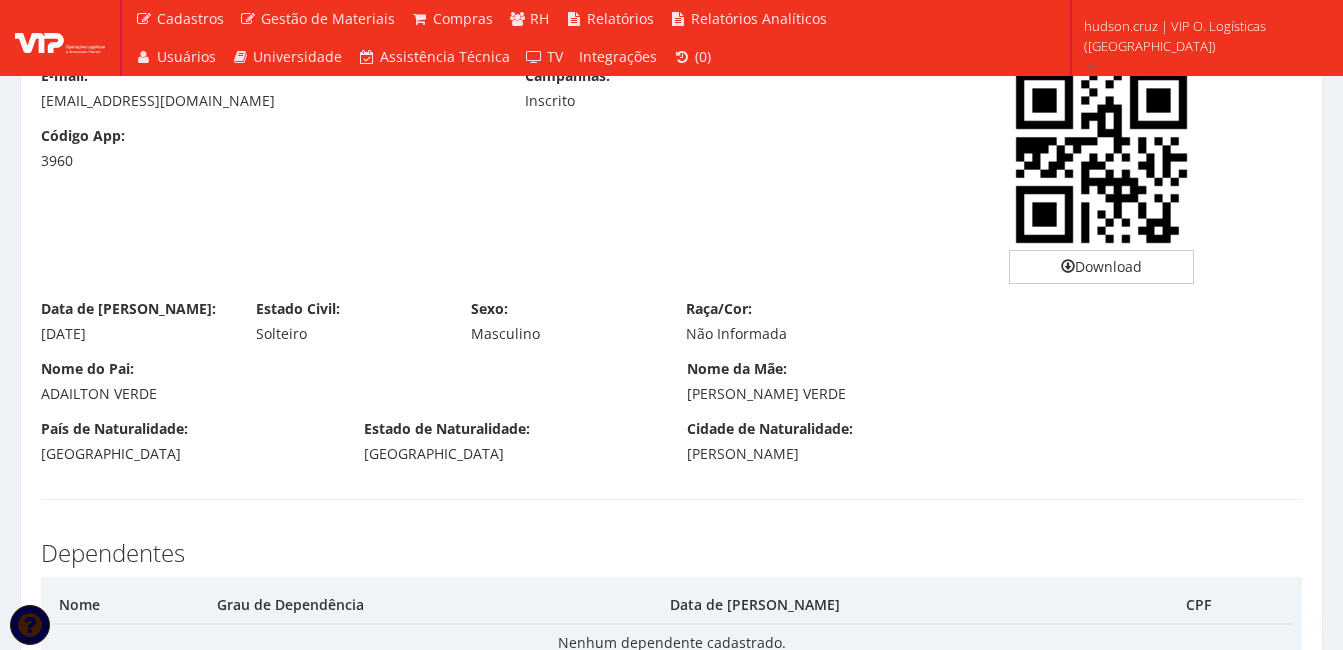 scroll, scrollTop: 400, scrollLeft: 0, axis: vertical 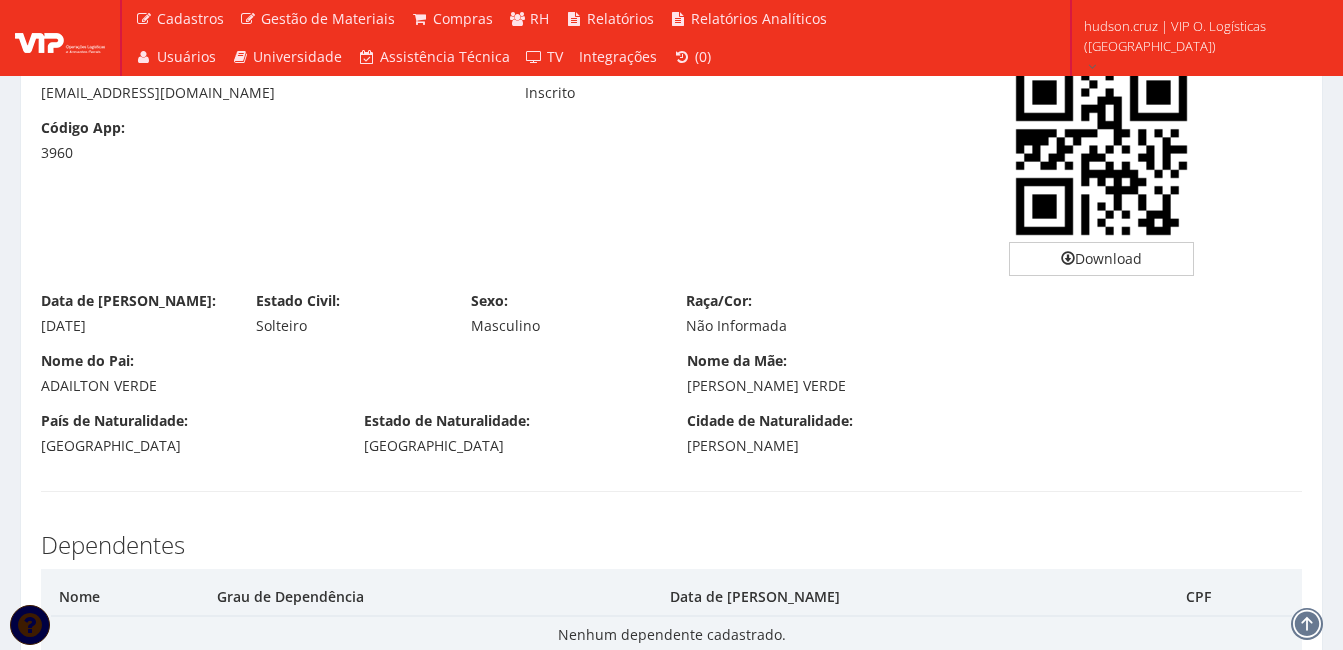 drag, startPoint x: 682, startPoint y: 448, endPoint x: 814, endPoint y: 463, distance: 132.84953 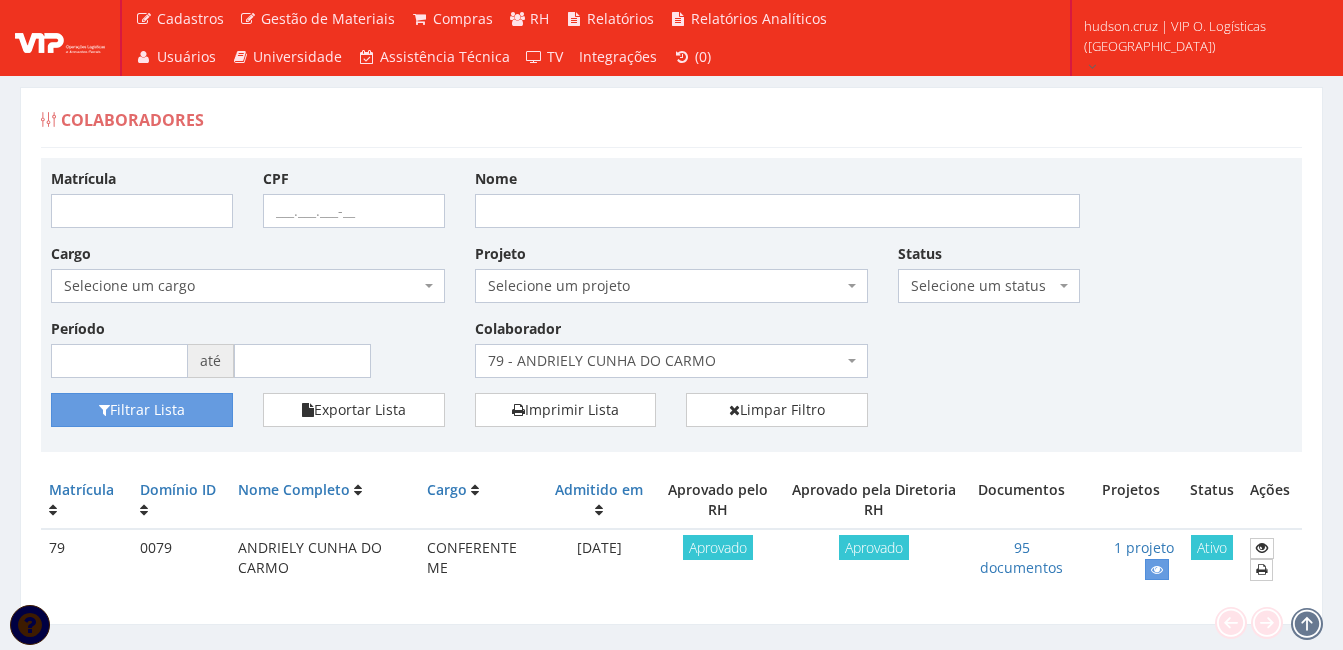 scroll, scrollTop: 0, scrollLeft: 0, axis: both 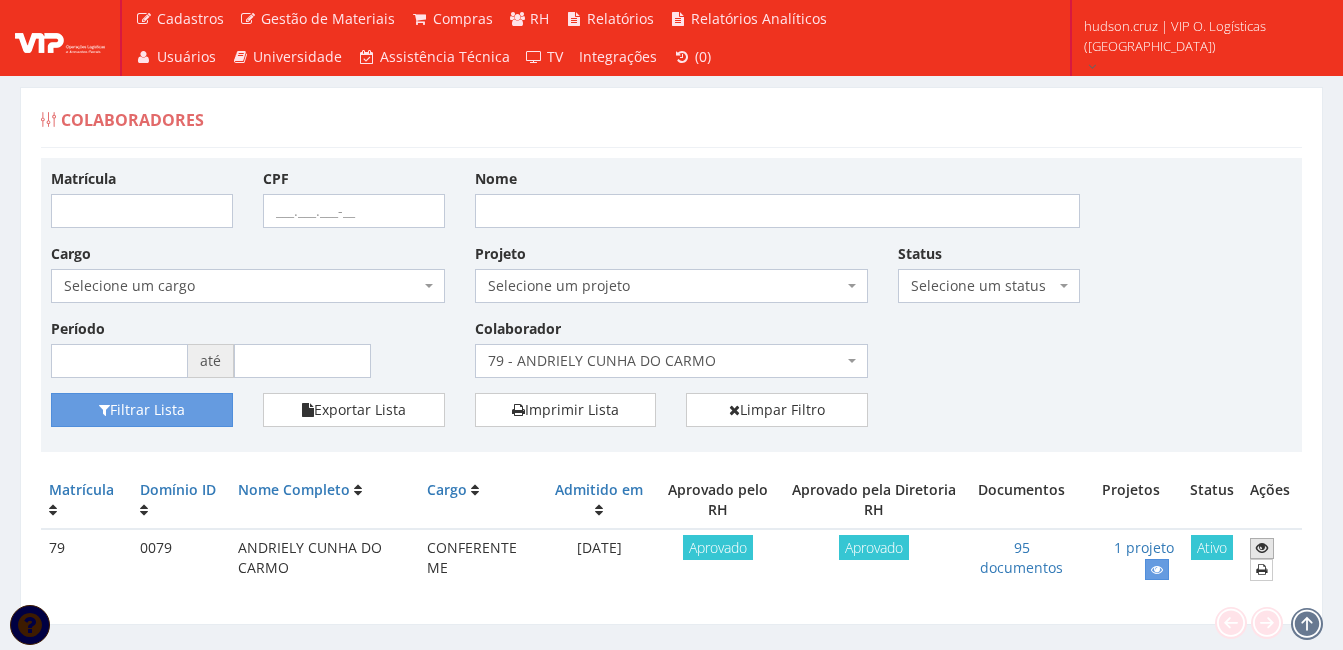 click at bounding box center (1262, 548) 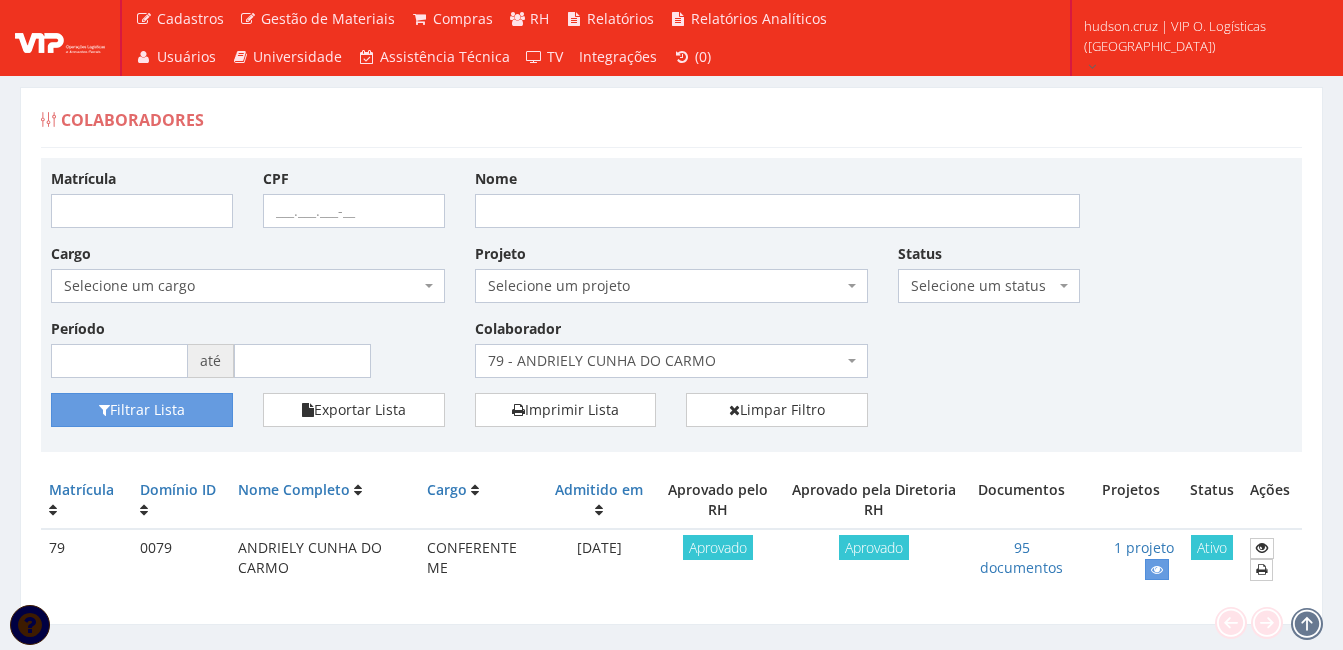 click on "79 - ANDRIELY CUNHA DO CARMO" at bounding box center (666, 361) 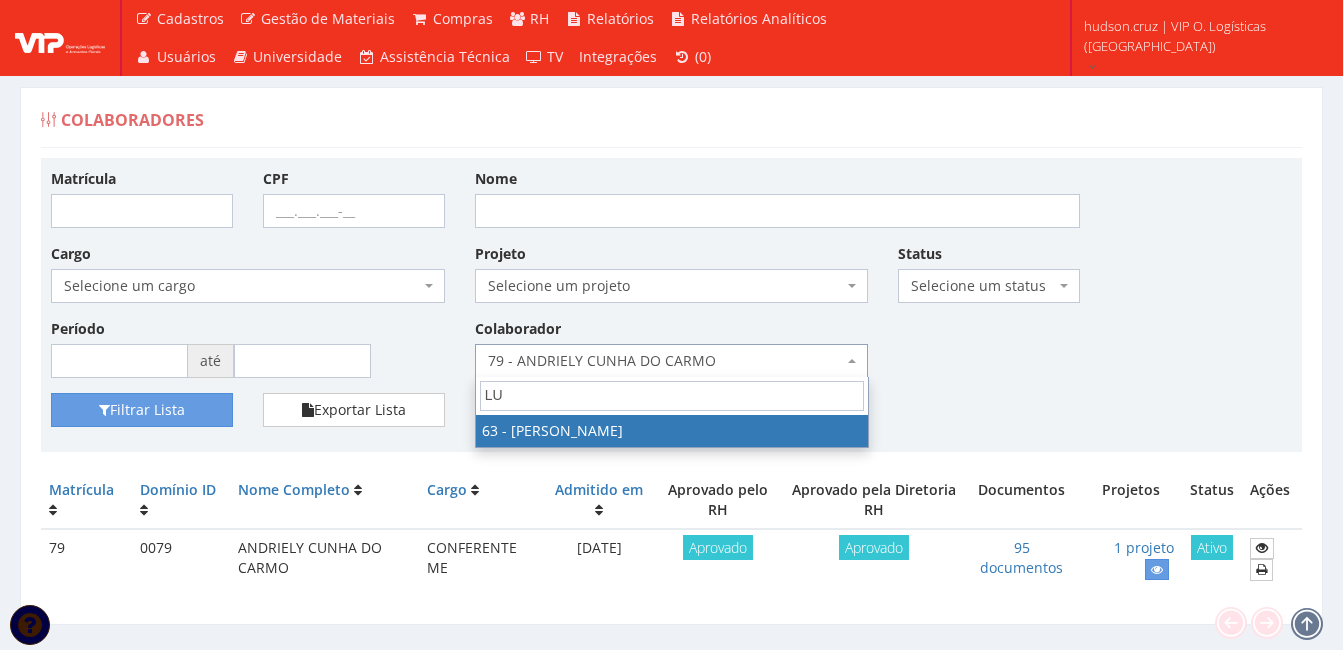 type on "LU" 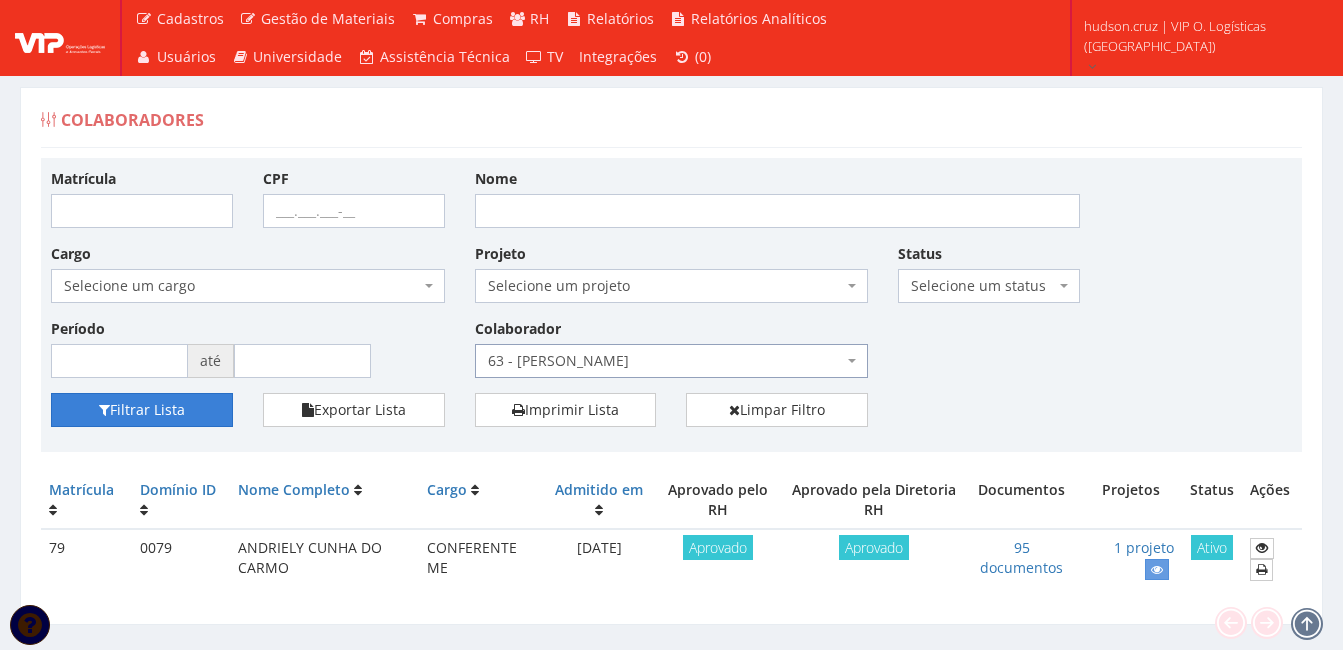 click on "Filtrar Lista" at bounding box center [142, 410] 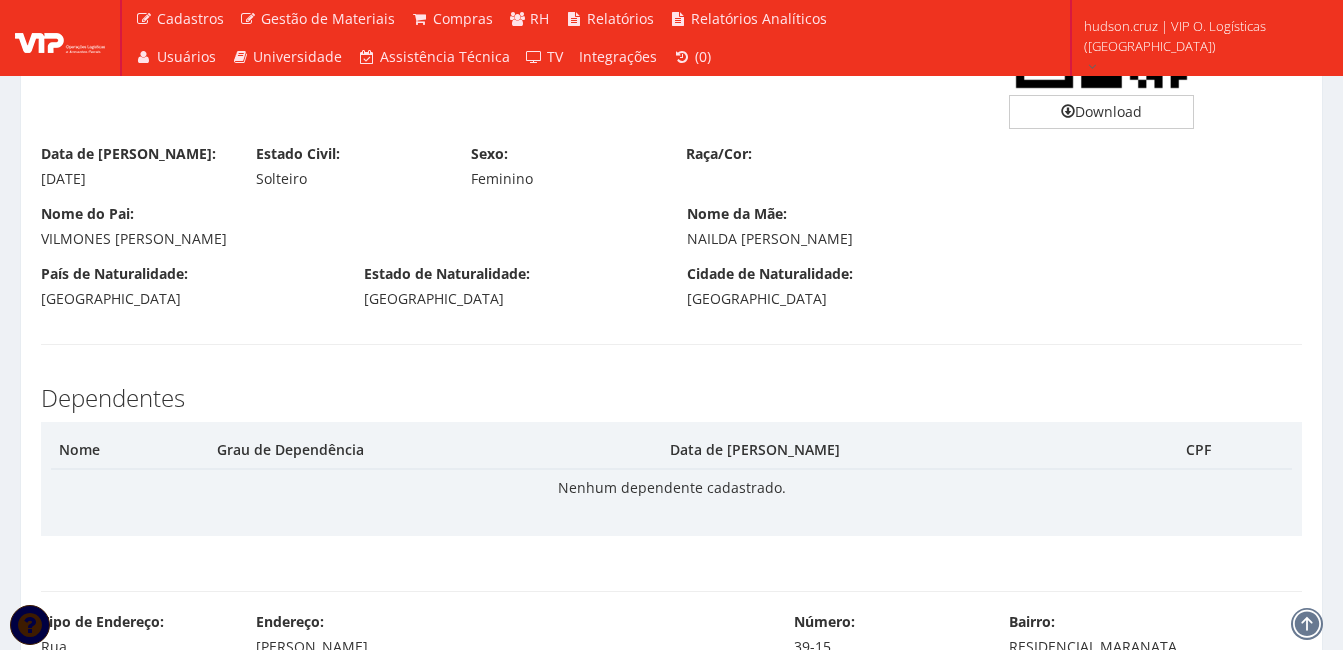 scroll, scrollTop: 500, scrollLeft: 0, axis: vertical 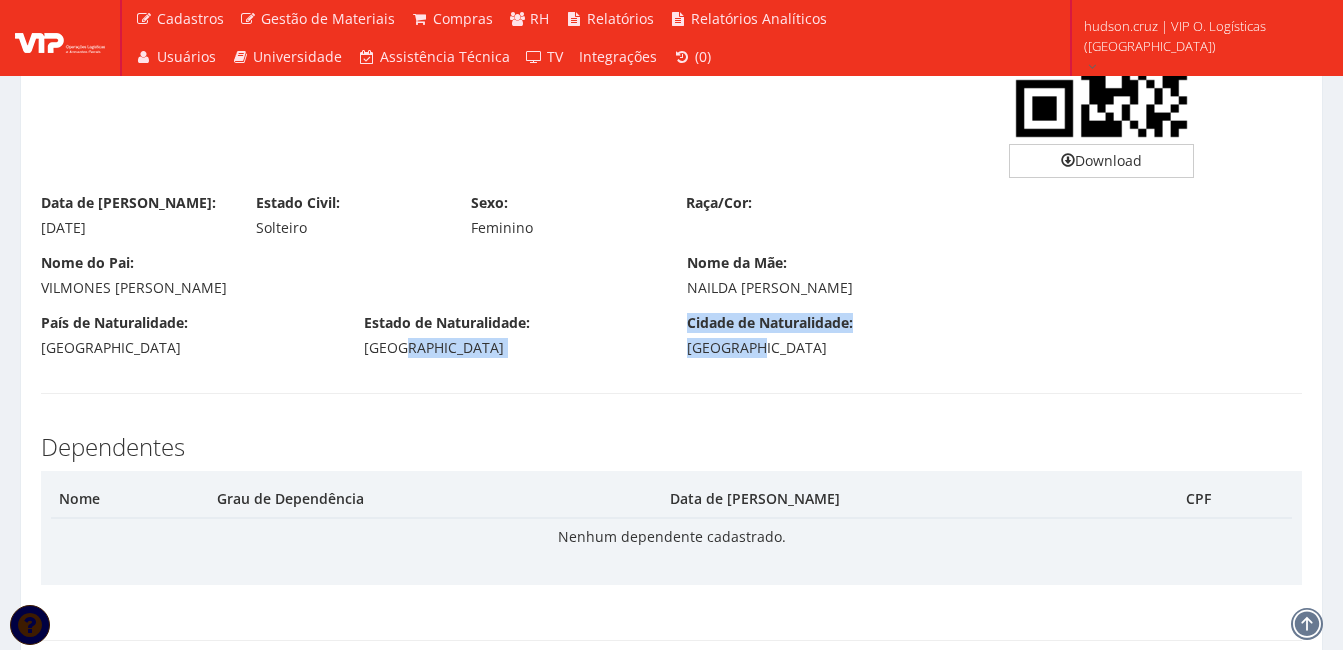 drag, startPoint x: 661, startPoint y: 353, endPoint x: 789, endPoint y: 369, distance: 128.99612 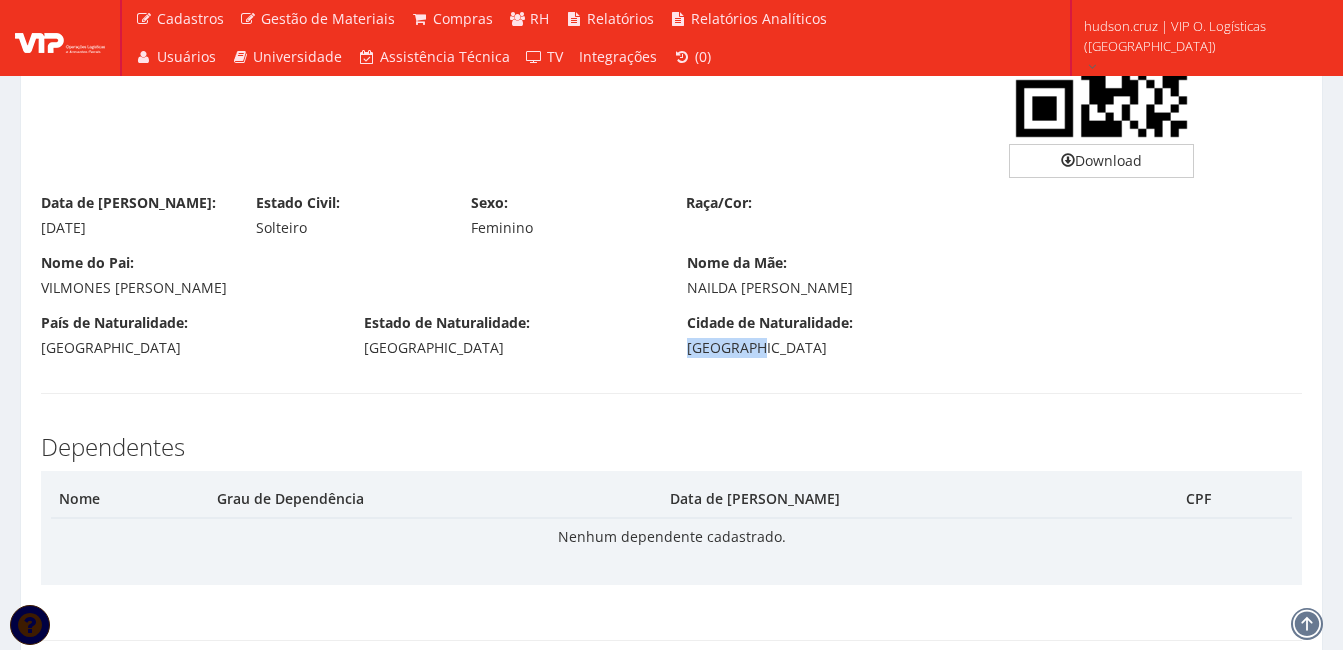 drag, startPoint x: 672, startPoint y: 350, endPoint x: 781, endPoint y: 361, distance: 109.55364 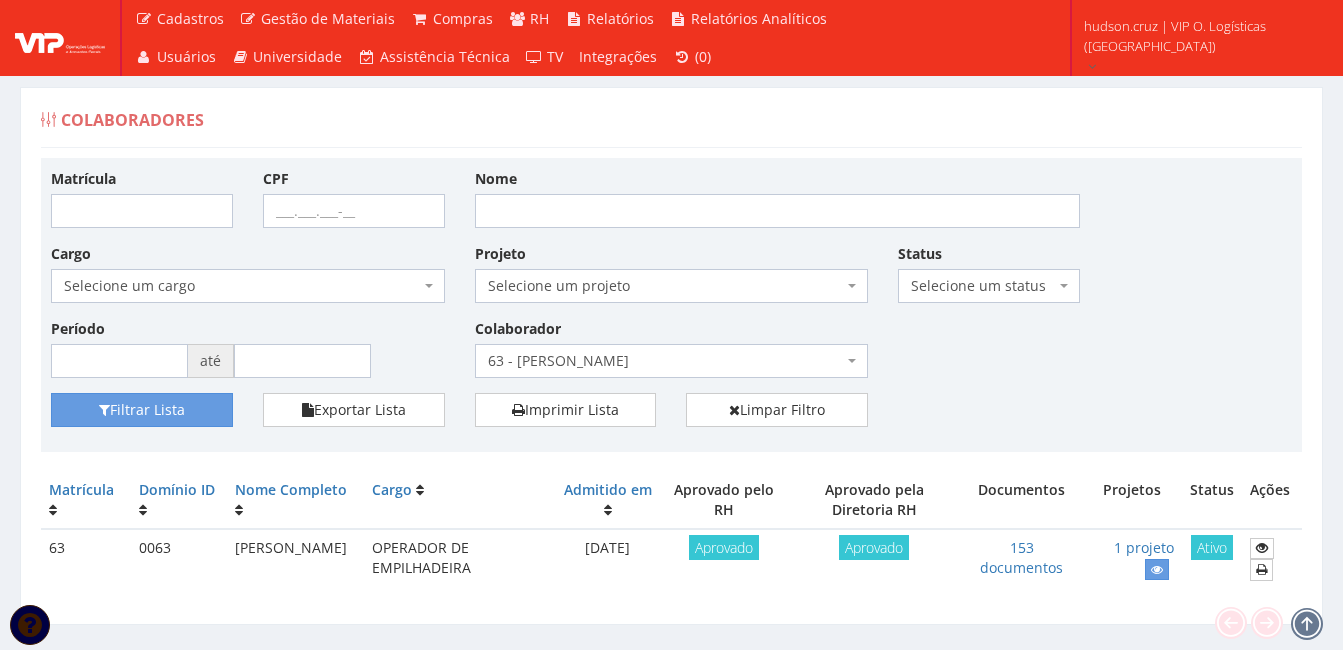 scroll, scrollTop: 0, scrollLeft: 0, axis: both 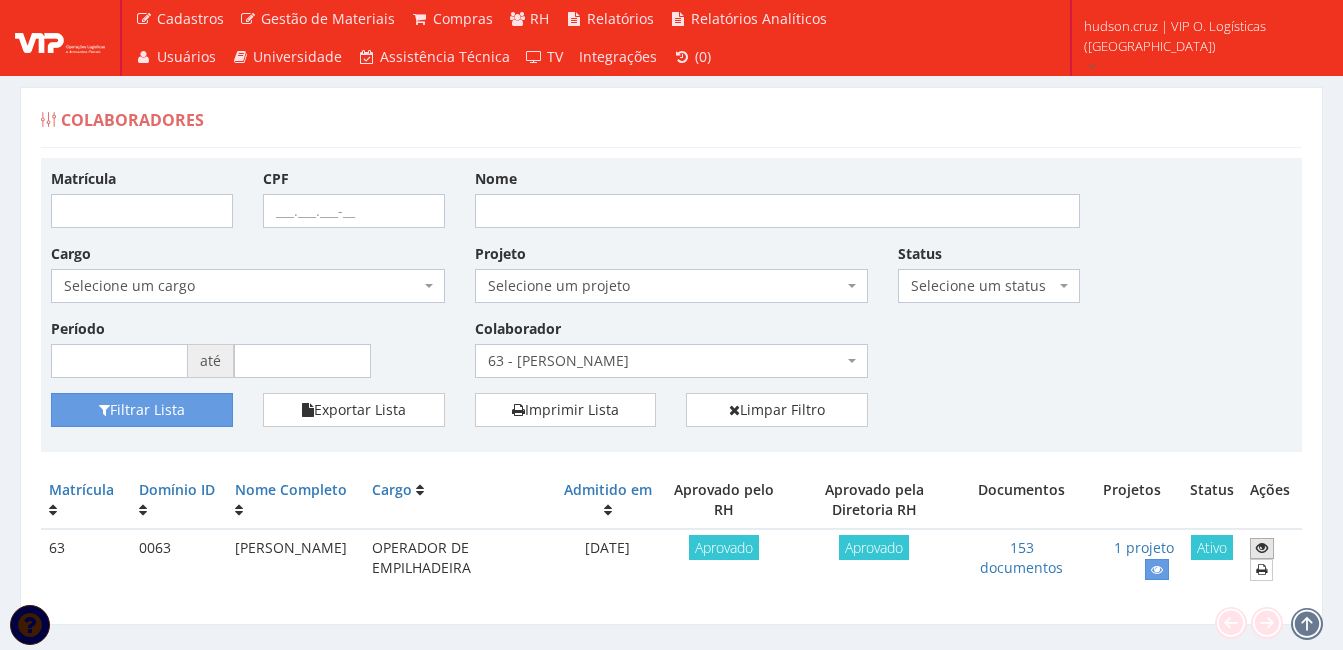 click at bounding box center (1262, 548) 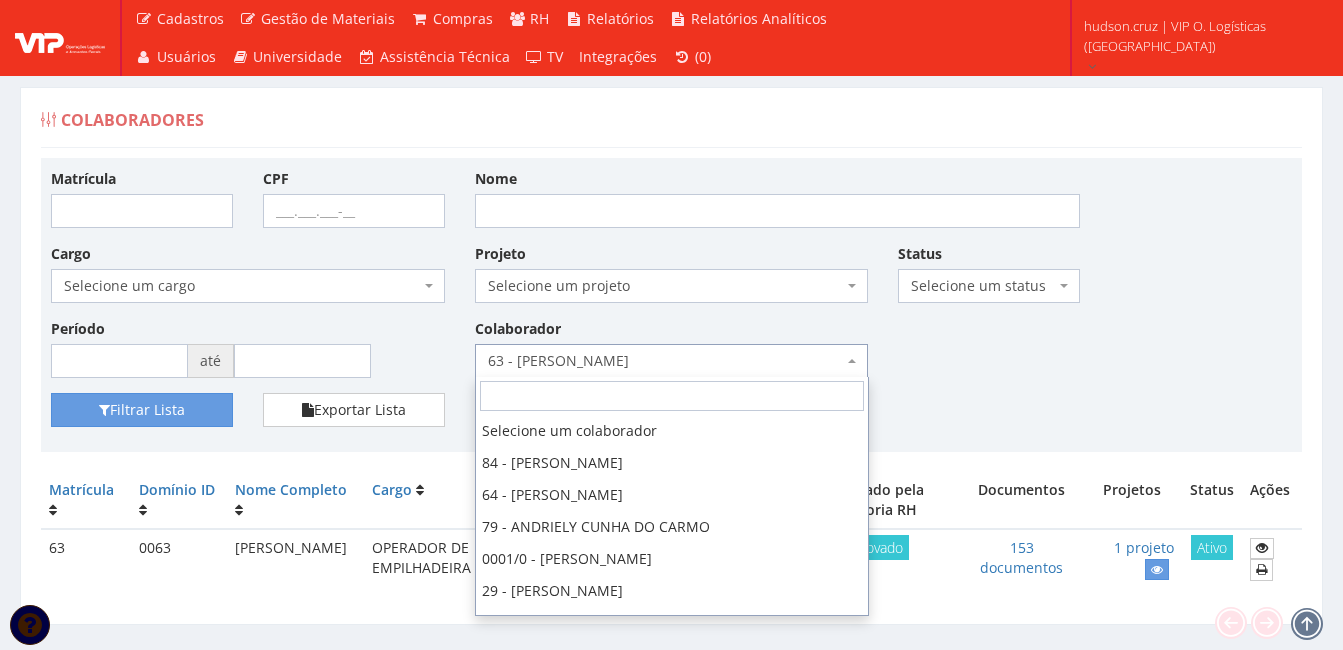 click on "63 - [PERSON_NAME]" at bounding box center [666, 361] 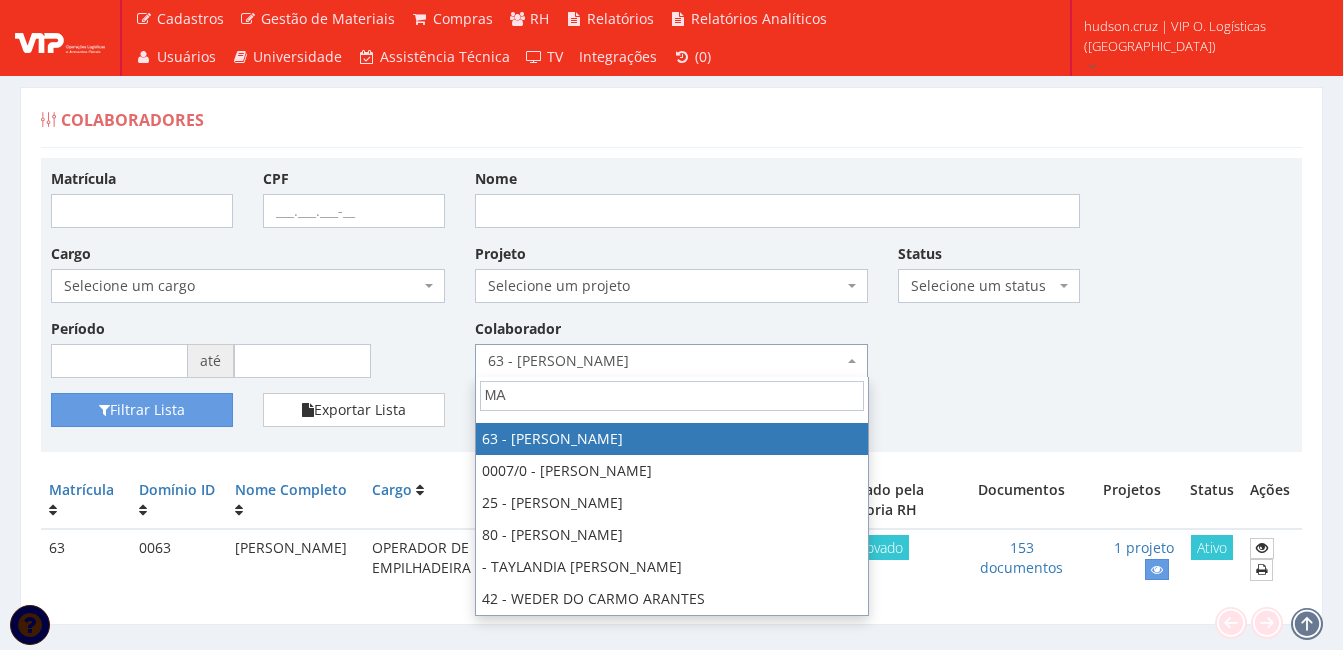 scroll, scrollTop: 0, scrollLeft: 0, axis: both 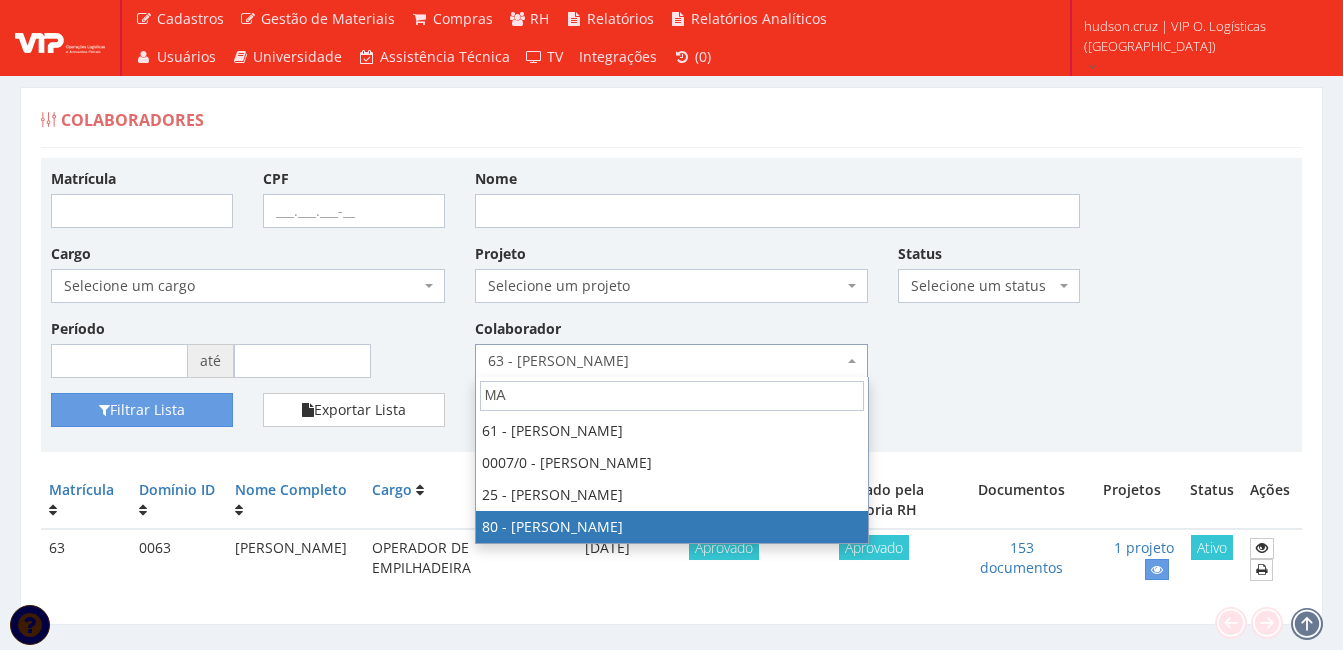 type on "MA" 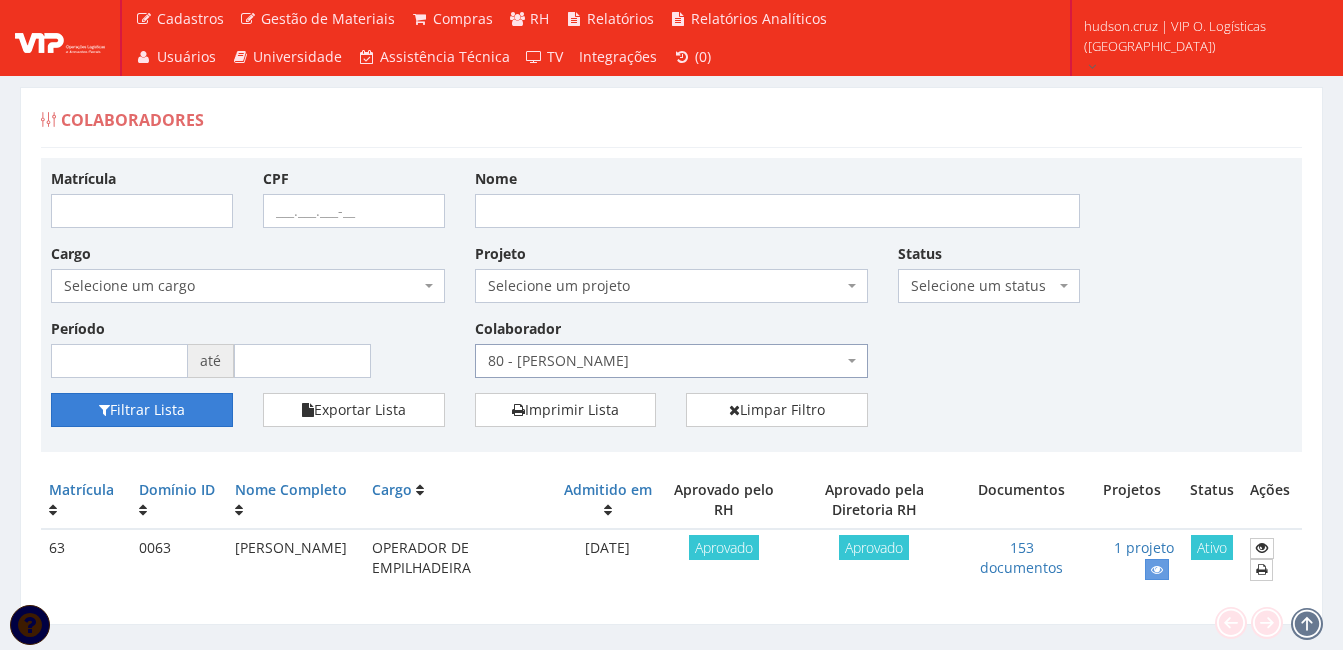 click on "Filtrar Lista" at bounding box center (142, 410) 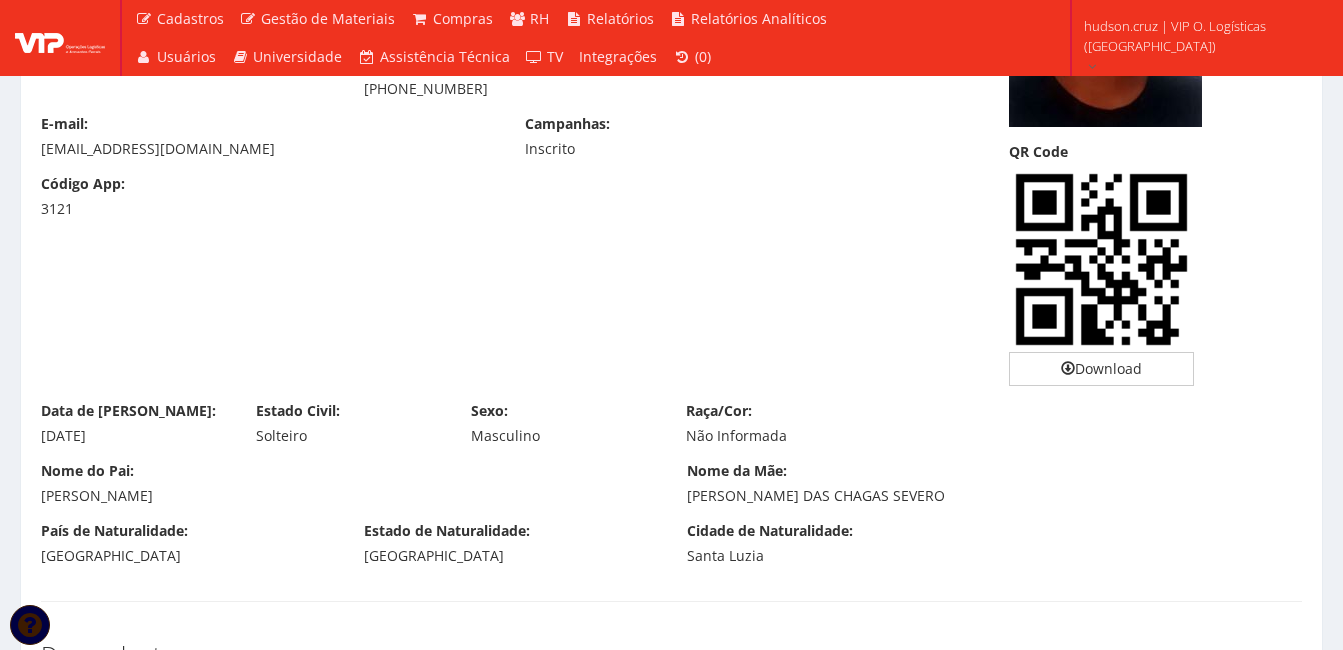 scroll, scrollTop: 500, scrollLeft: 0, axis: vertical 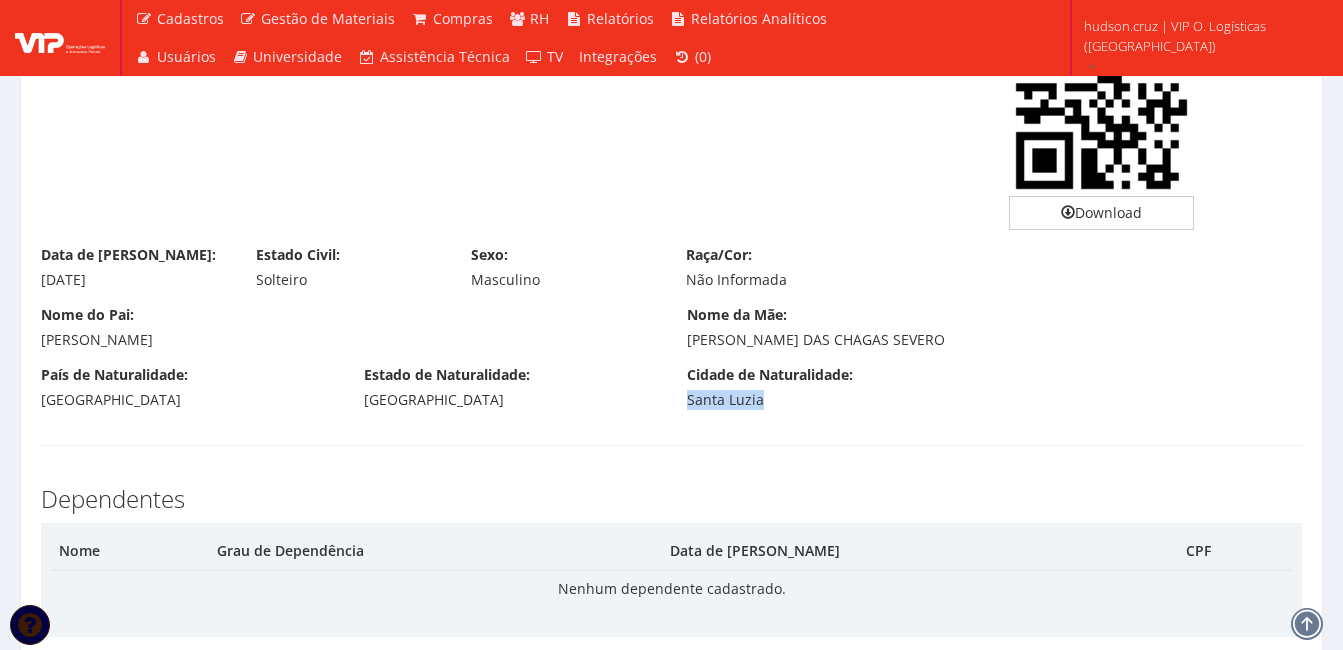 drag, startPoint x: 755, startPoint y: 402, endPoint x: 814, endPoint y: 406, distance: 59.135437 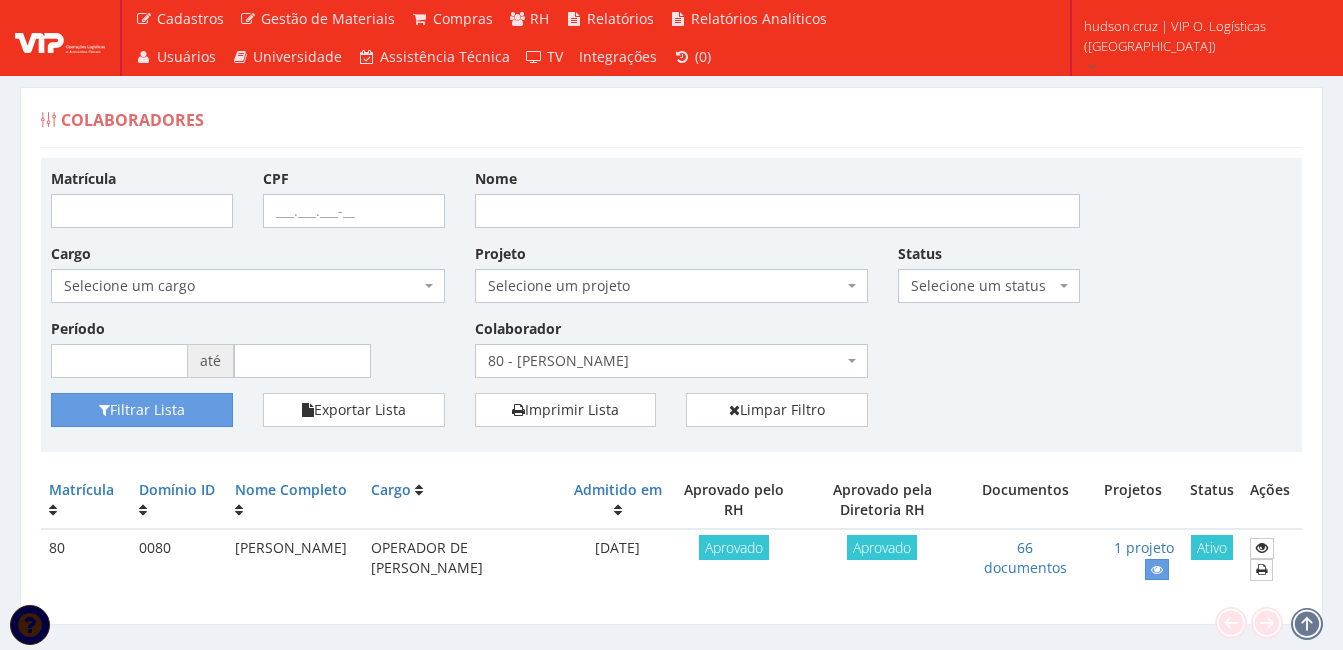 scroll, scrollTop: 0, scrollLeft: 0, axis: both 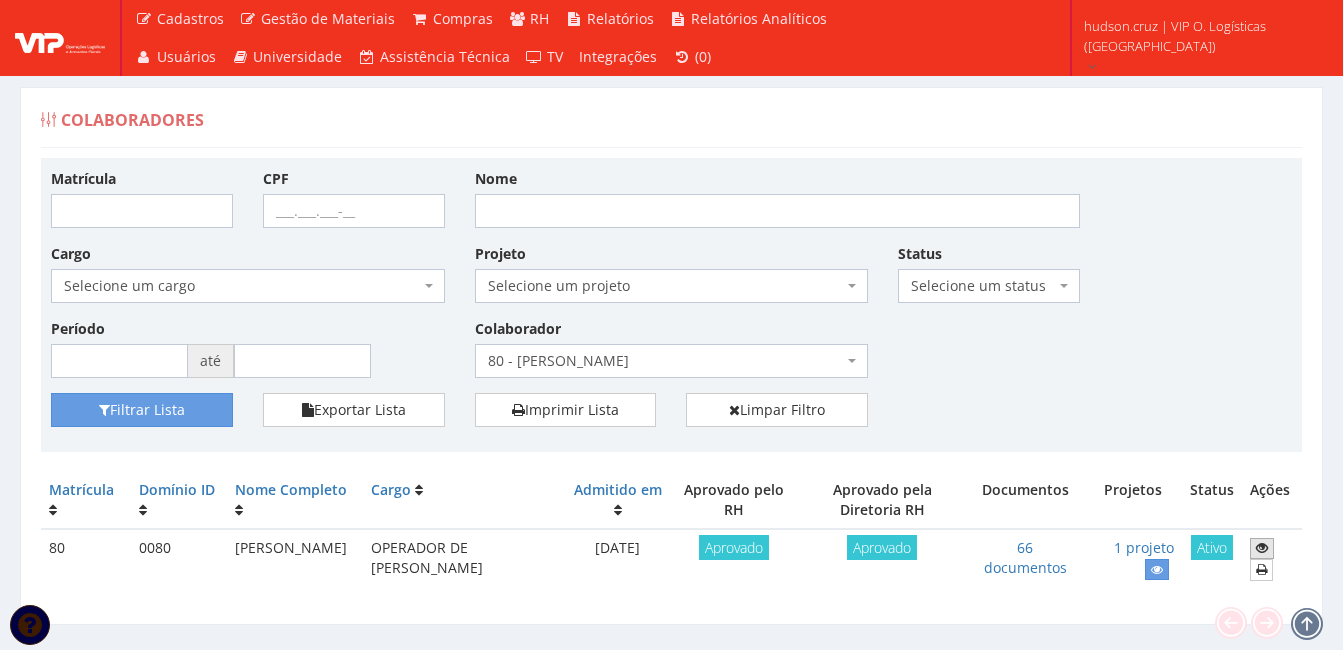 click at bounding box center (1262, 548) 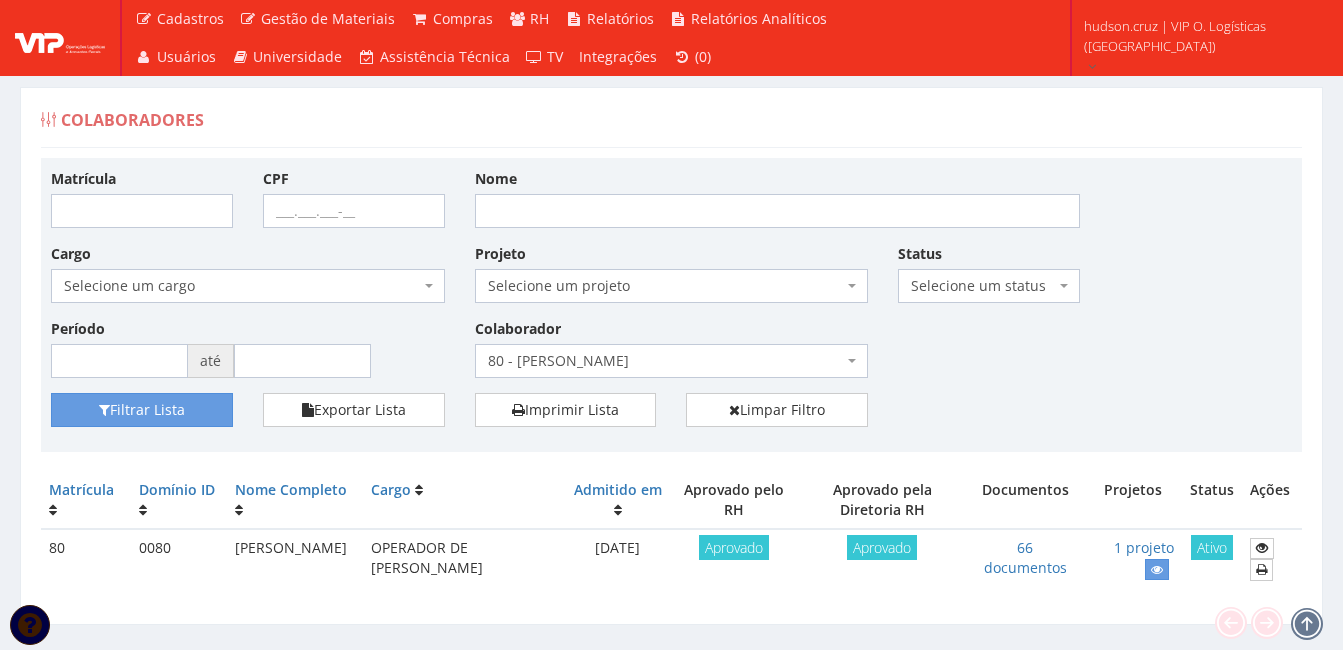click on "80 - MARCOS ANTONIO DA SILVA REINALDO" at bounding box center (666, 361) 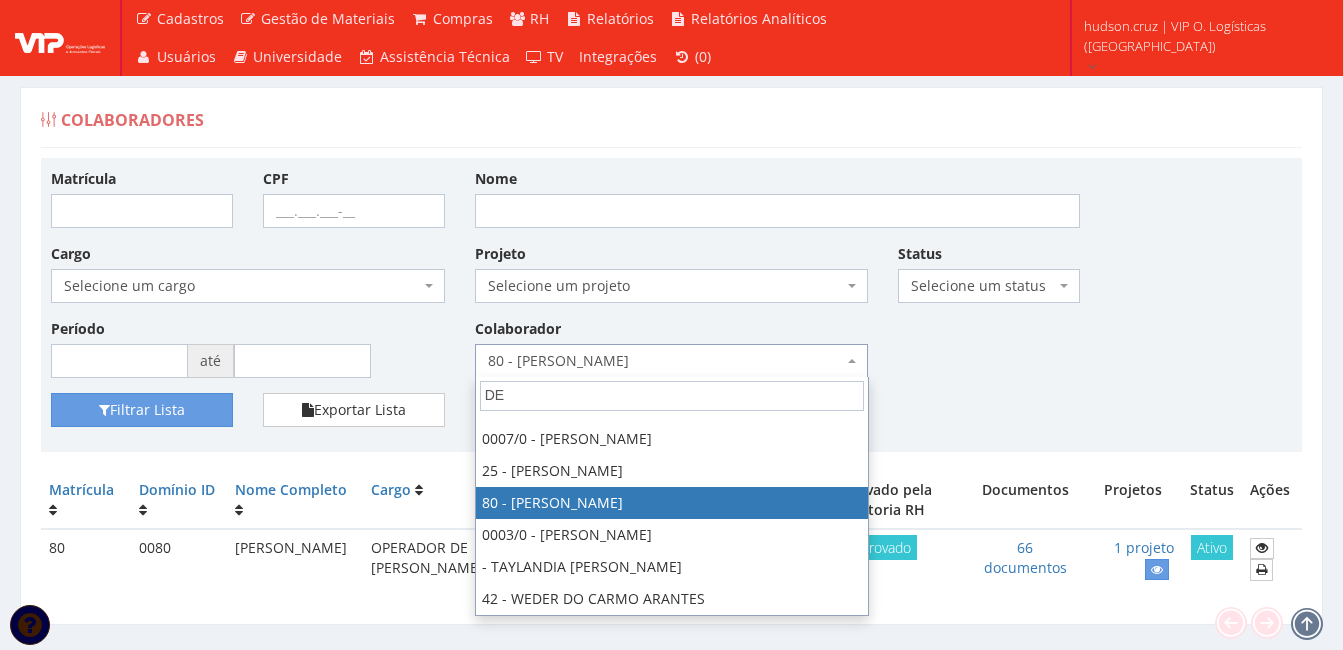 scroll, scrollTop: 0, scrollLeft: 0, axis: both 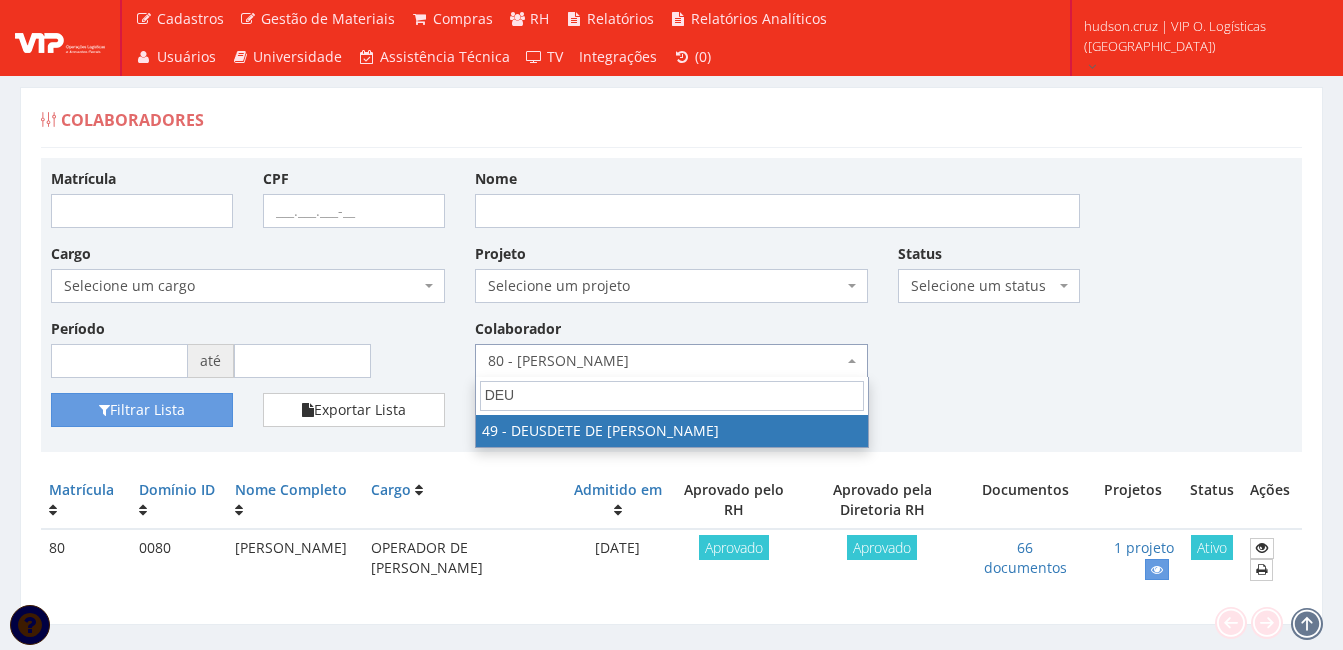type on "DEUS" 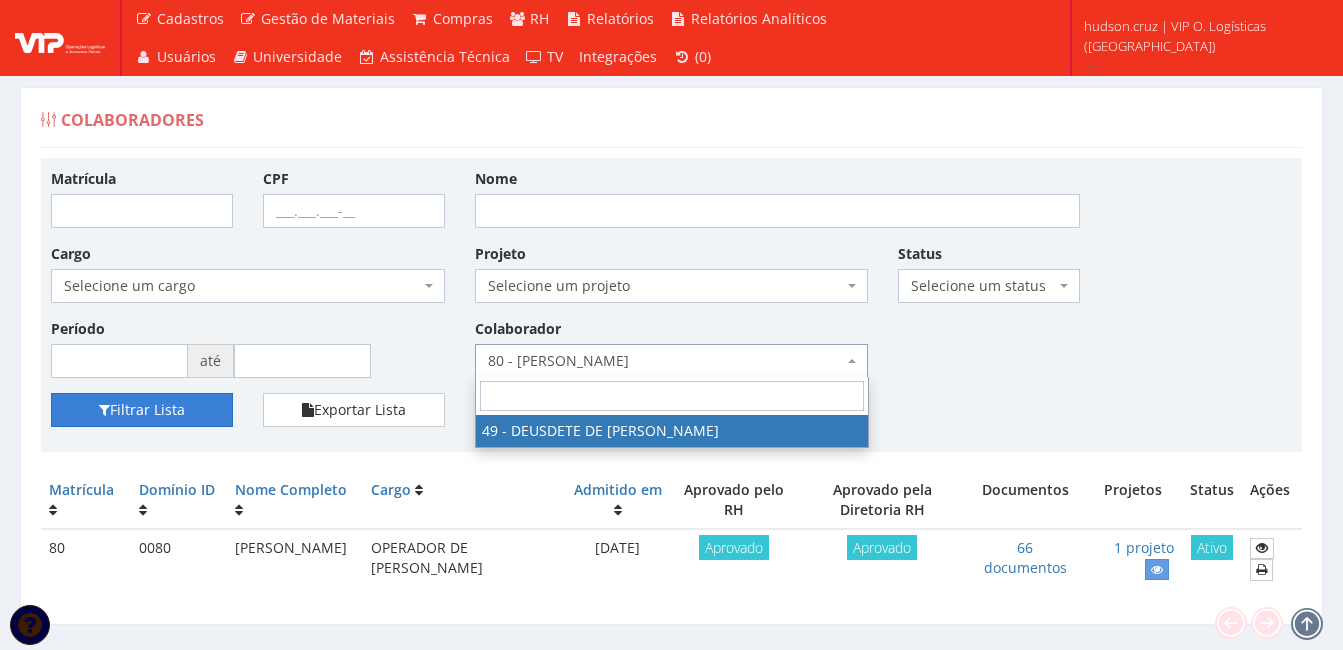 click on "Filtrar Lista" at bounding box center (142, 410) 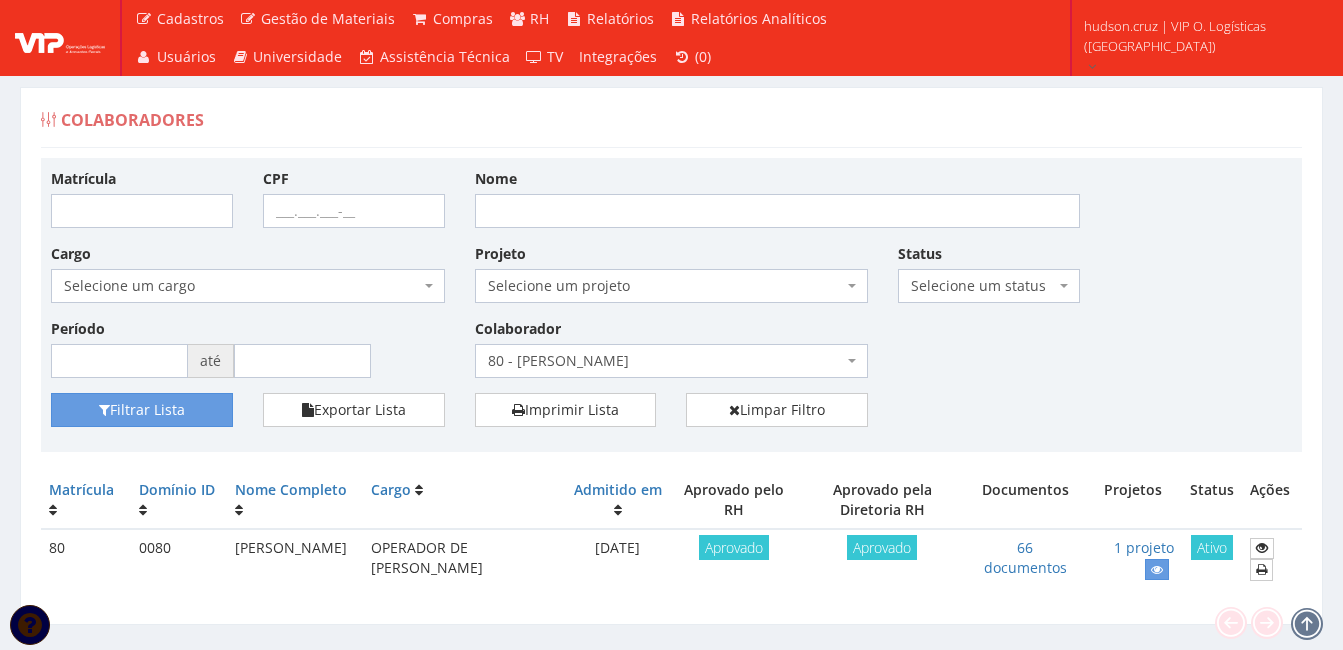 click on "80 - MARCOS ANTONIO DA SILVA REINALDO" at bounding box center (666, 361) 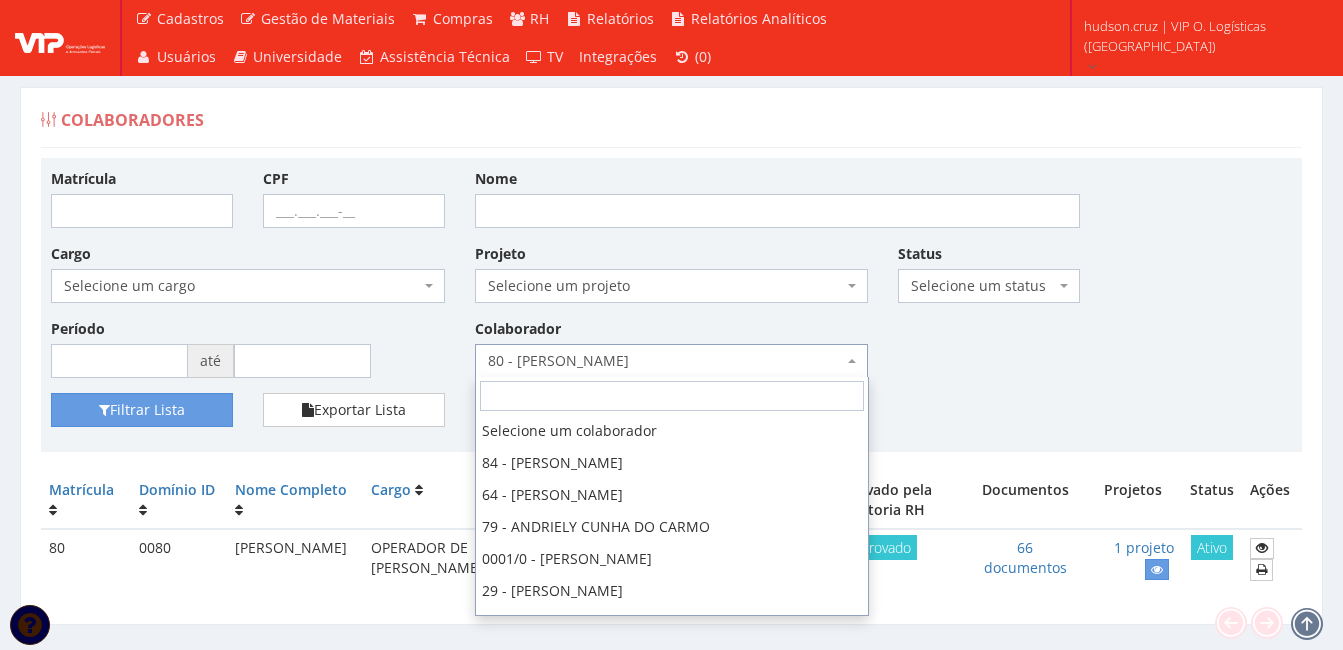 scroll, scrollTop: 696, scrollLeft: 0, axis: vertical 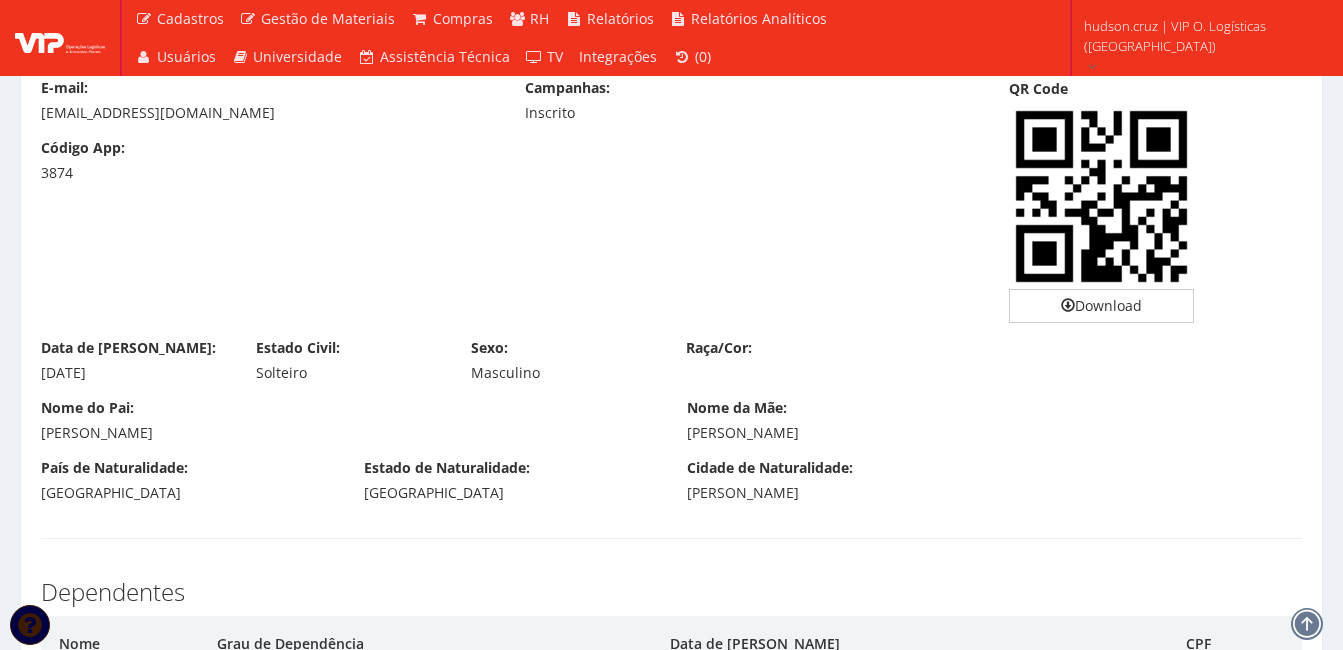drag, startPoint x: 688, startPoint y: 493, endPoint x: 804, endPoint y: 496, distance: 116.03879 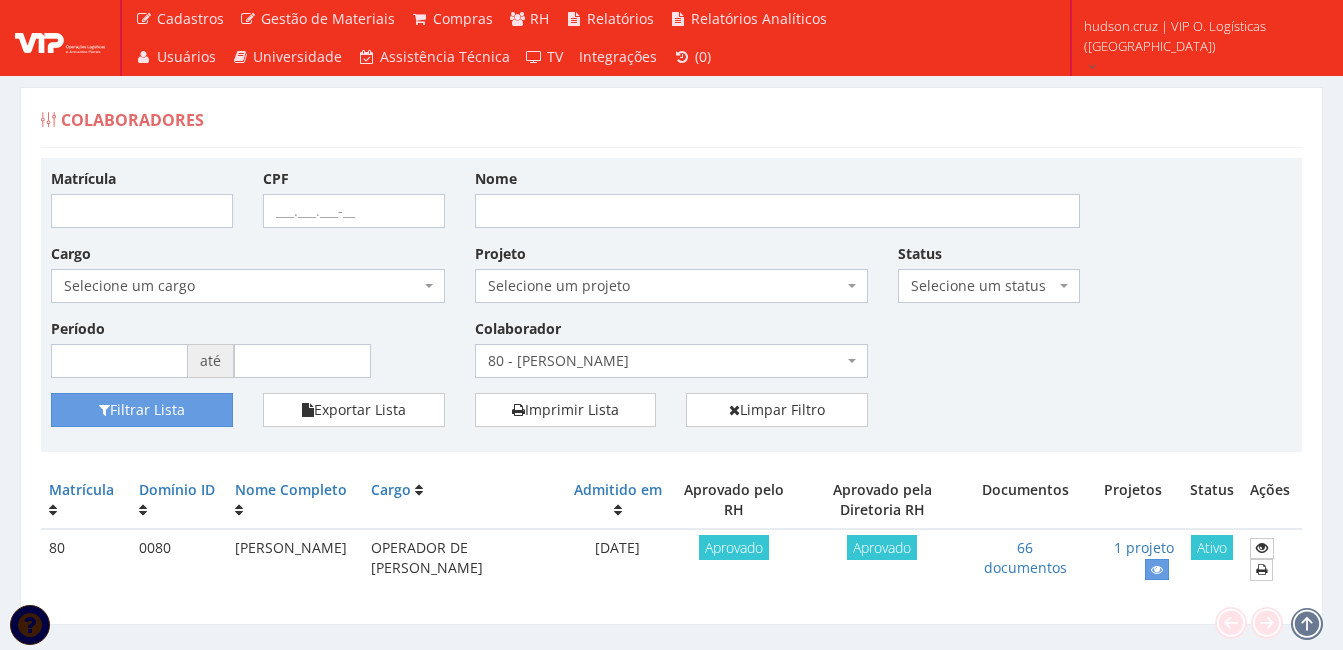 scroll, scrollTop: 0, scrollLeft: 0, axis: both 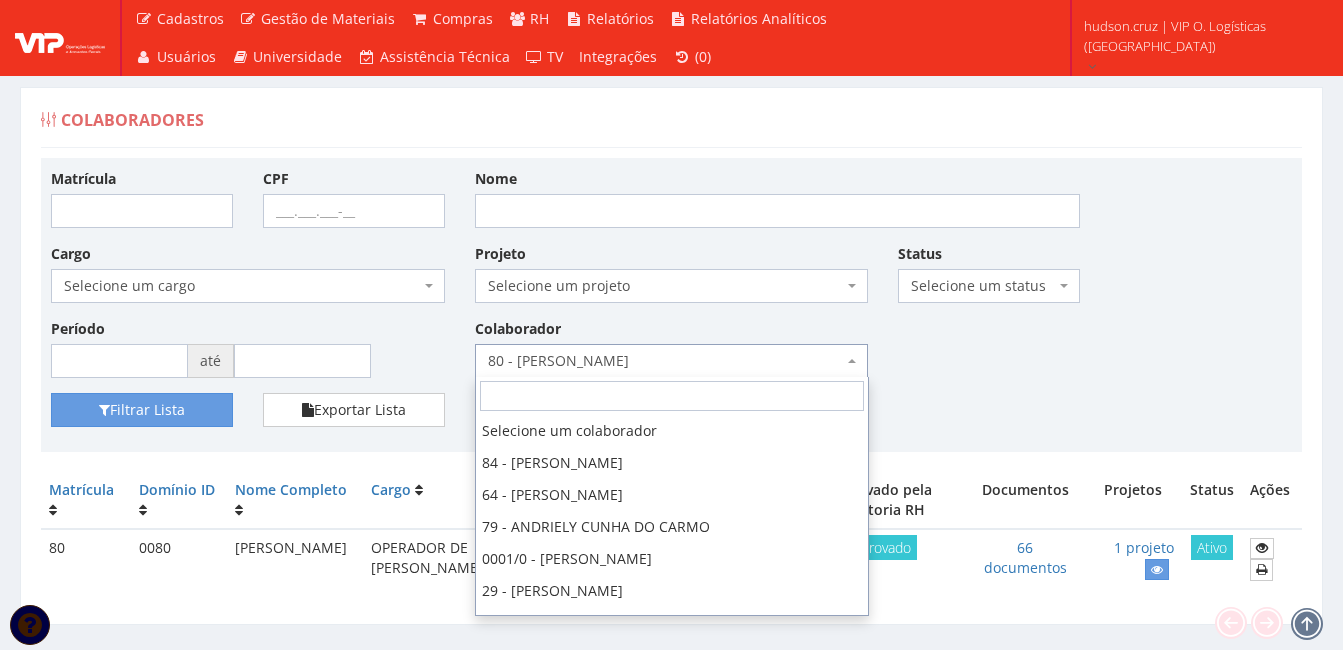 click on "80 - [PERSON_NAME]" at bounding box center [666, 361] 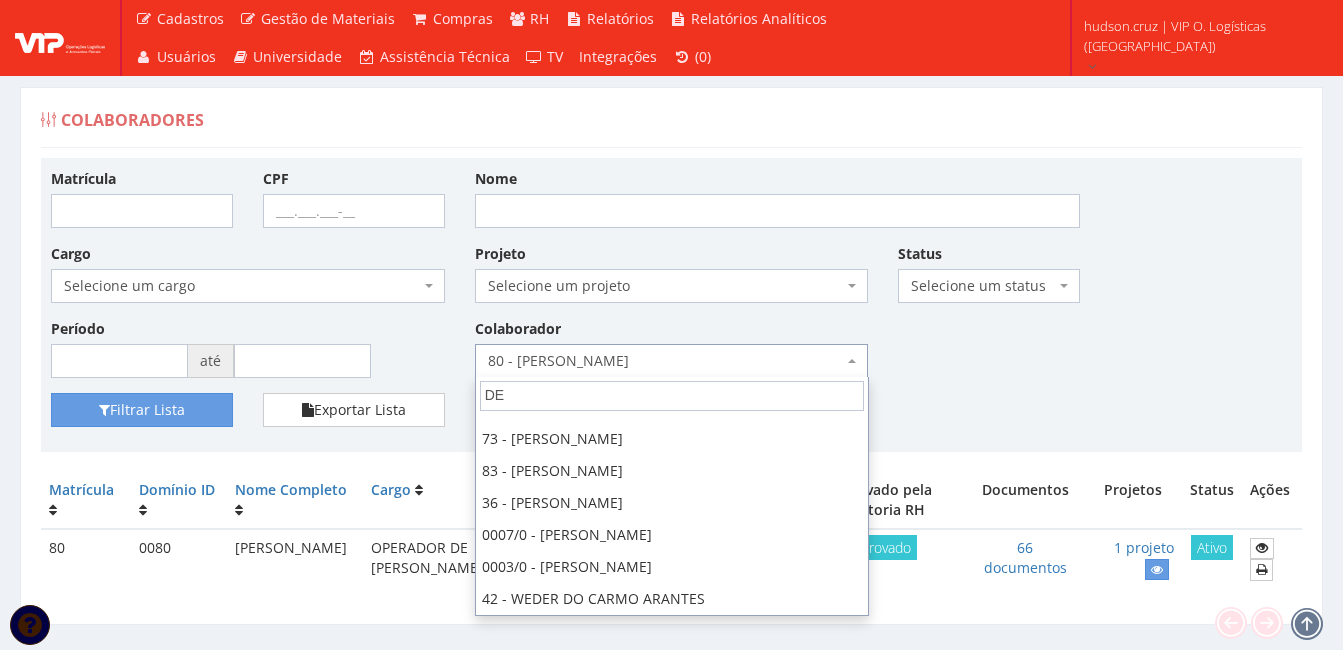 scroll, scrollTop: 0, scrollLeft: 0, axis: both 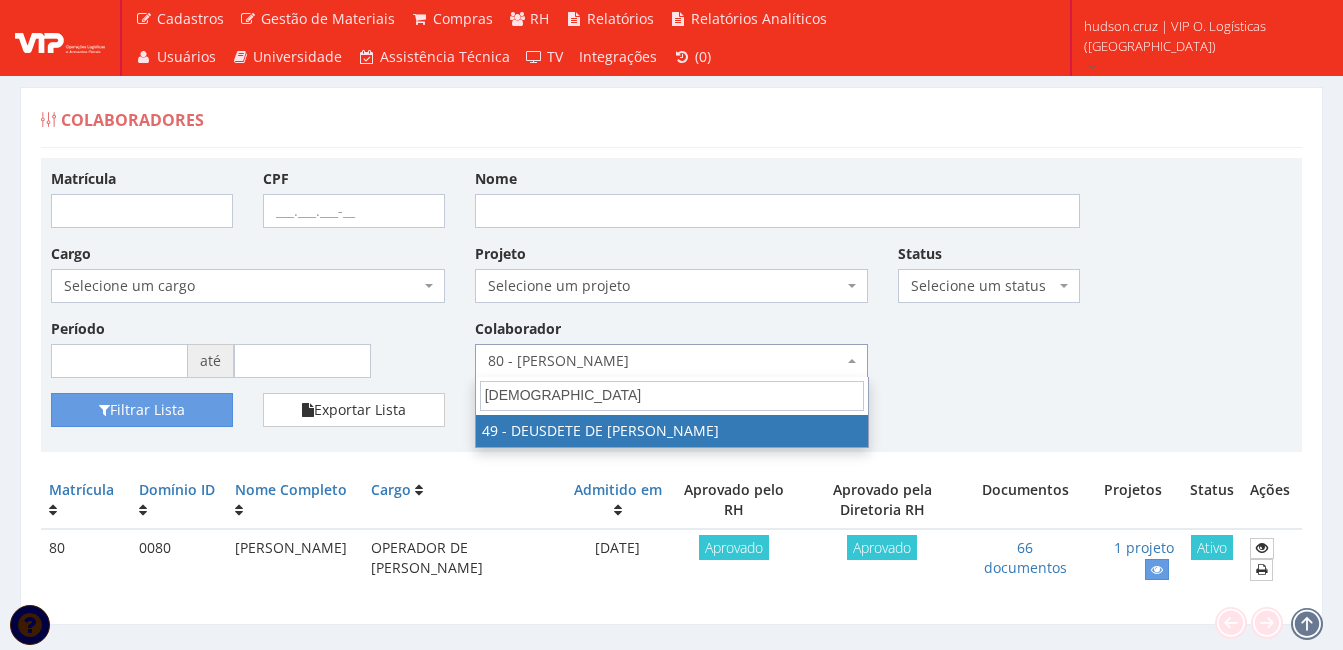 type on "DEUS" 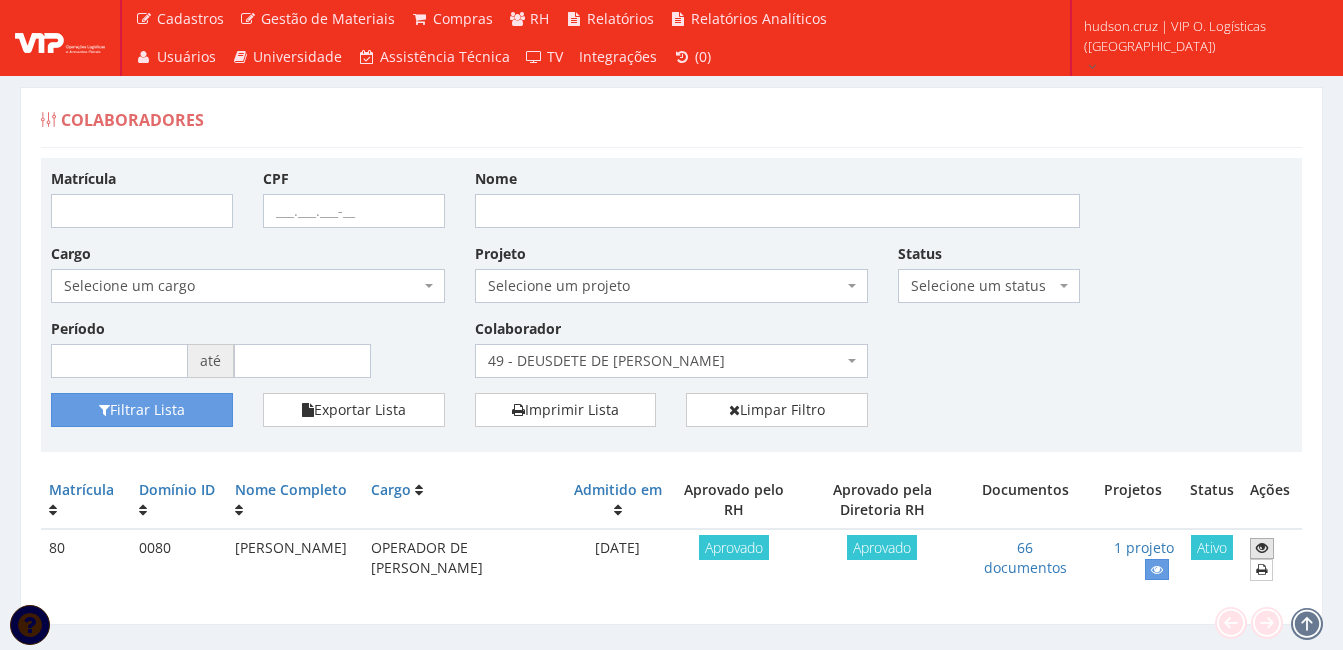 click at bounding box center (1262, 548) 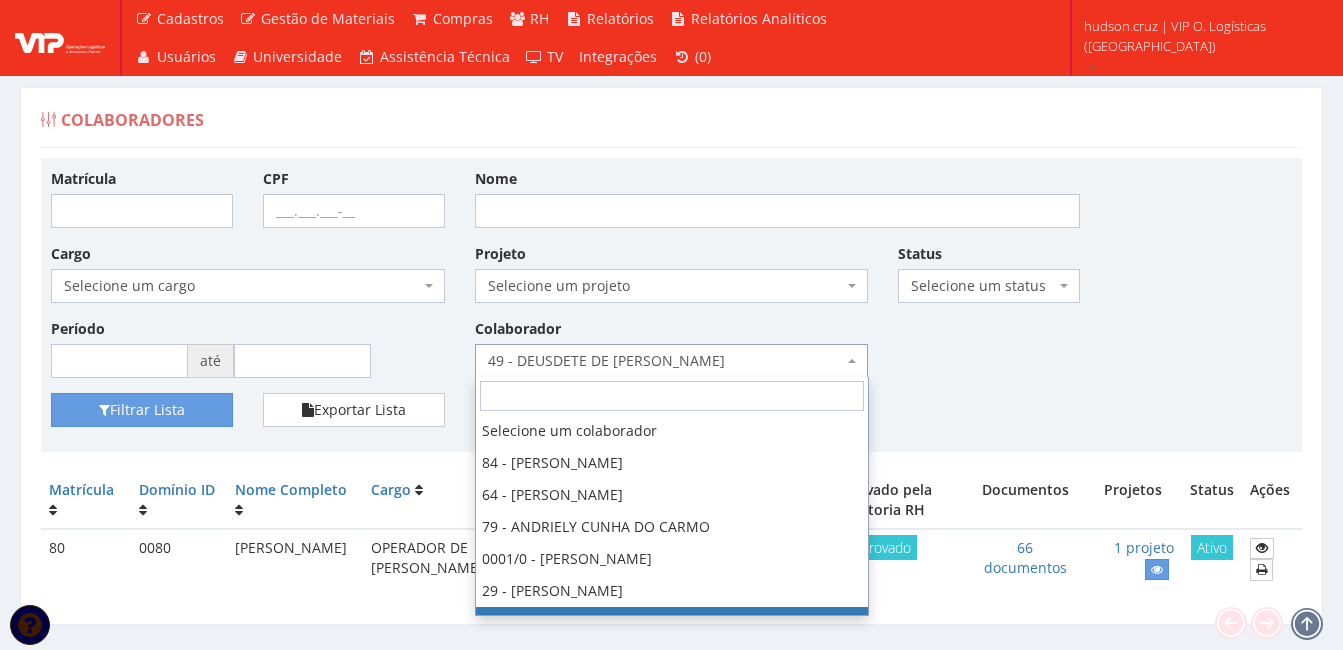 click on "49 - DEUSDETE DE CASTRO CARNEIRO" at bounding box center [666, 361] 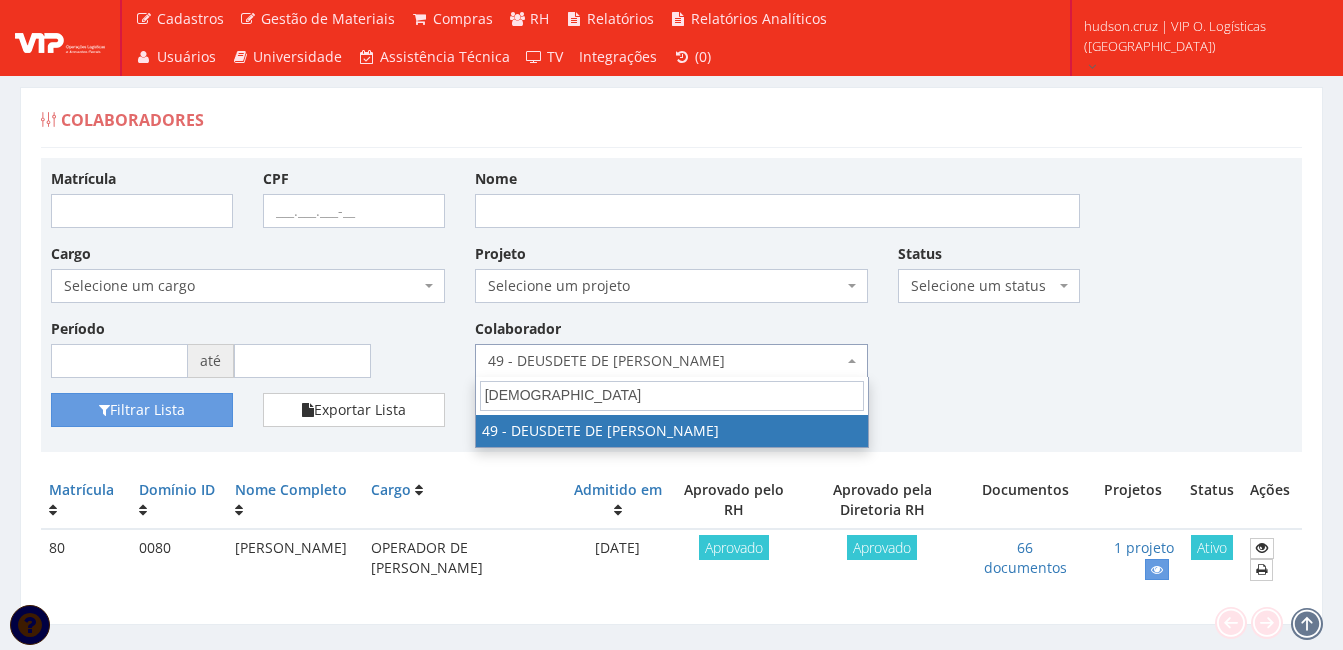 type on "DEUS" 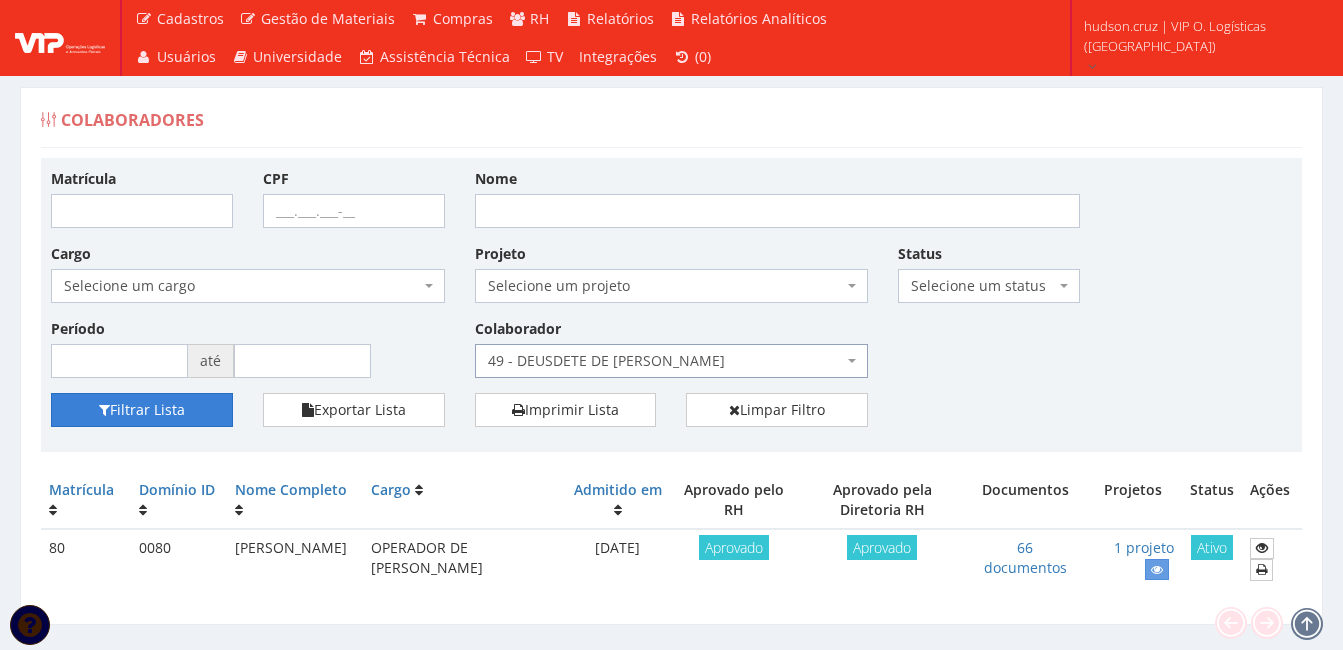 click on "Filtrar Lista" at bounding box center (142, 410) 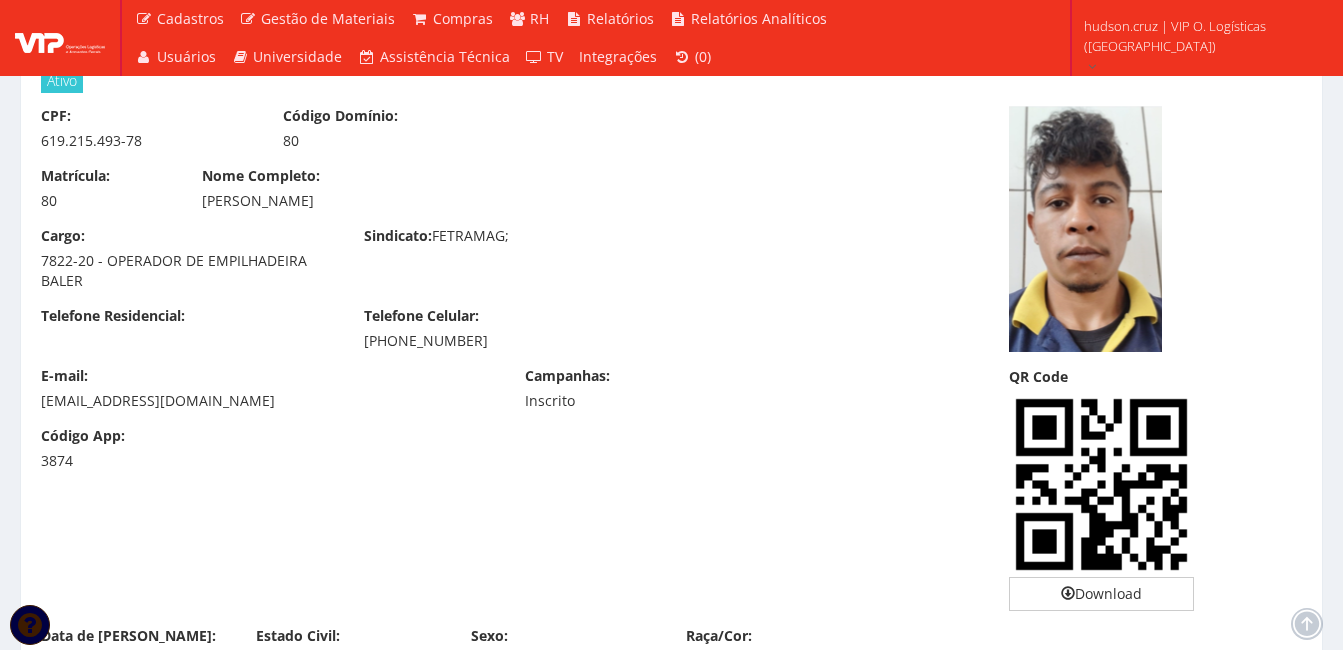 scroll, scrollTop: 0, scrollLeft: 0, axis: both 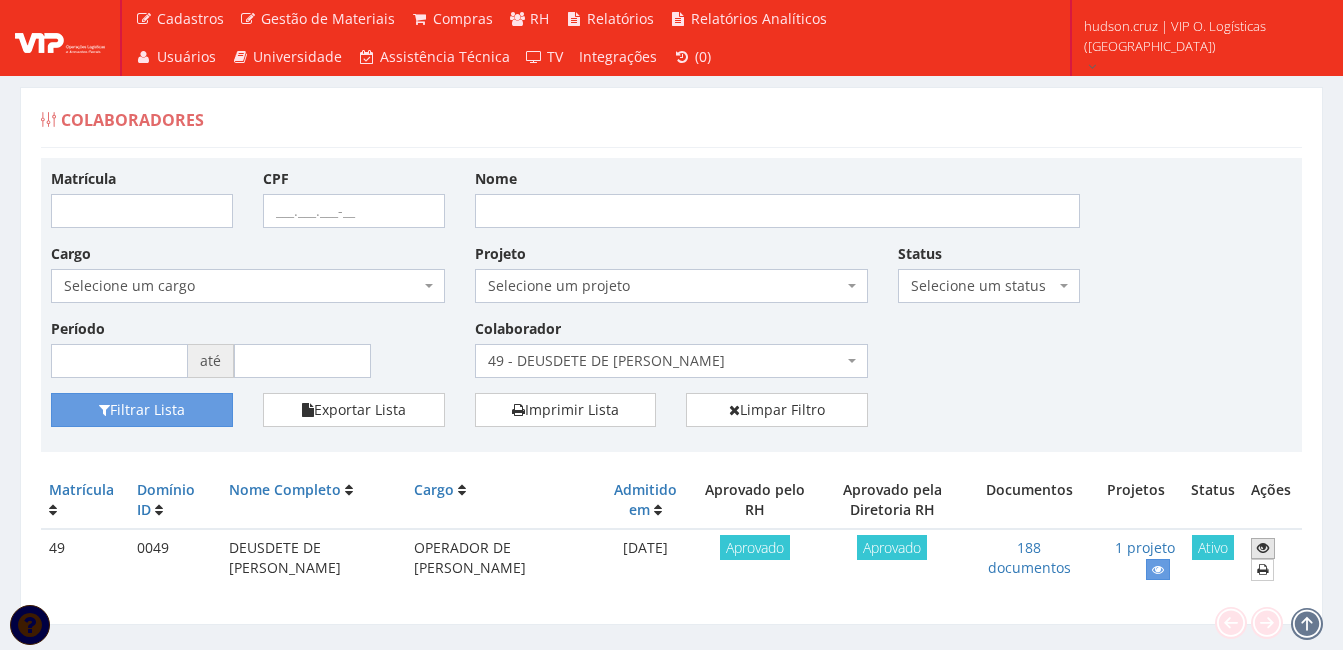 click at bounding box center [1263, 548] 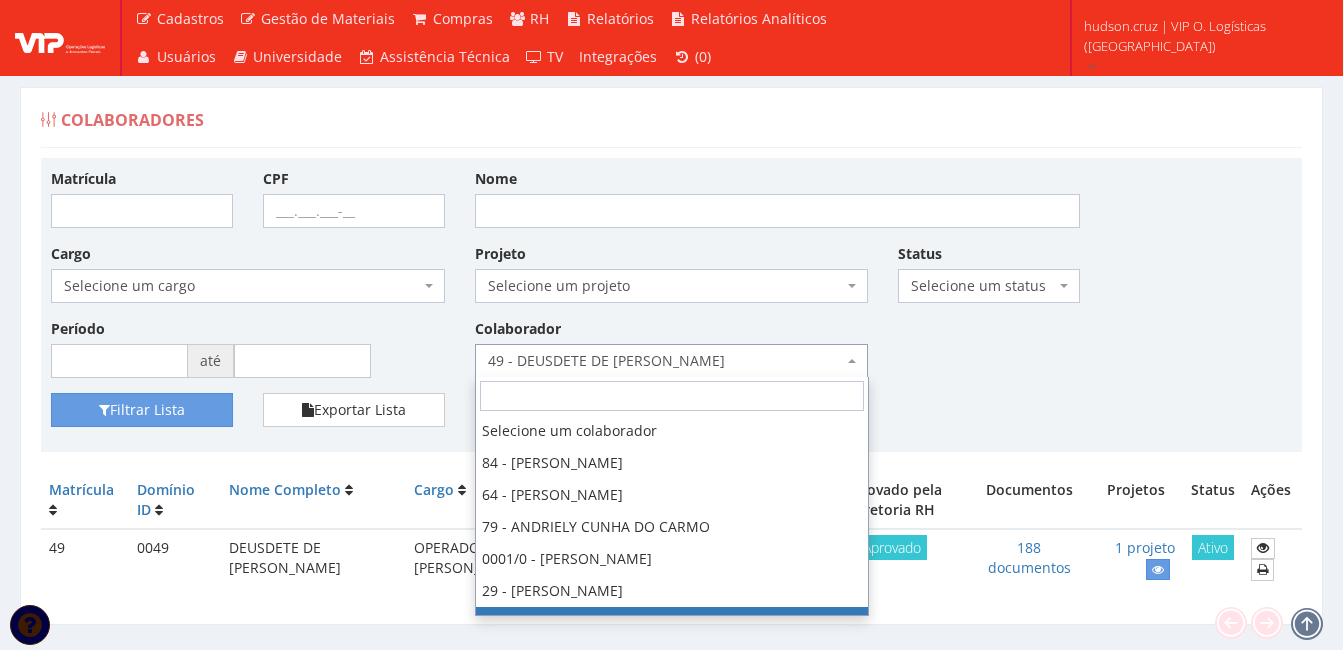 click on "49 - DEUSDETE DE [PERSON_NAME]" at bounding box center [666, 361] 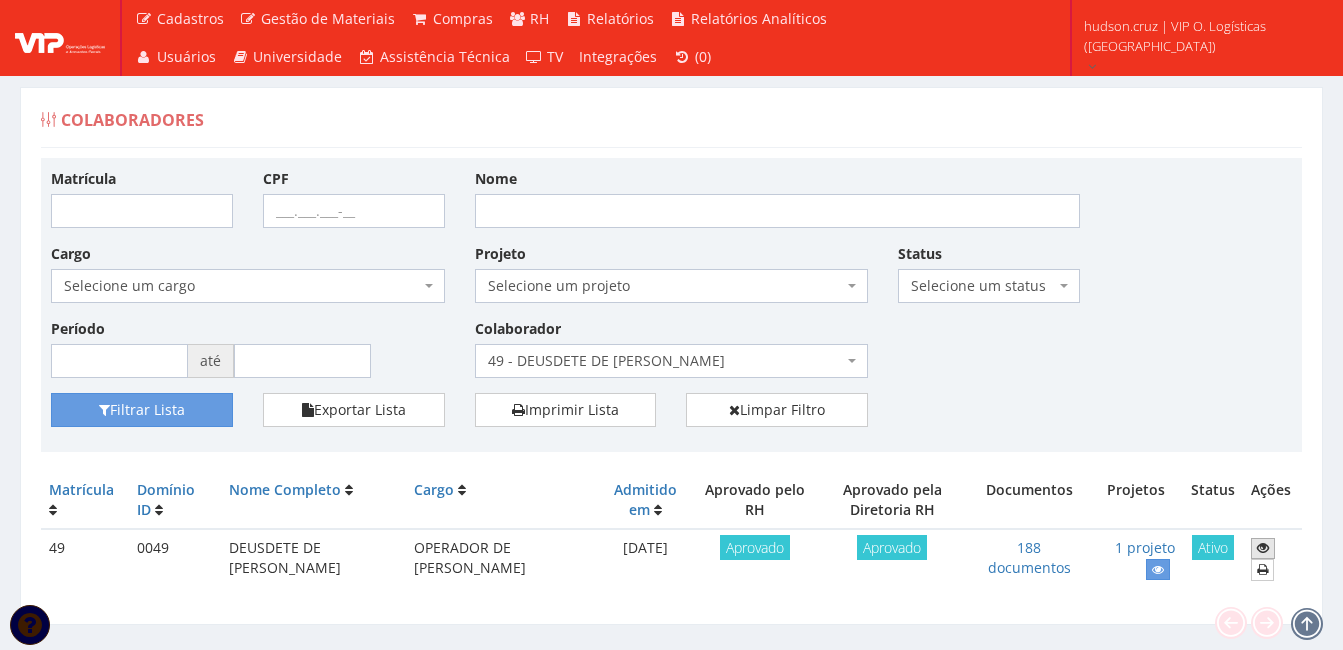 click at bounding box center [1263, 548] 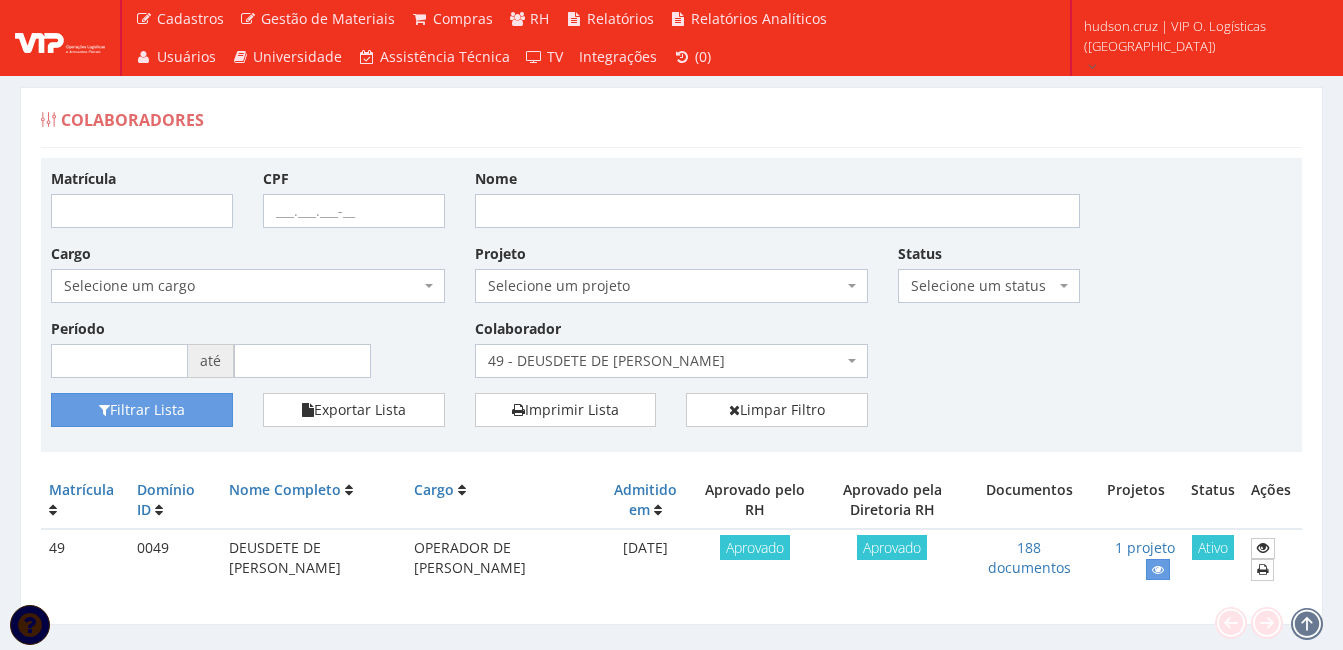 drag, startPoint x: 733, startPoint y: 357, endPoint x: 740, endPoint y: 348, distance: 11.401754 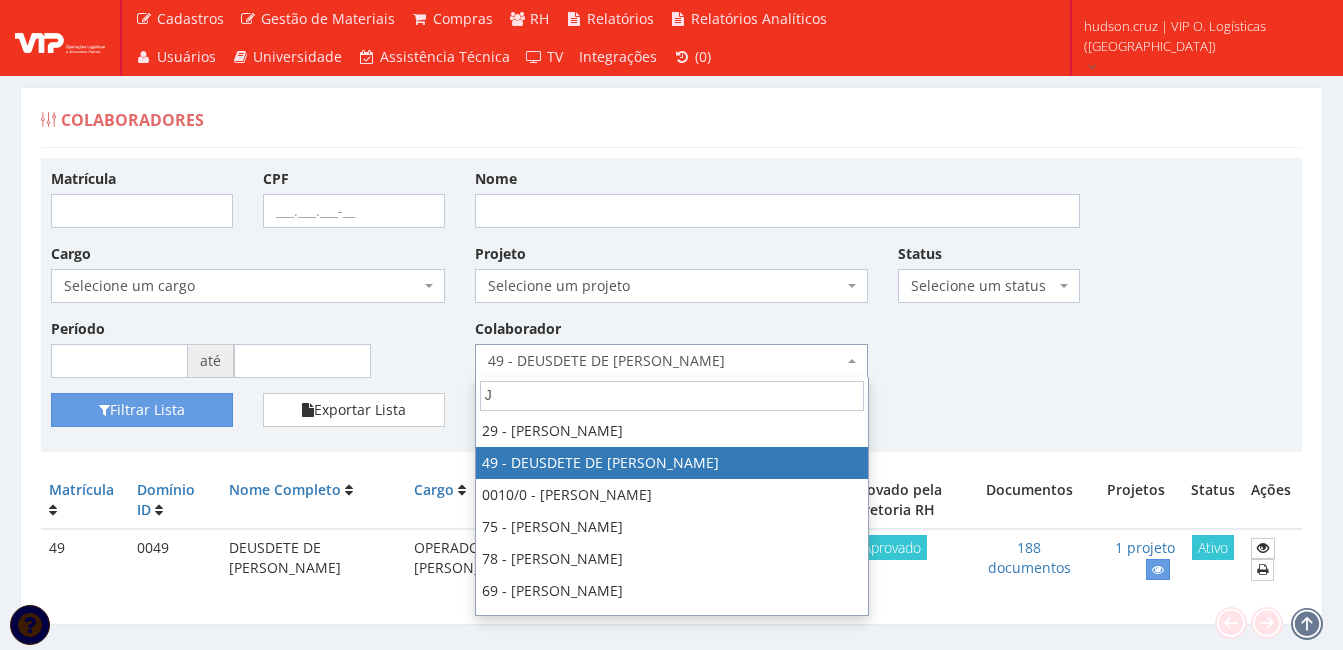 scroll, scrollTop: 0, scrollLeft: 0, axis: both 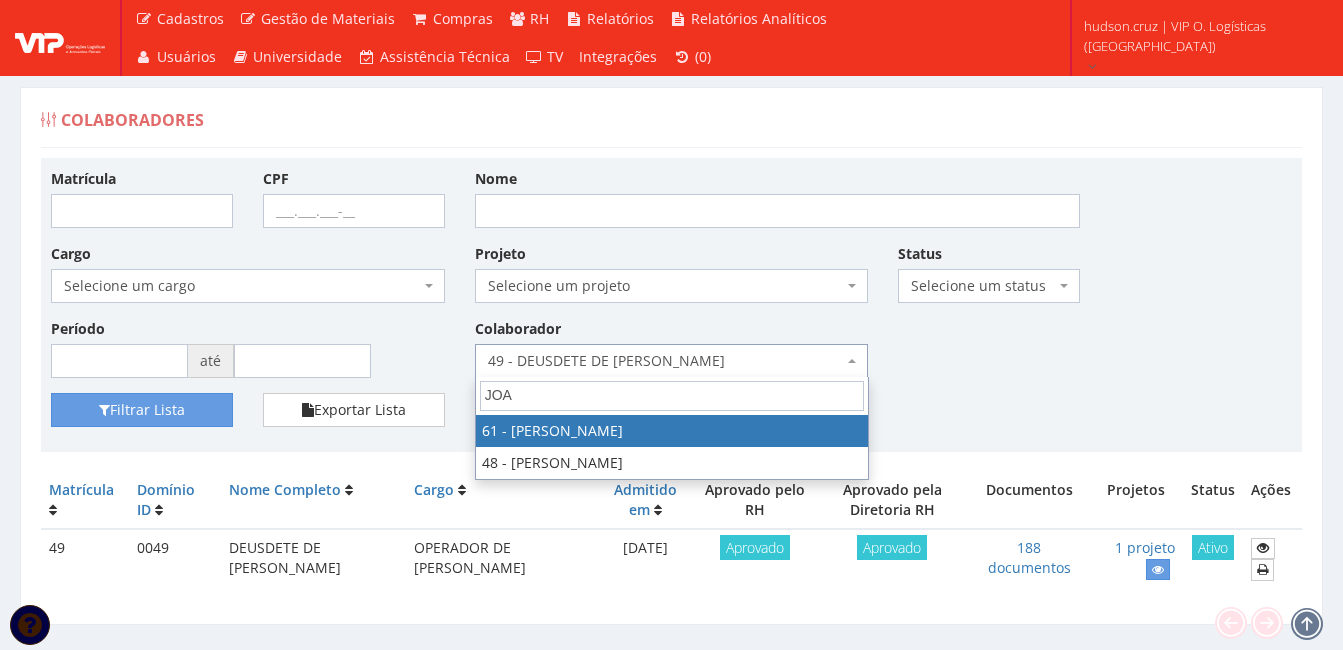 type on "JOA" 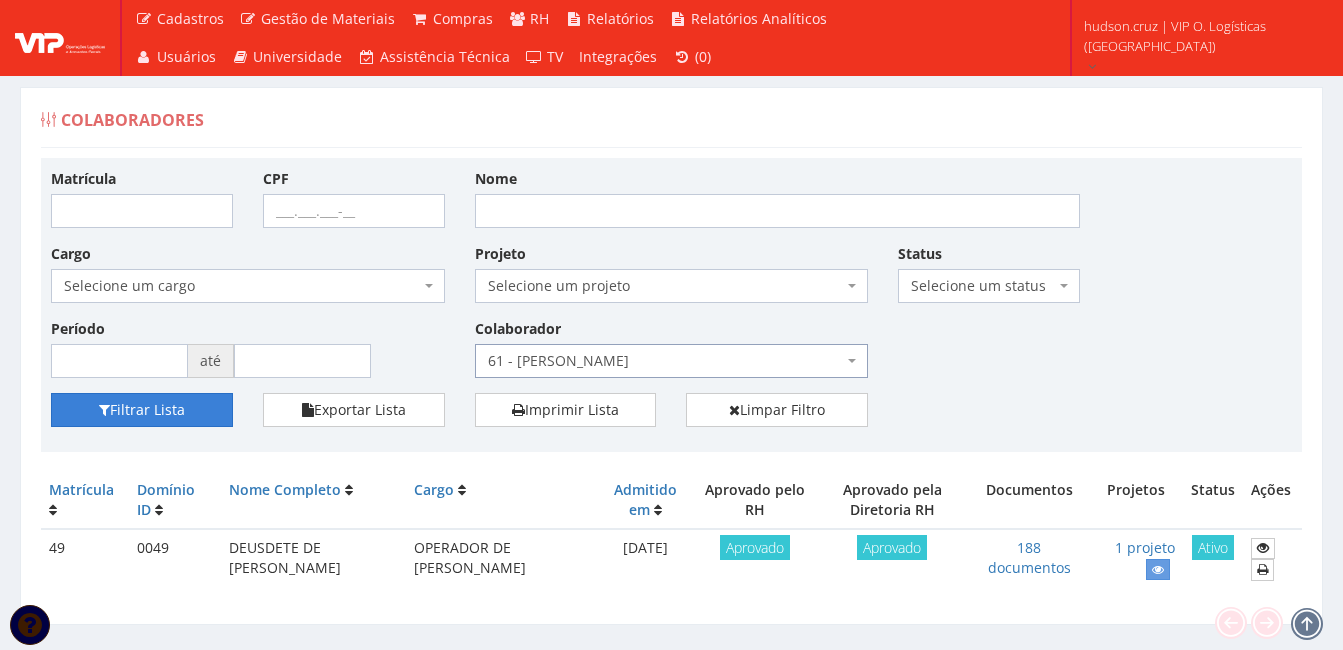 click on "Filtrar Lista" at bounding box center (142, 410) 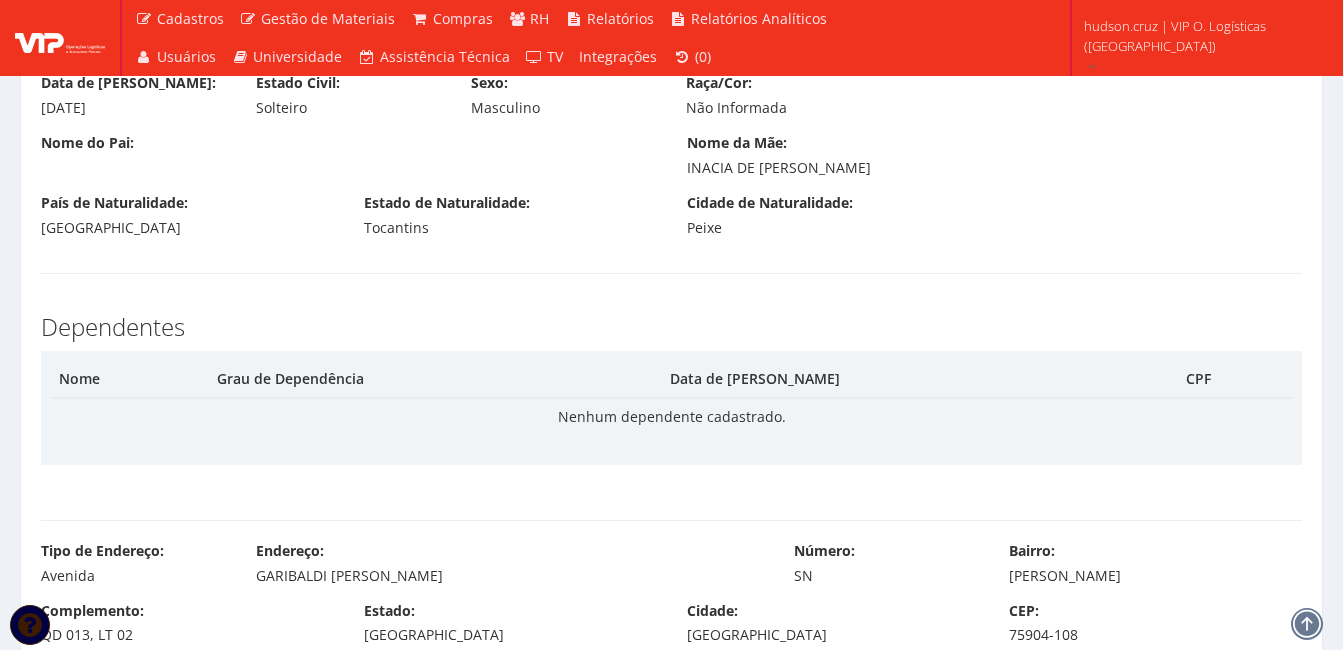 scroll, scrollTop: 500, scrollLeft: 0, axis: vertical 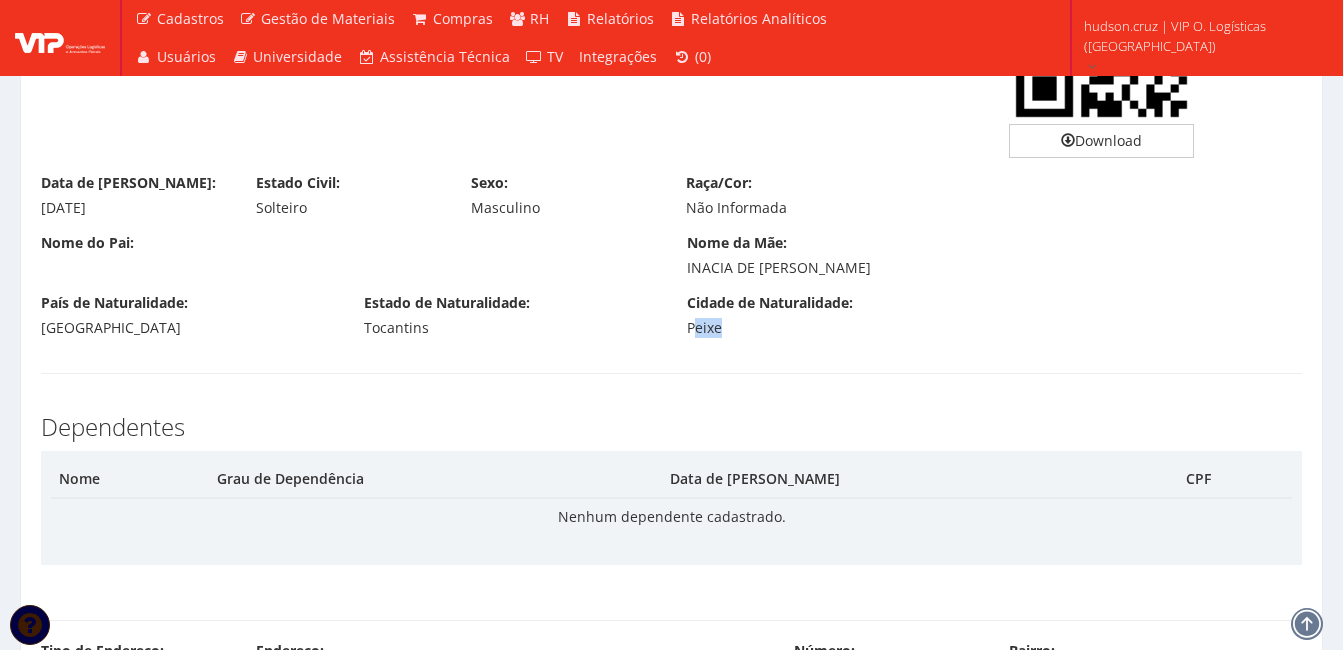 drag, startPoint x: 692, startPoint y: 332, endPoint x: 721, endPoint y: 334, distance: 29.068884 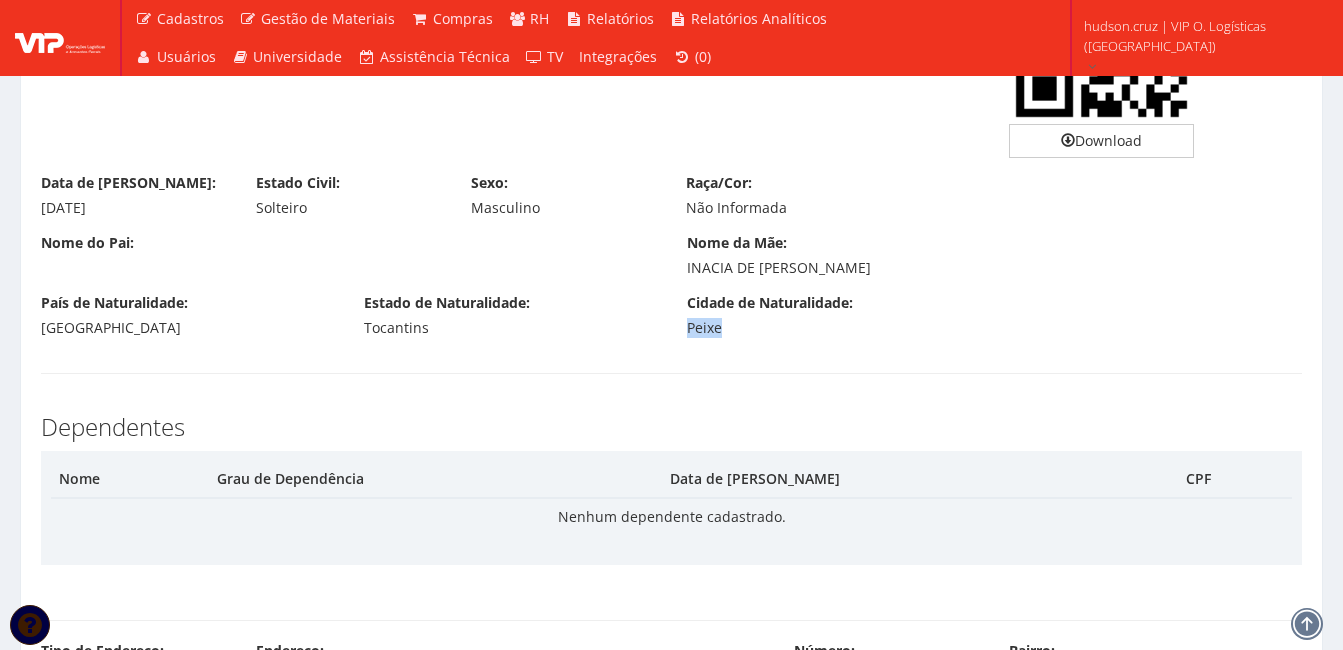 drag, startPoint x: 693, startPoint y: 330, endPoint x: 743, endPoint y: 344, distance: 51.92302 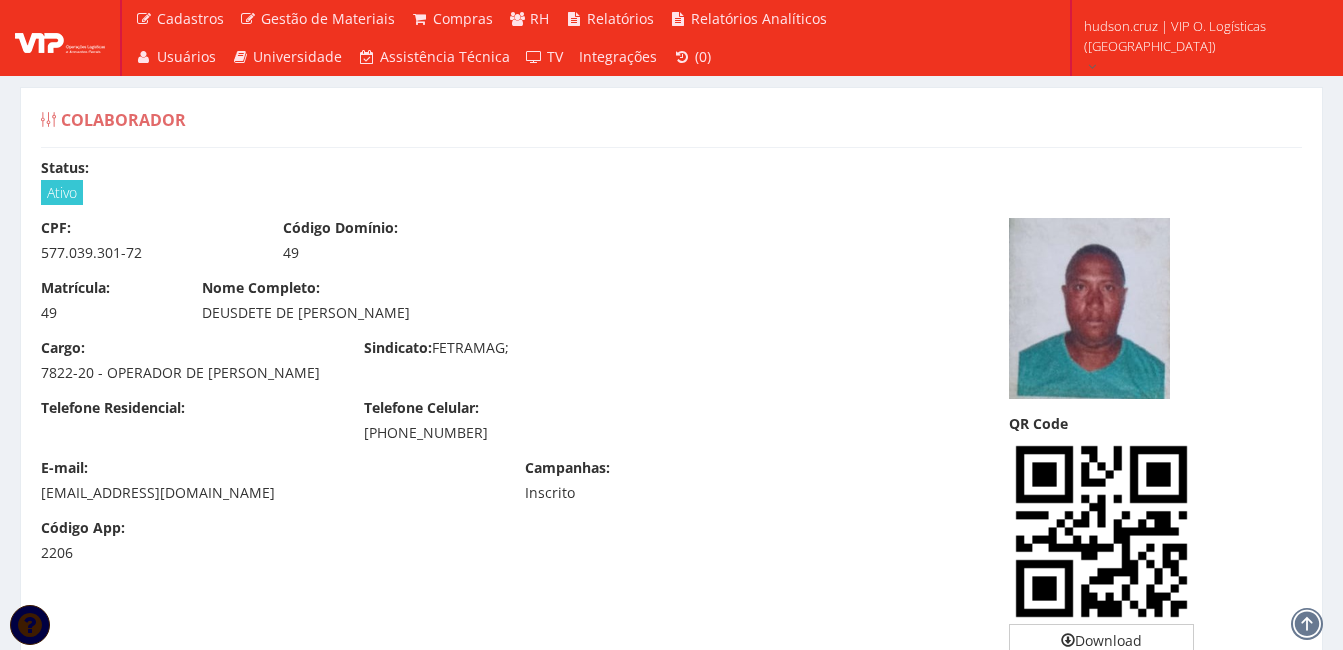 scroll, scrollTop: 0, scrollLeft: 0, axis: both 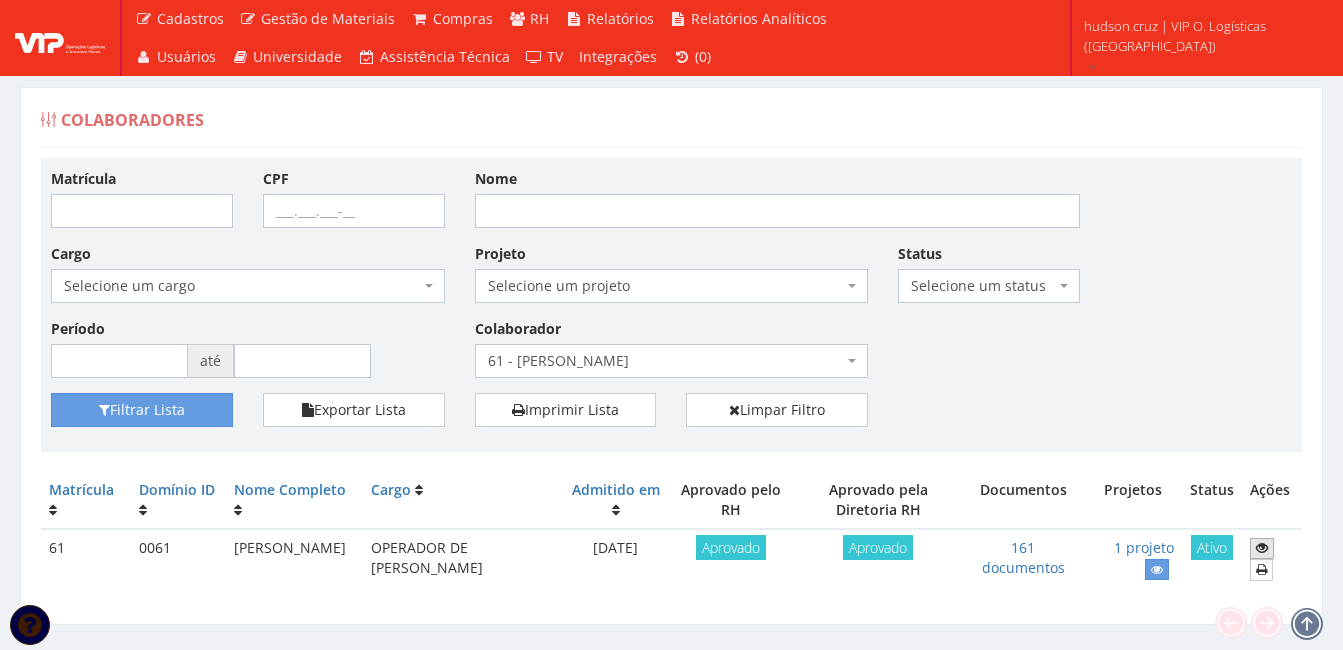 click at bounding box center (1262, 548) 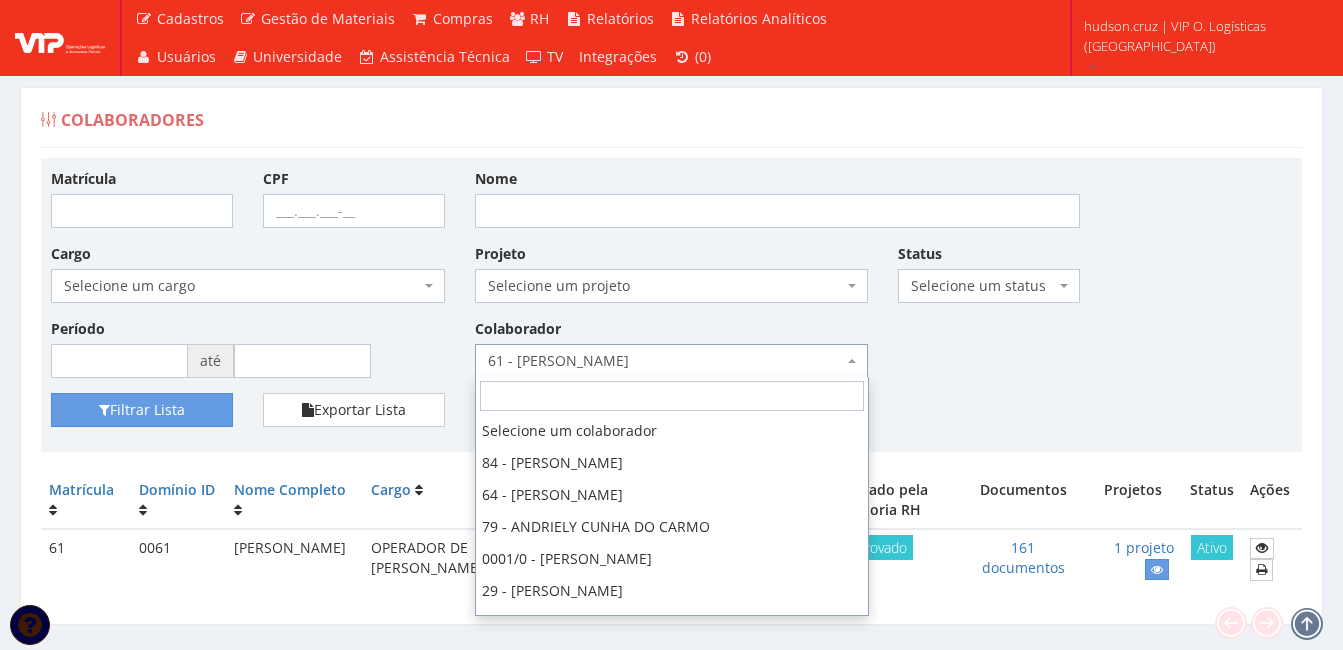click on "61 - JOAO PAULO LIMA DOS SANTOS" at bounding box center [666, 361] 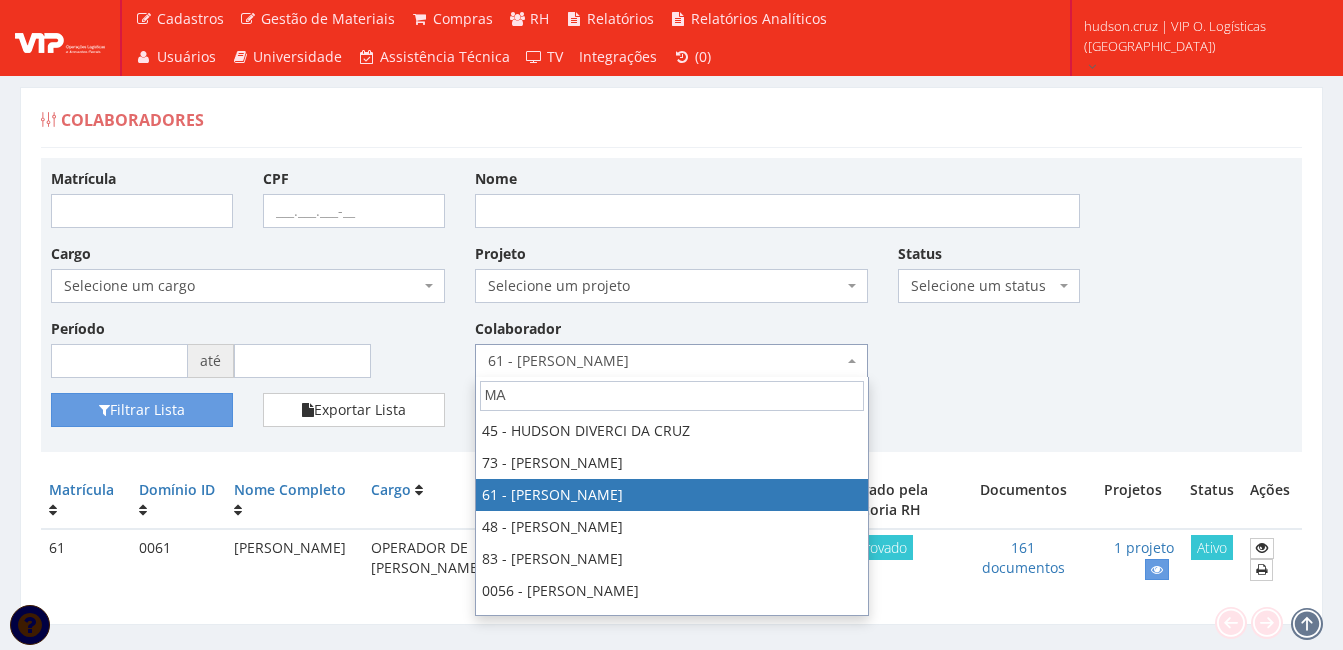 scroll, scrollTop: 0, scrollLeft: 0, axis: both 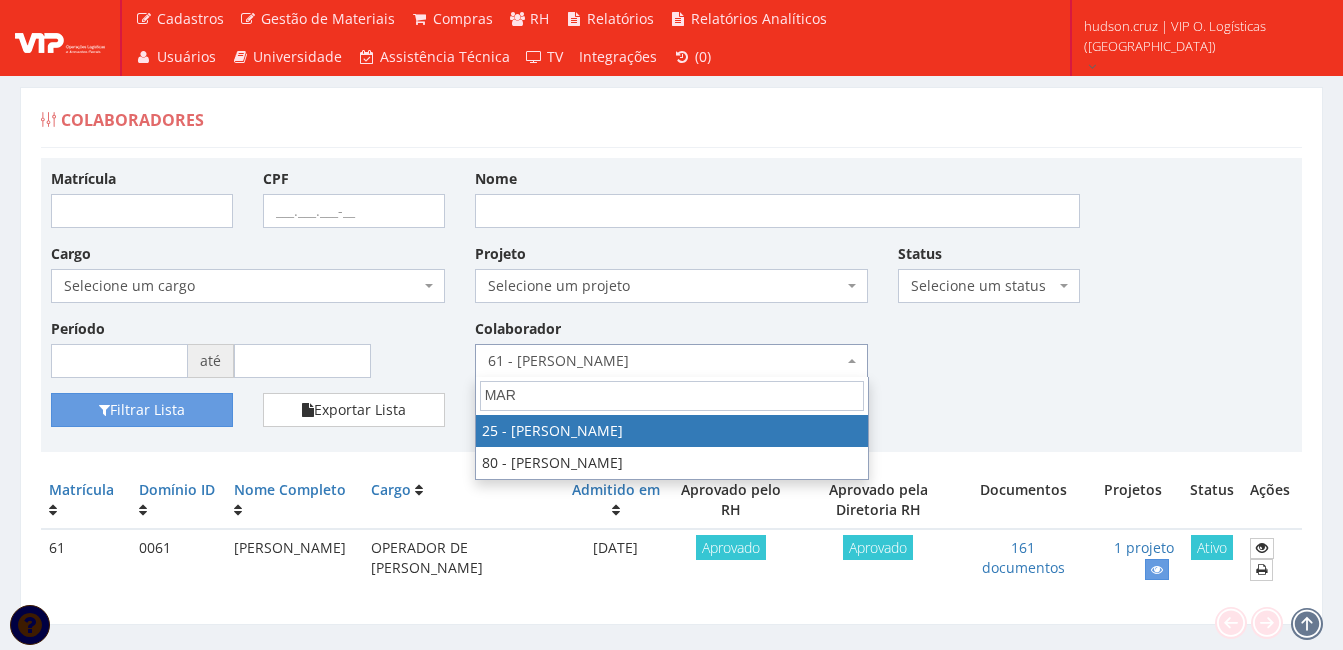 type on "MAR" 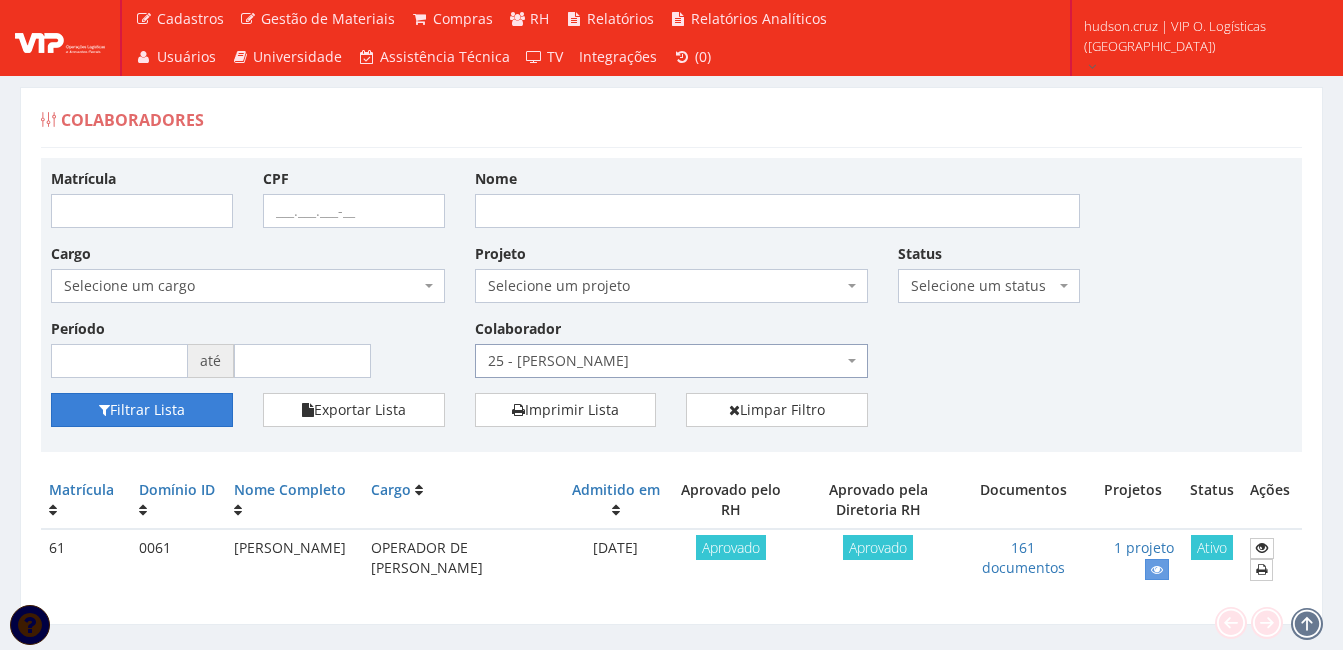 click on "Filtrar Lista" at bounding box center [142, 410] 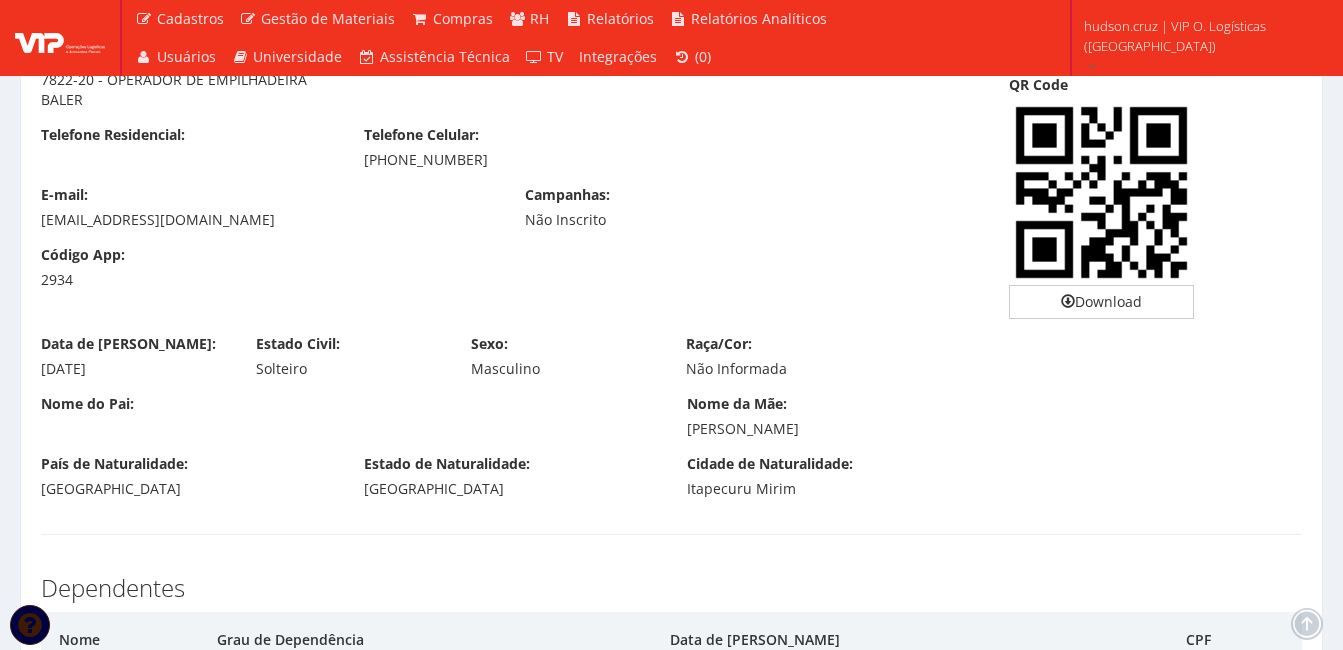 scroll, scrollTop: 300, scrollLeft: 0, axis: vertical 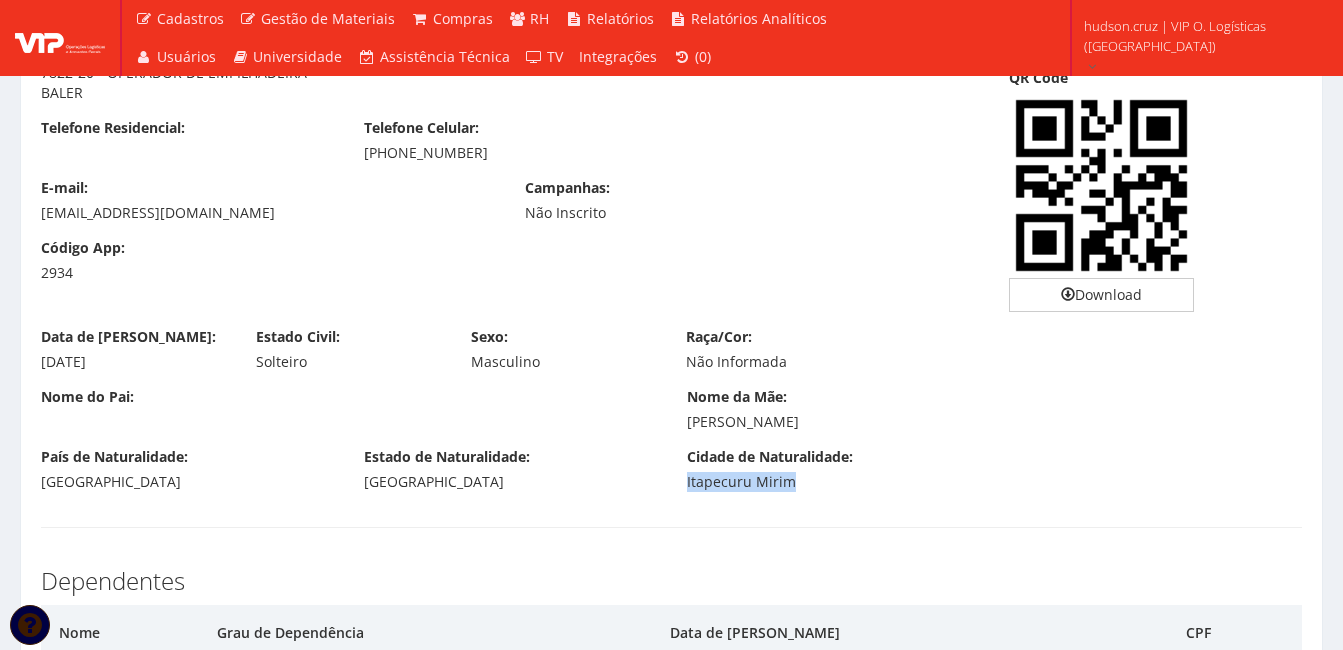 drag, startPoint x: 682, startPoint y: 480, endPoint x: 847, endPoint y: 503, distance: 166.59532 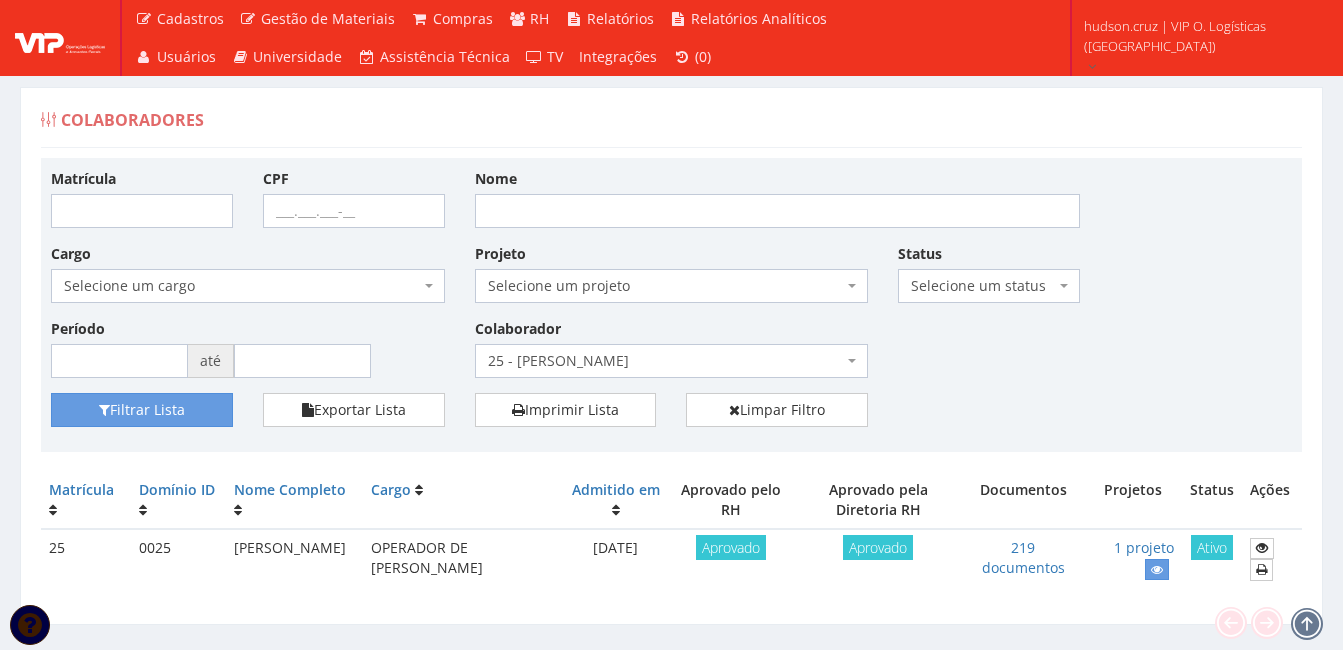 scroll, scrollTop: 0, scrollLeft: 0, axis: both 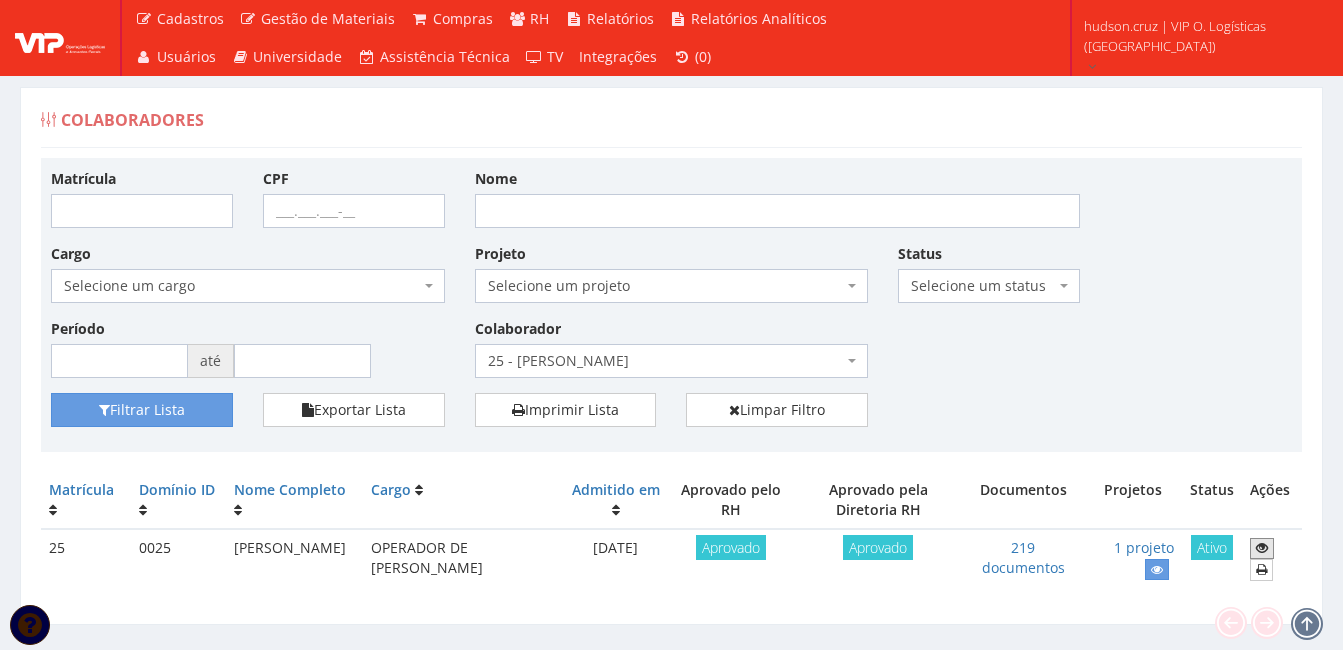 click at bounding box center (1262, 548) 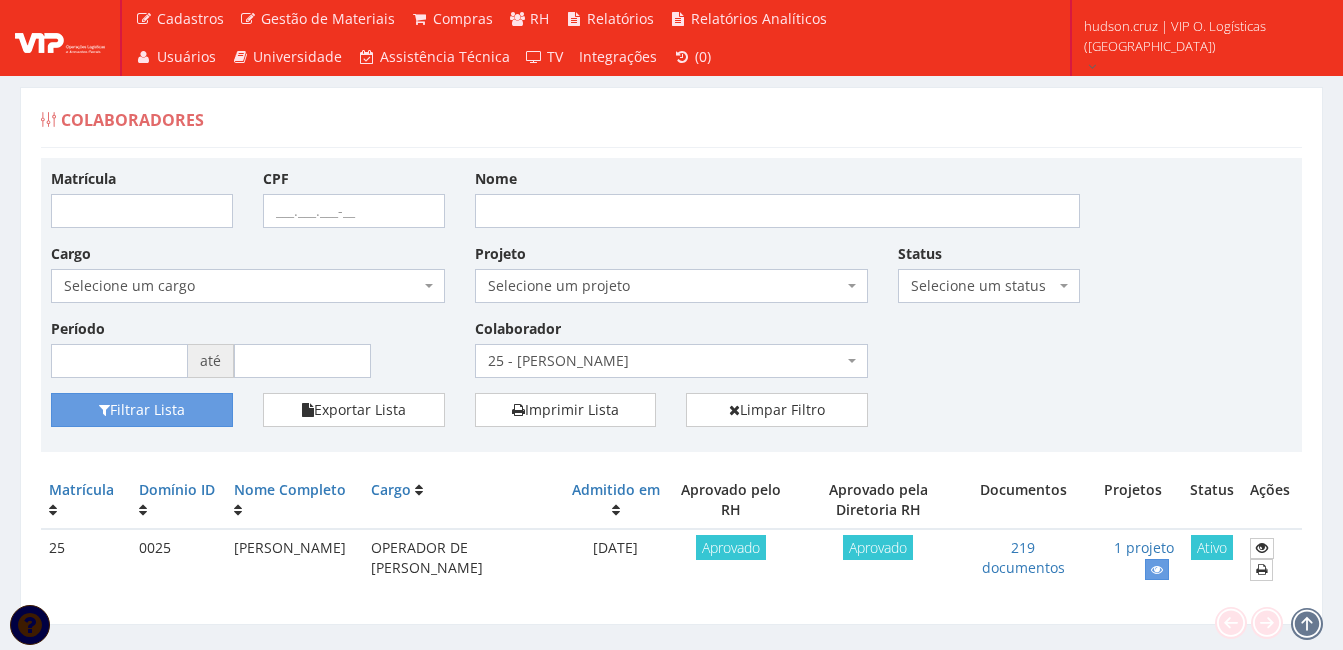 click on "25 - MARCOS ANTONIO DA SILVA E SILVA" at bounding box center (666, 361) 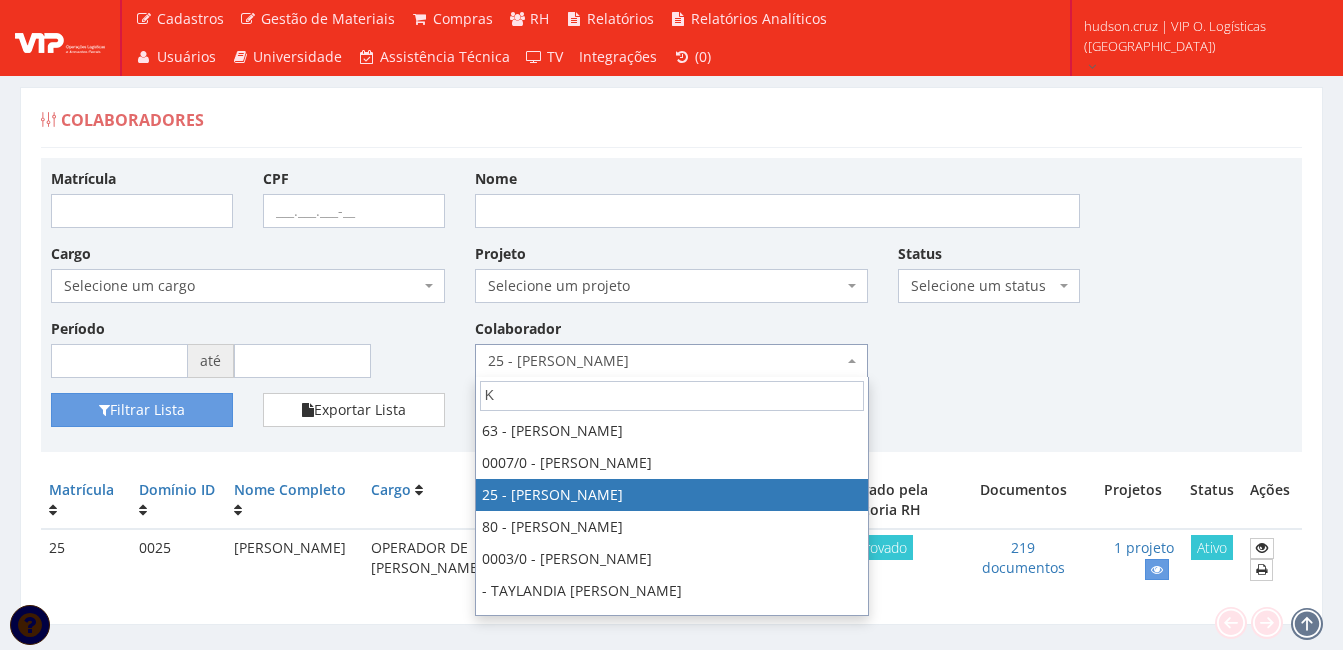 scroll, scrollTop: 0, scrollLeft: 0, axis: both 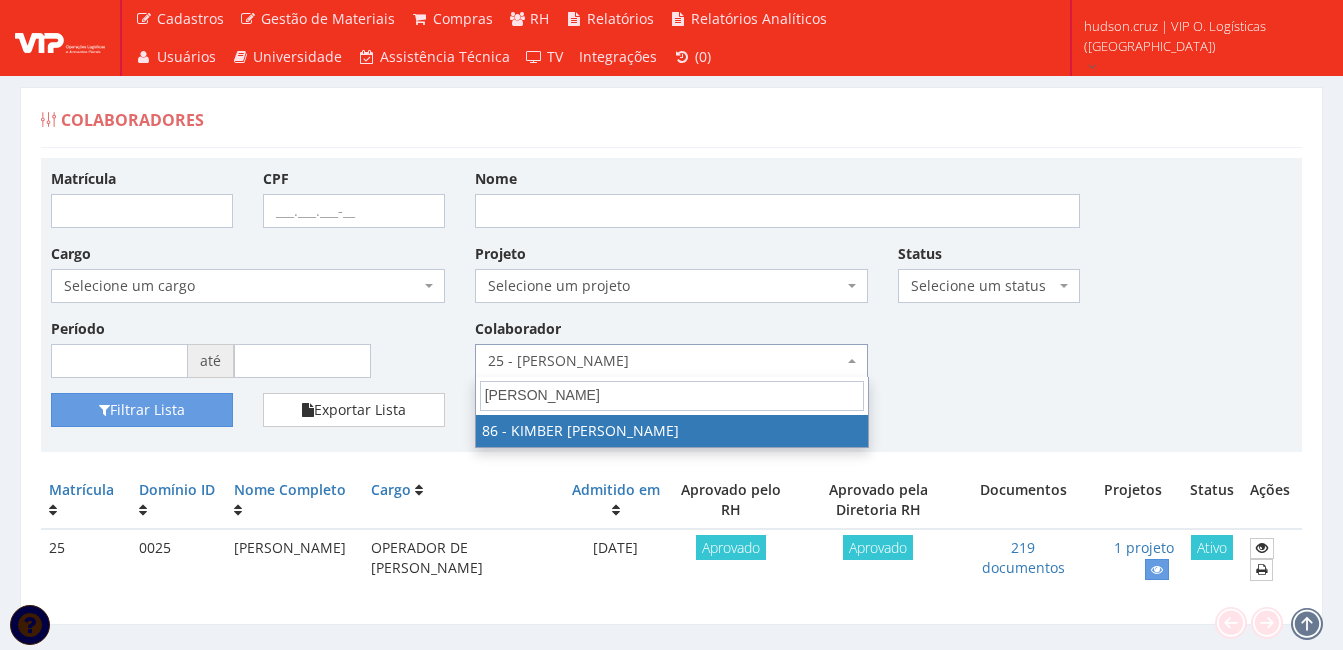 type on "KIM" 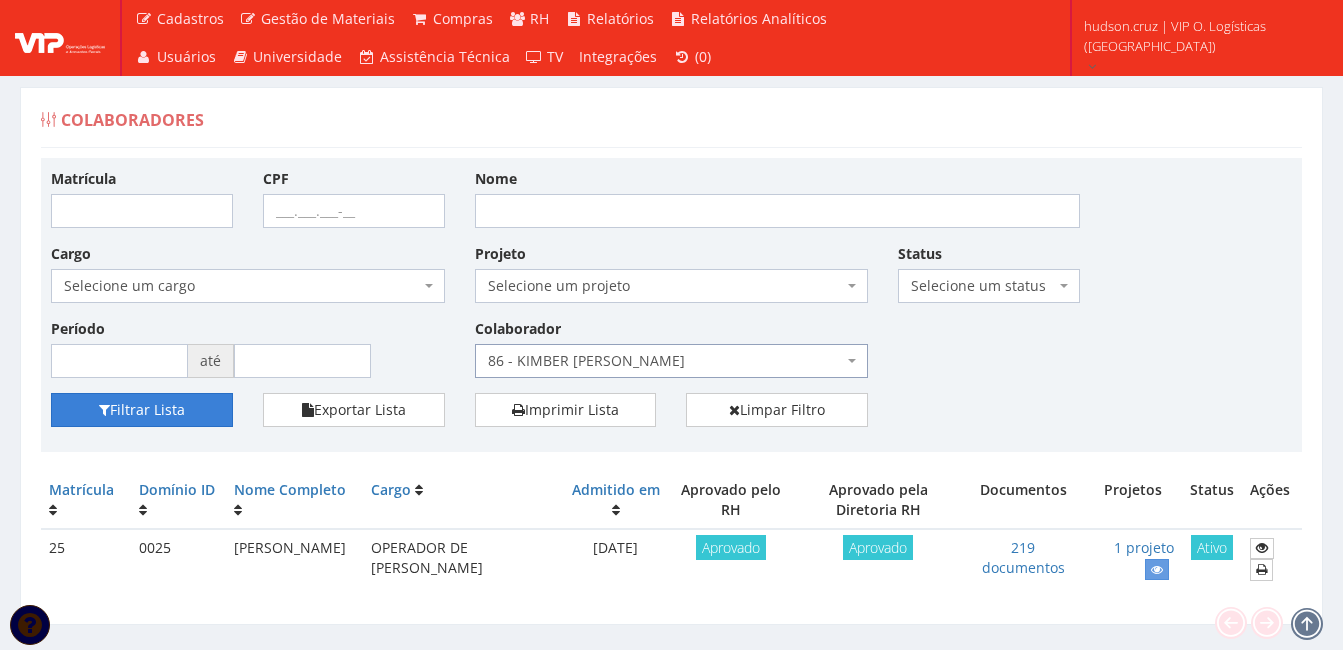 click on "Filtrar Lista" at bounding box center [142, 410] 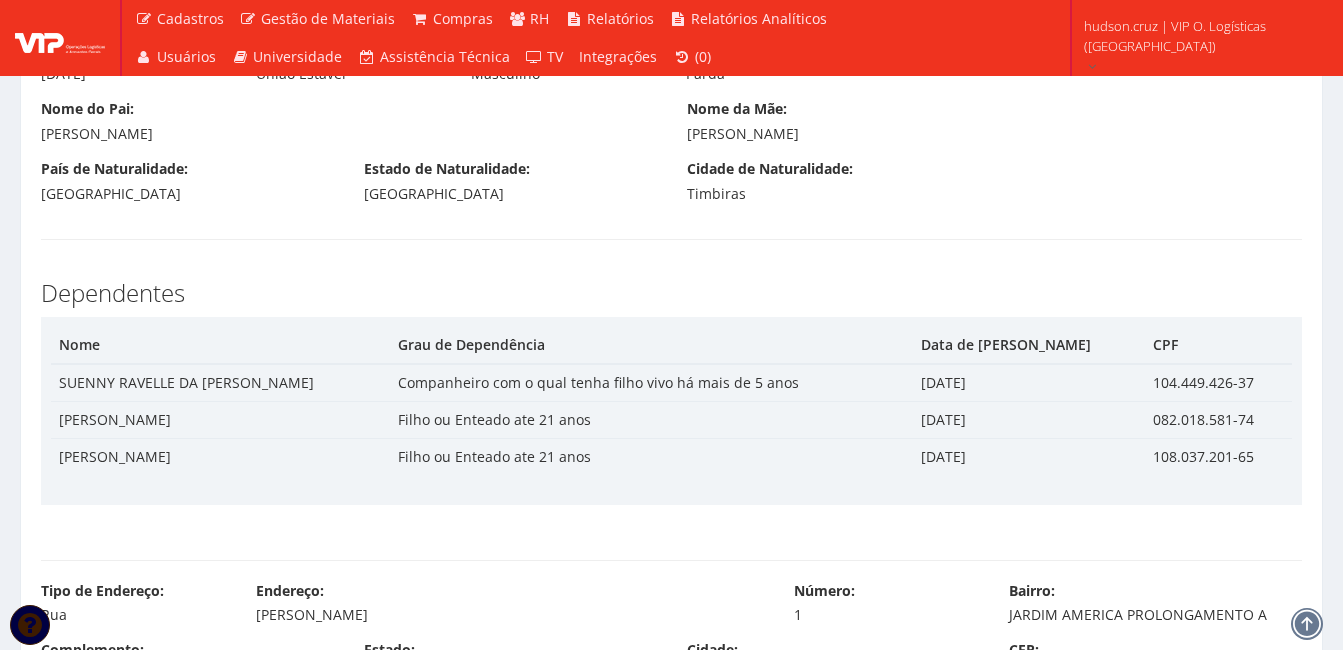 scroll, scrollTop: 700, scrollLeft: 0, axis: vertical 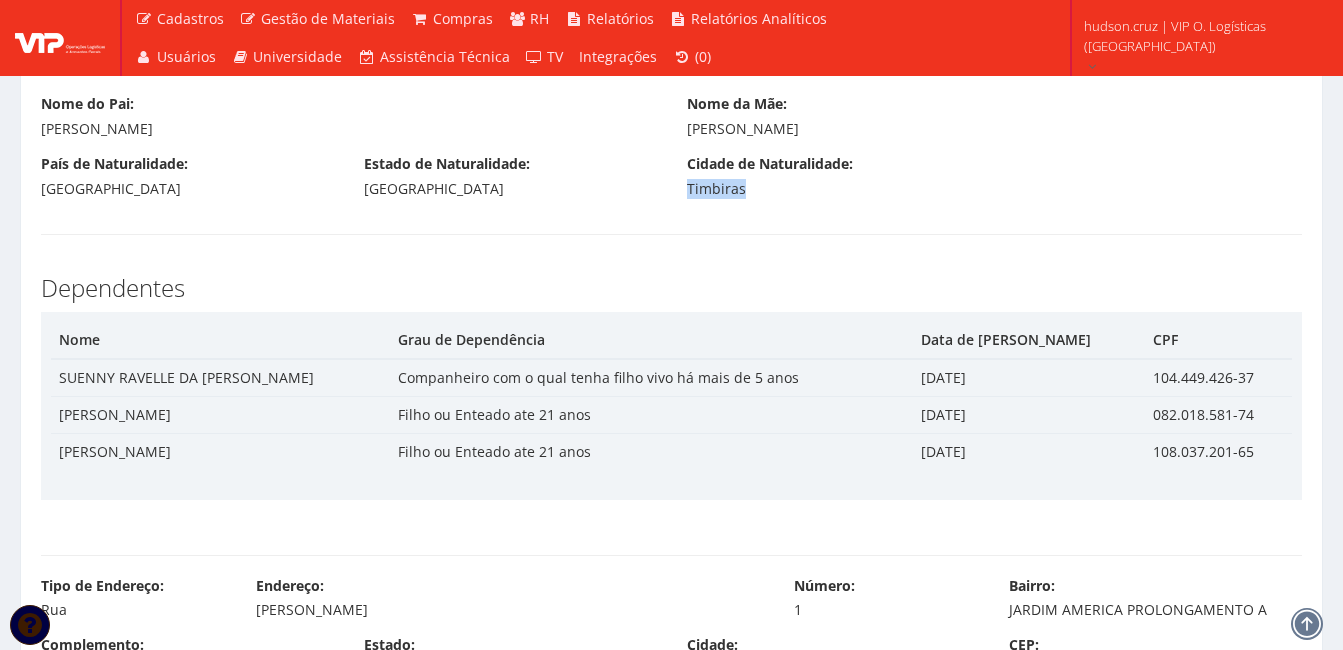 drag, startPoint x: 687, startPoint y: 193, endPoint x: 763, endPoint y: 194, distance: 76.00658 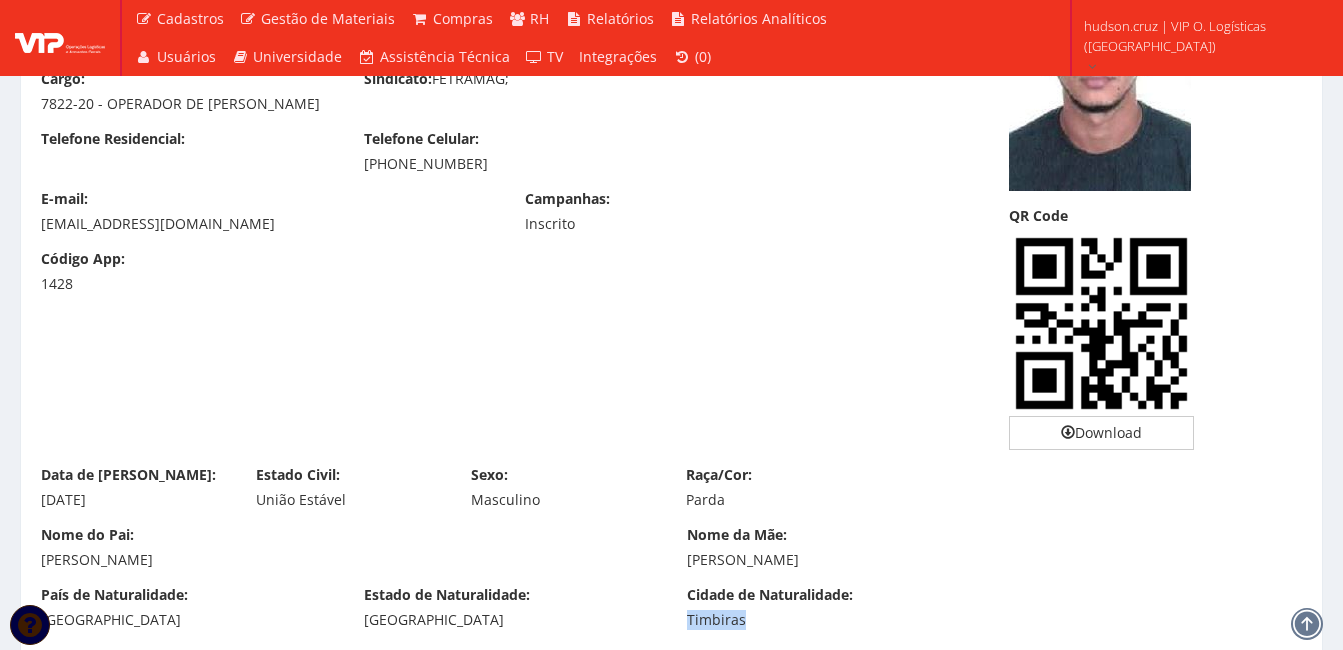 scroll, scrollTop: 100, scrollLeft: 0, axis: vertical 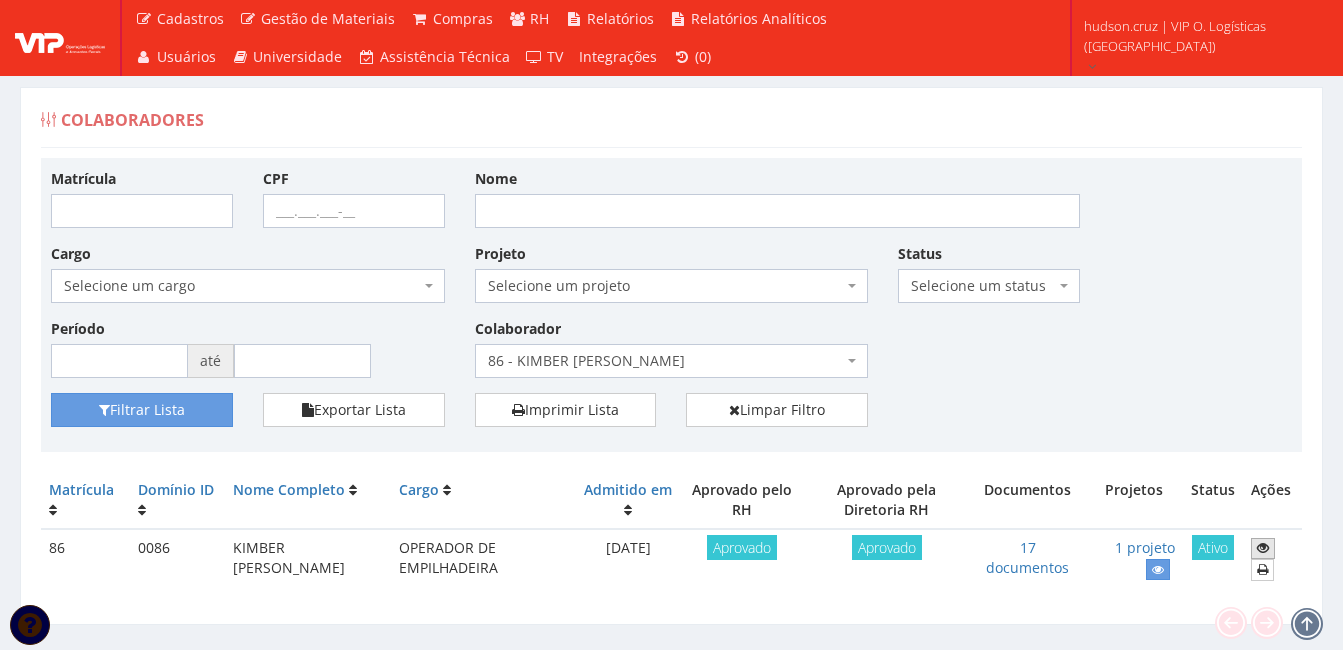 click at bounding box center [1263, 548] 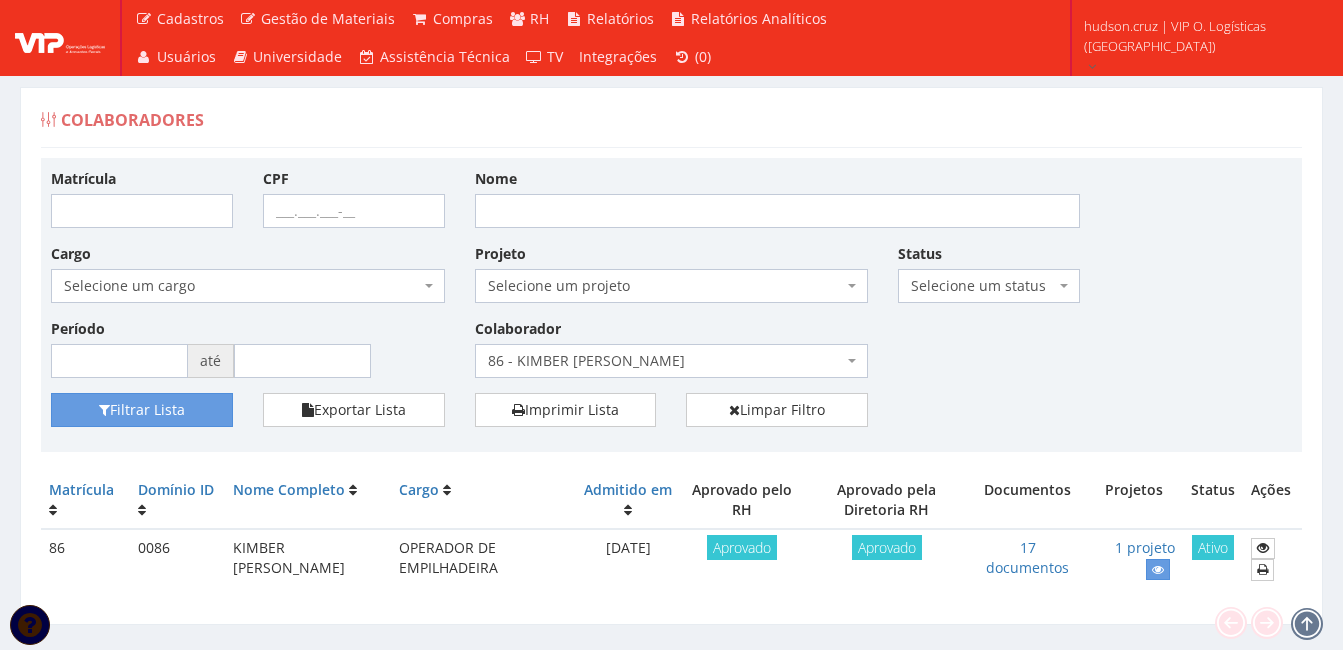 click on "86 - KIMBER [PERSON_NAME]" at bounding box center (666, 361) 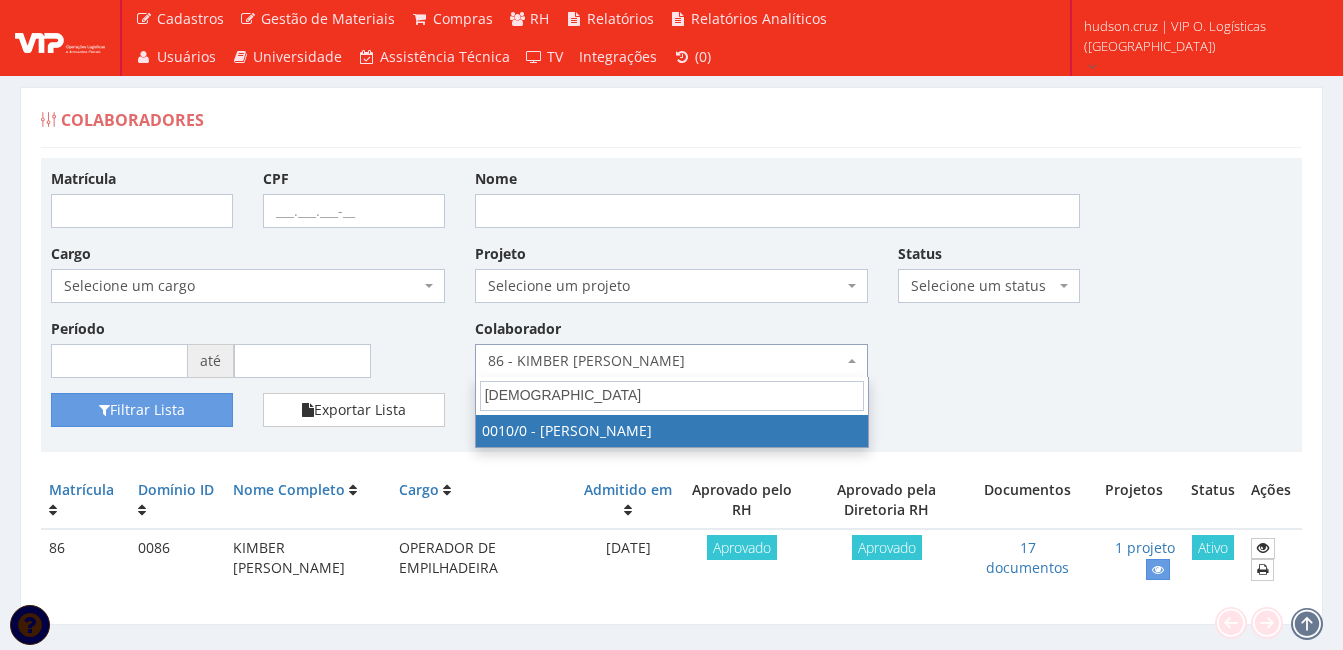scroll, scrollTop: 0, scrollLeft: 0, axis: both 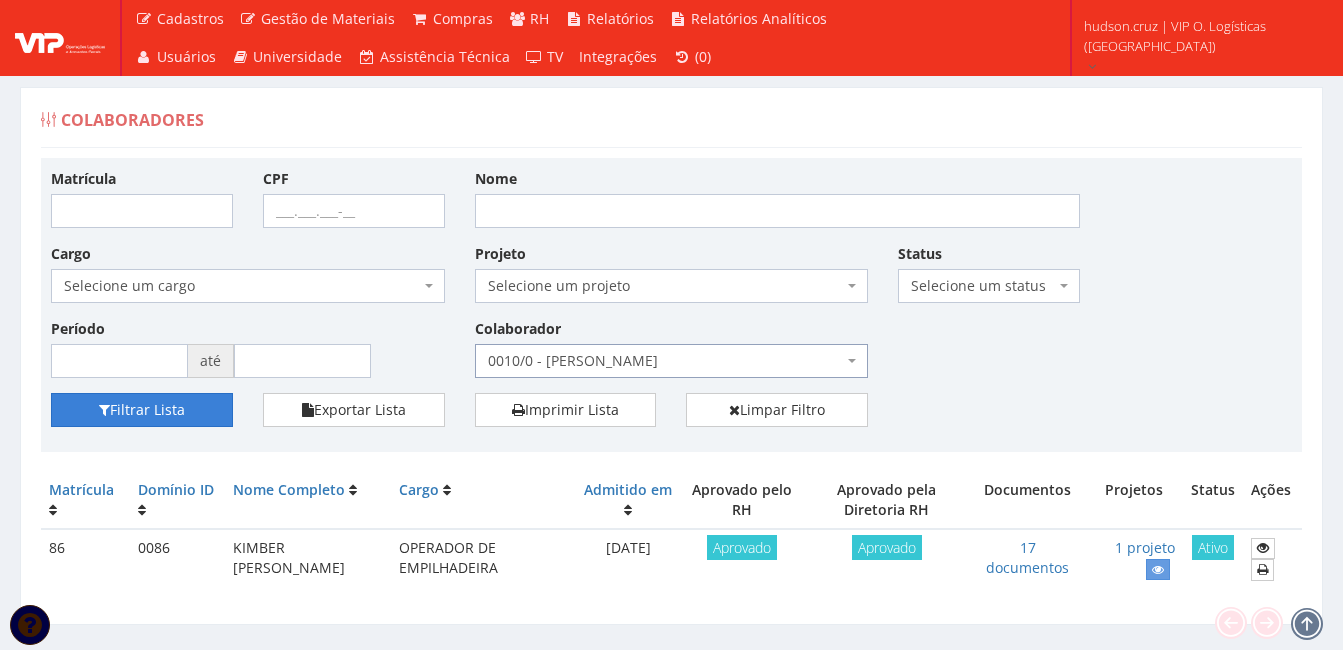 click on "Filtrar Lista" at bounding box center (142, 410) 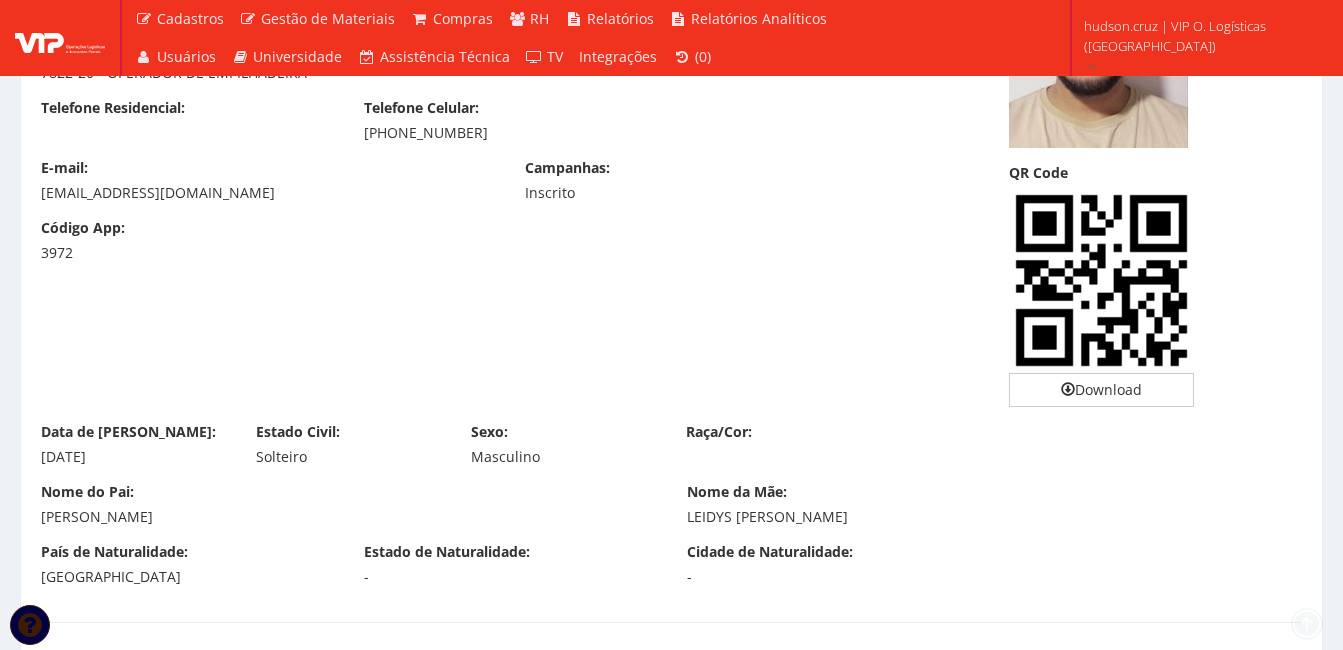 scroll, scrollTop: 500, scrollLeft: 0, axis: vertical 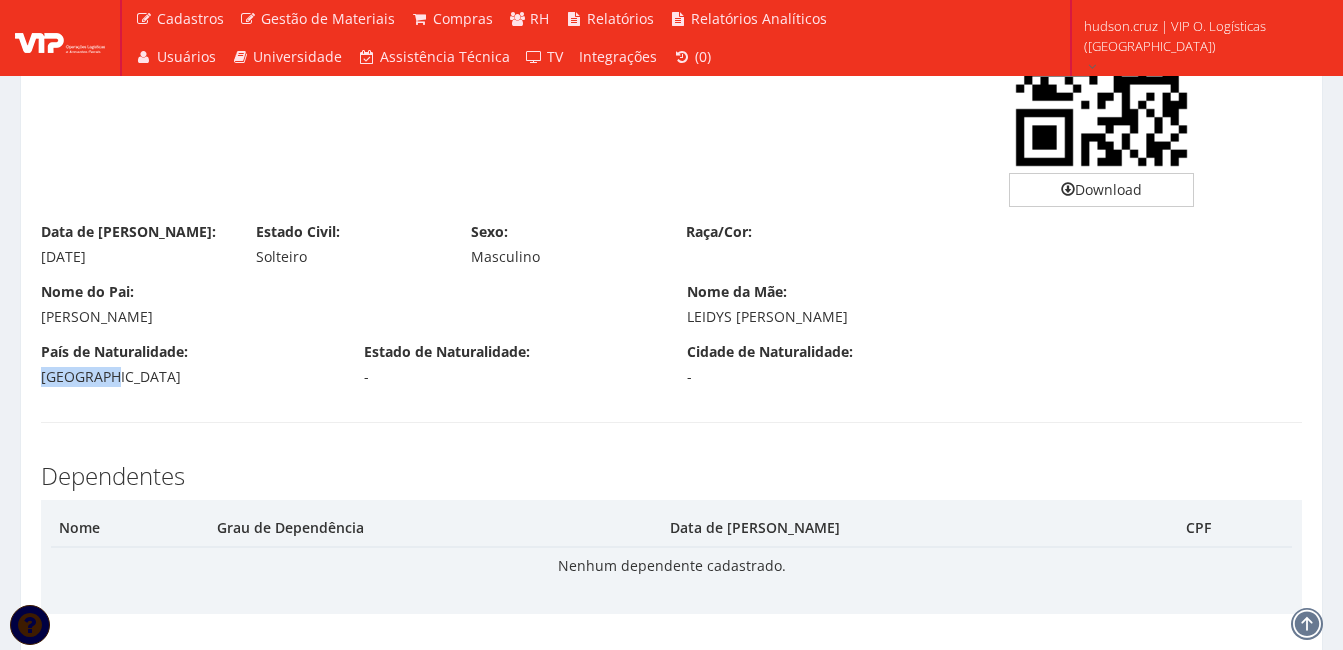 drag, startPoint x: 29, startPoint y: 374, endPoint x: 121, endPoint y: 385, distance: 92.65527 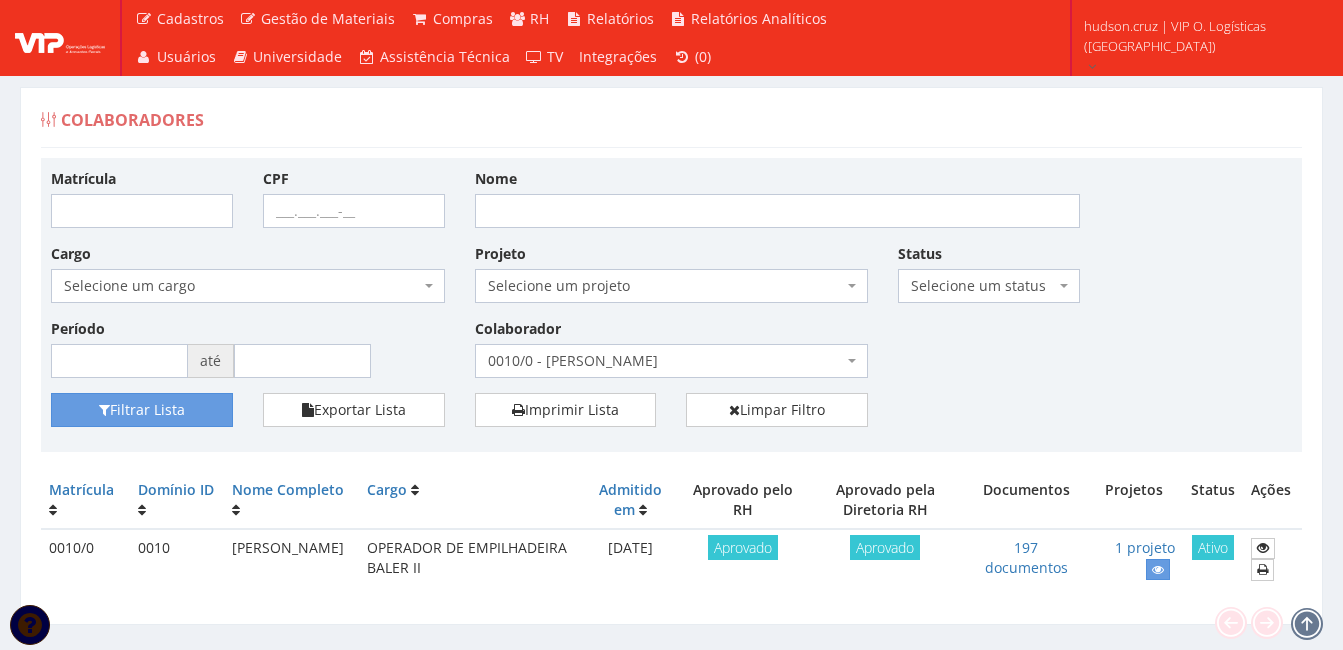 scroll, scrollTop: 0, scrollLeft: 0, axis: both 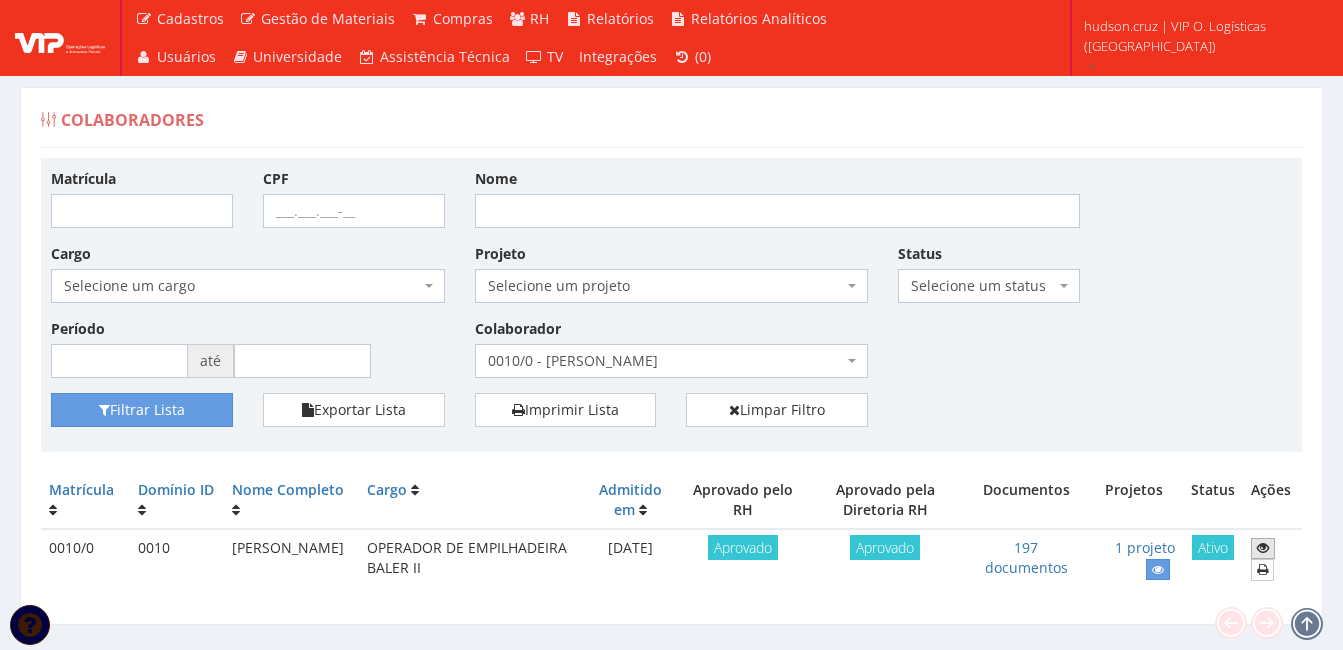 click at bounding box center (1263, 548) 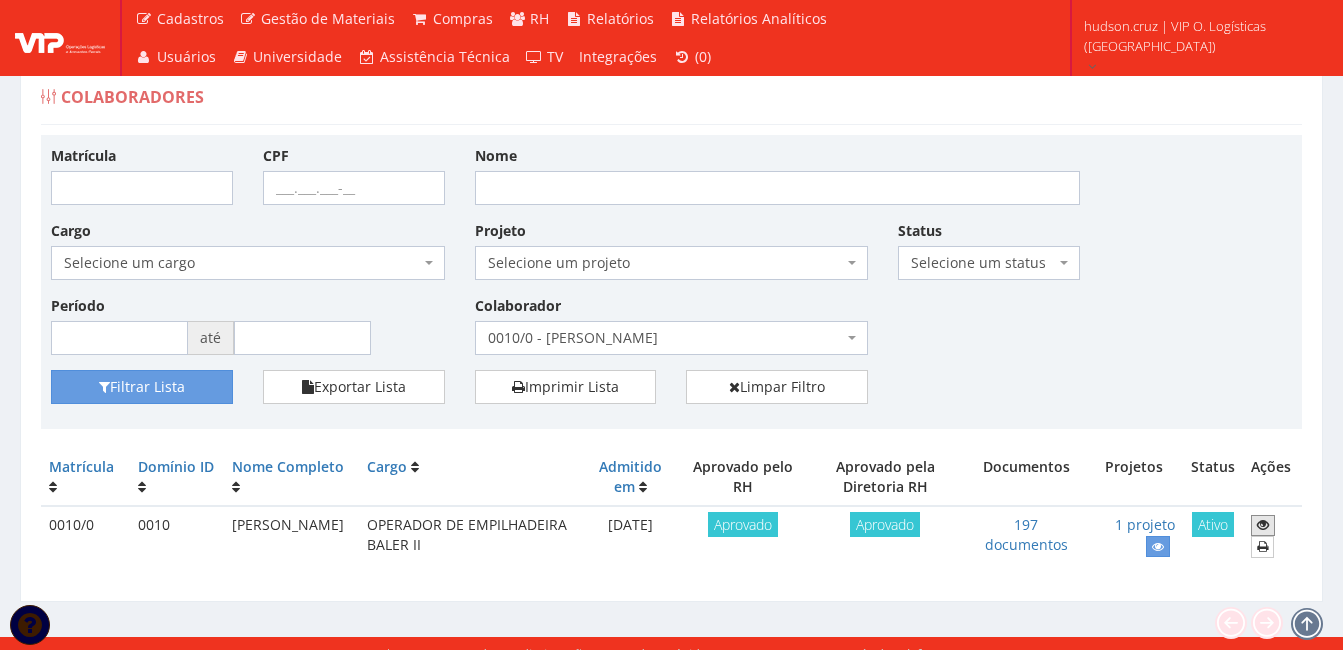 scroll, scrollTop: 43, scrollLeft: 0, axis: vertical 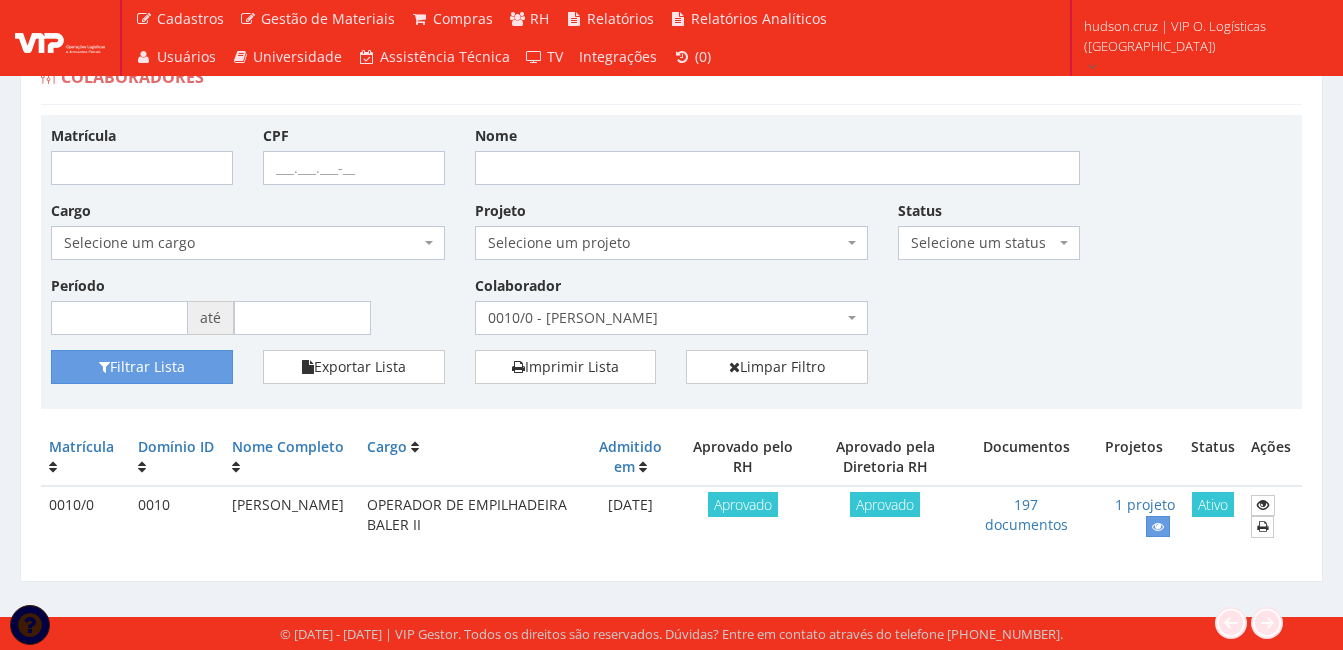 click on "0010/0 - [PERSON_NAME]" at bounding box center (672, 318) 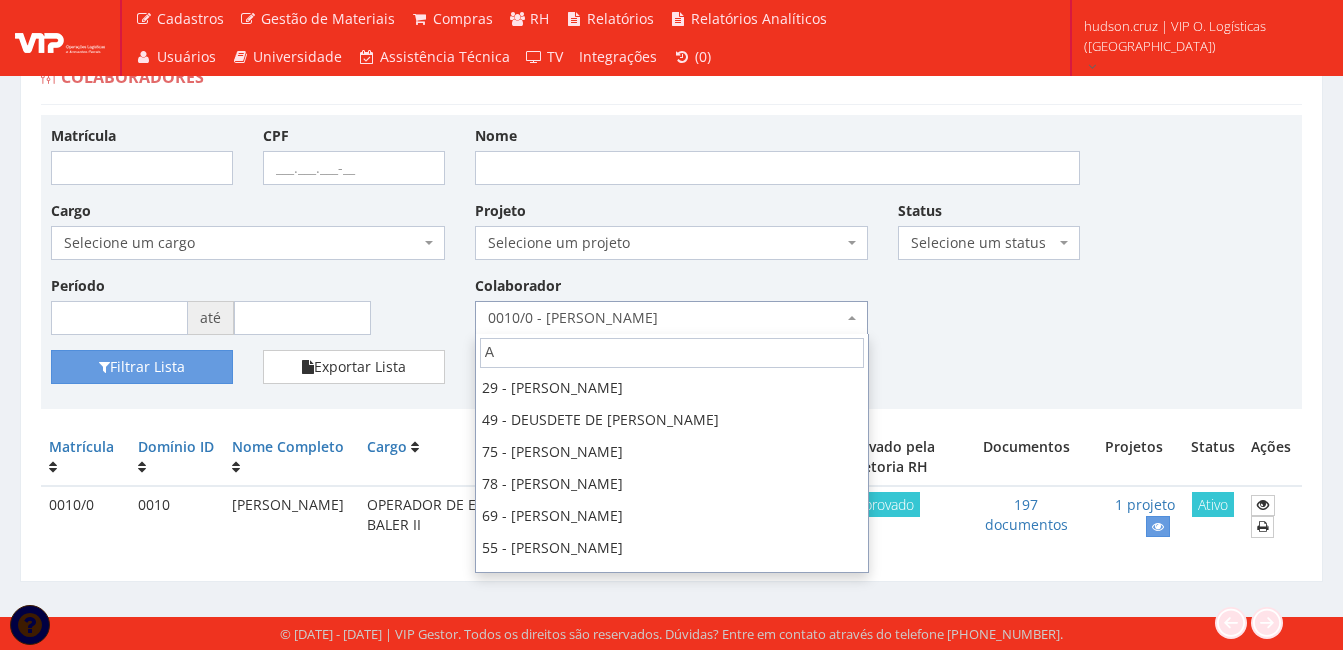 scroll, scrollTop: 0, scrollLeft: 0, axis: both 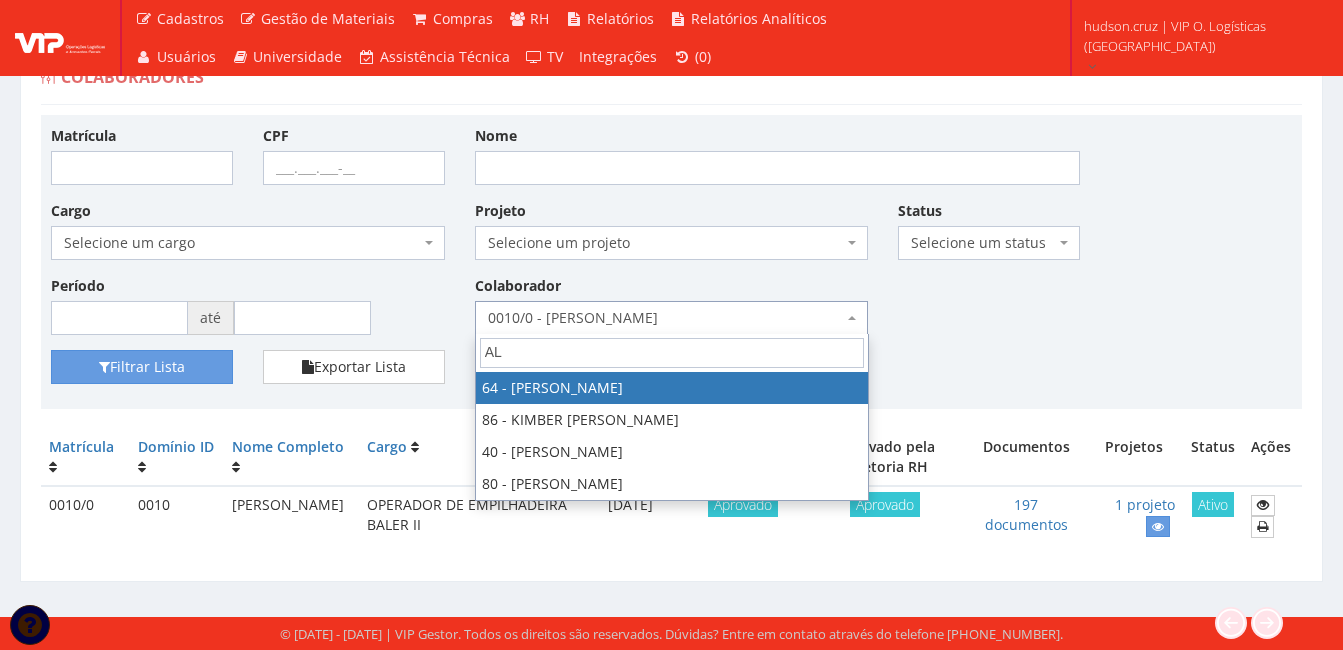 type on "AL" 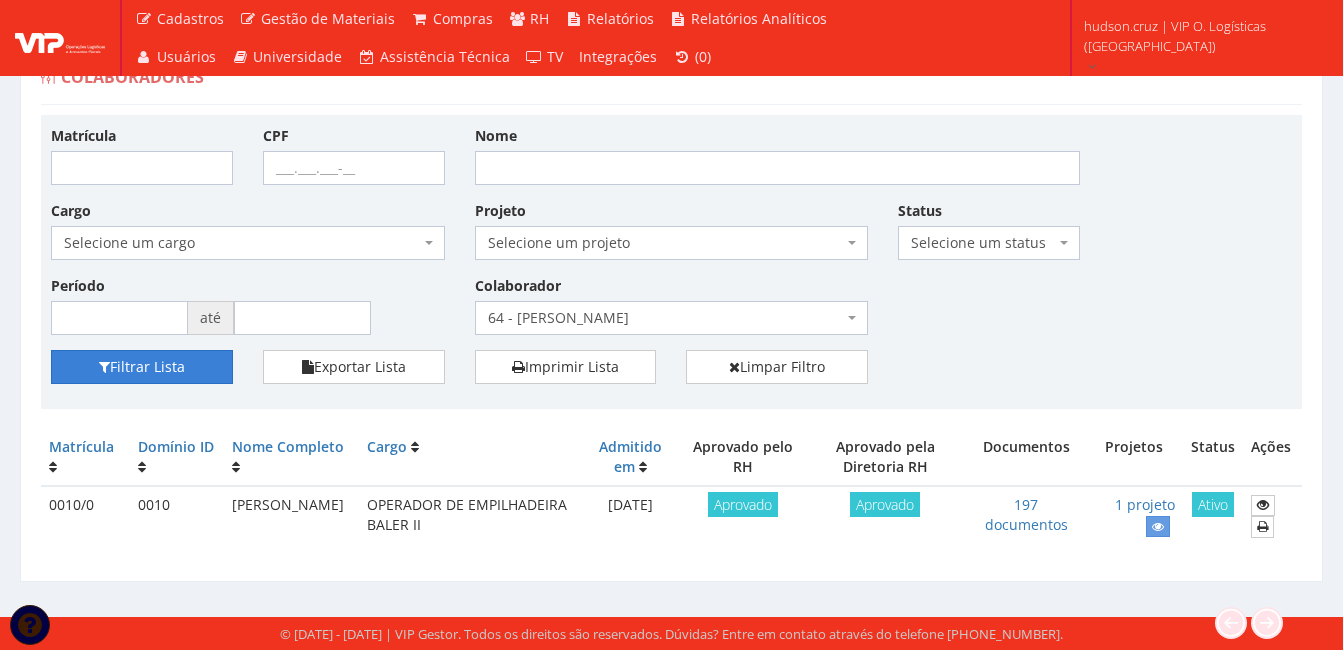 click on "Filtrar Lista" at bounding box center [142, 367] 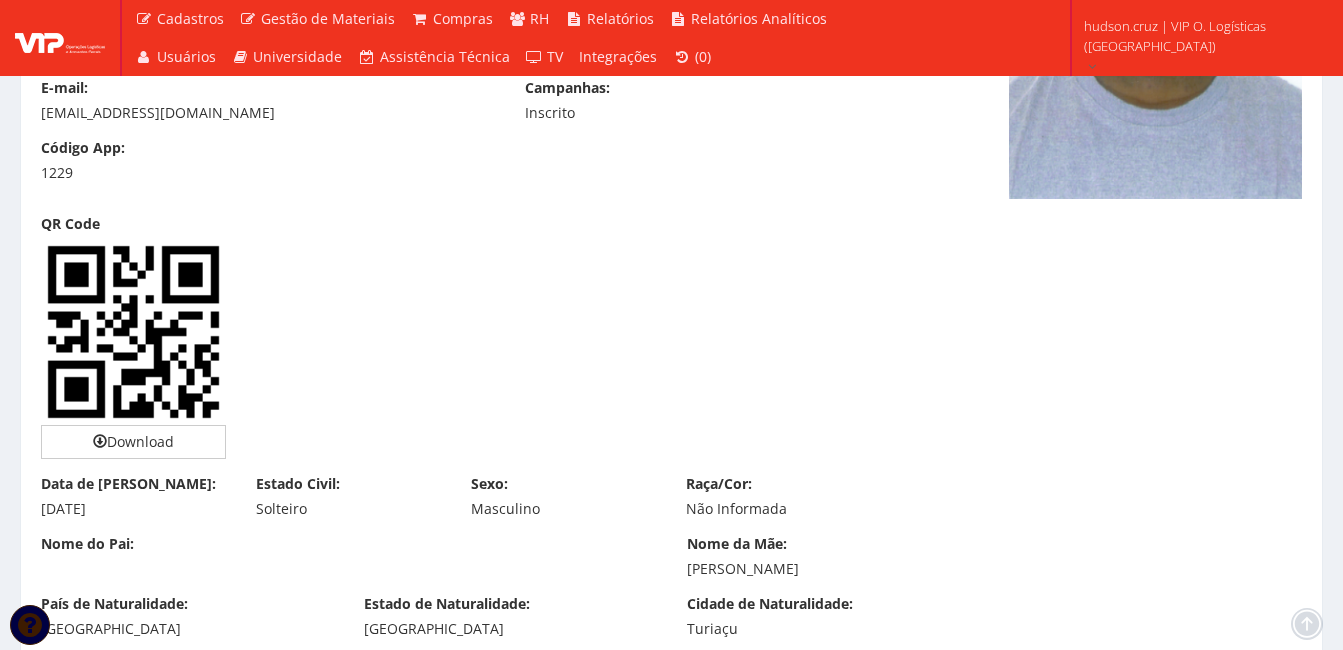 scroll, scrollTop: 600, scrollLeft: 0, axis: vertical 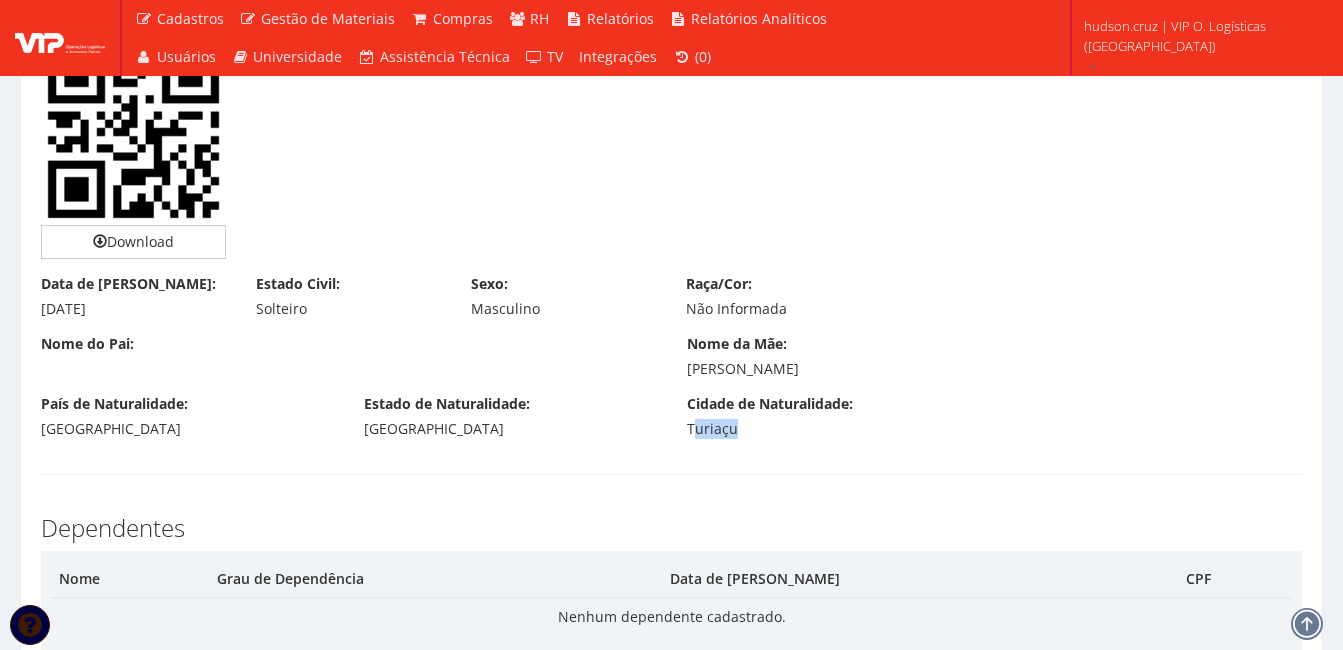 click on "Turiaçu" at bounding box center (833, 429) 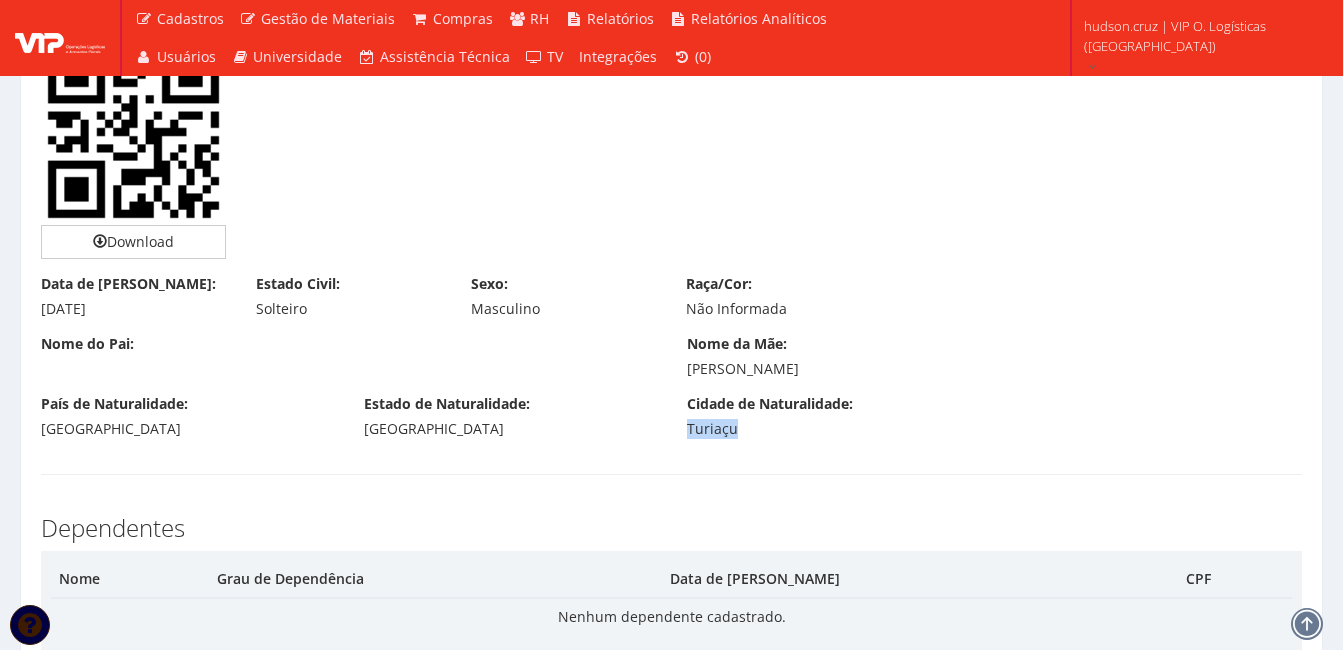 drag, startPoint x: 684, startPoint y: 433, endPoint x: 773, endPoint y: 437, distance: 89.08984 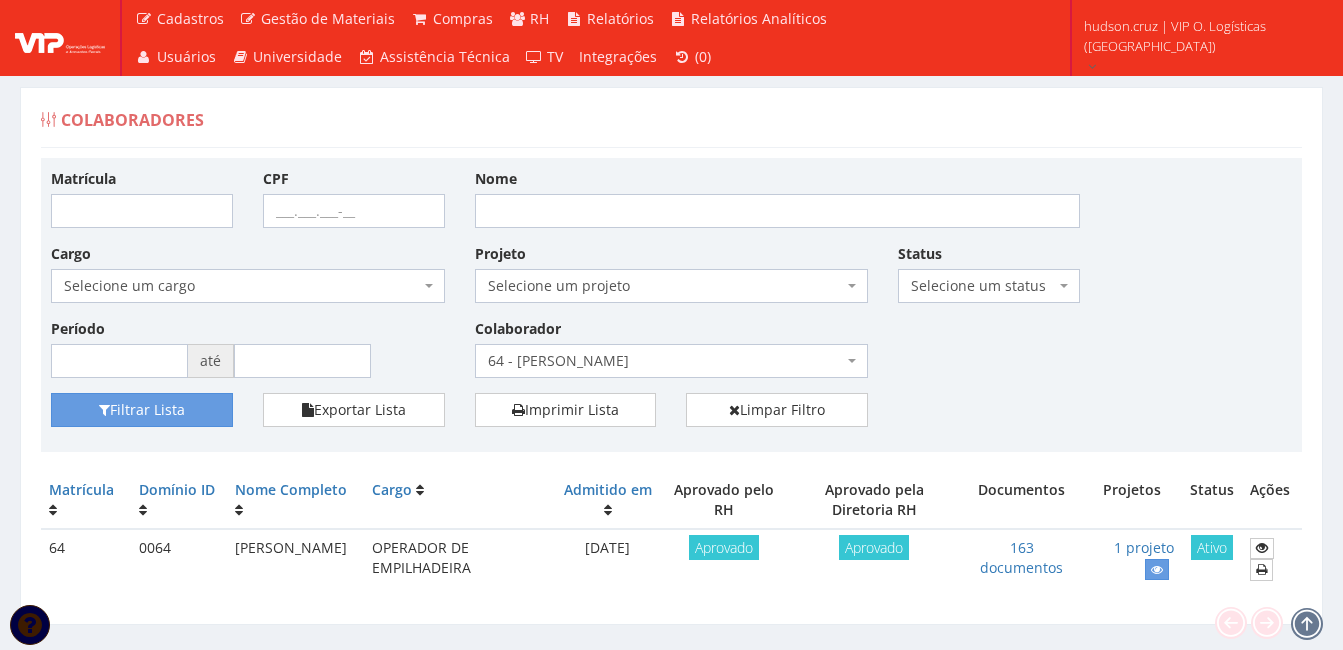 scroll, scrollTop: 0, scrollLeft: 0, axis: both 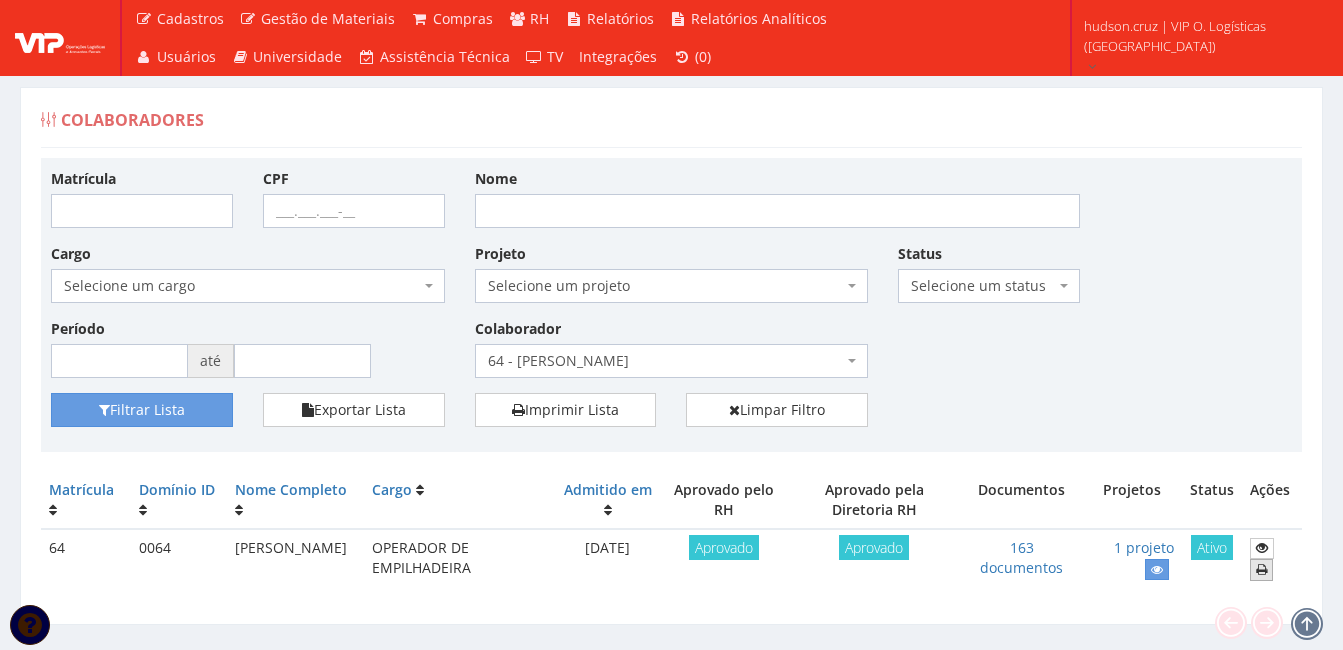 click at bounding box center (1261, 569) 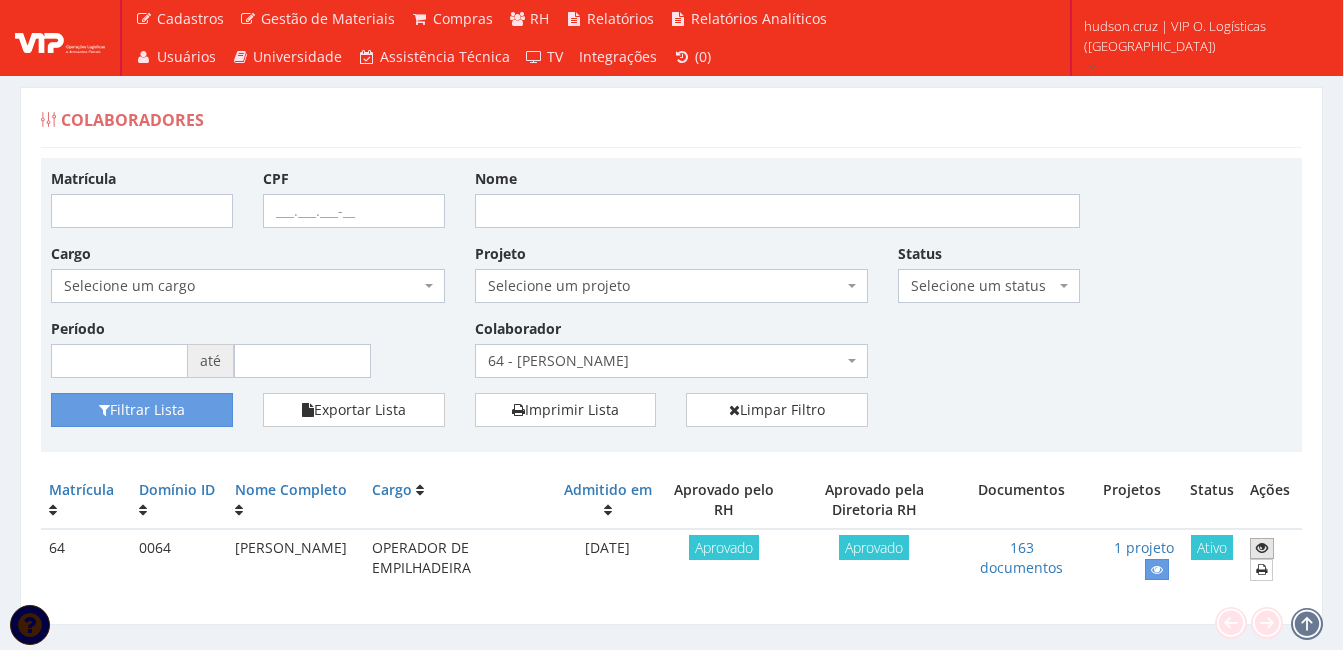 click at bounding box center (1262, 548) 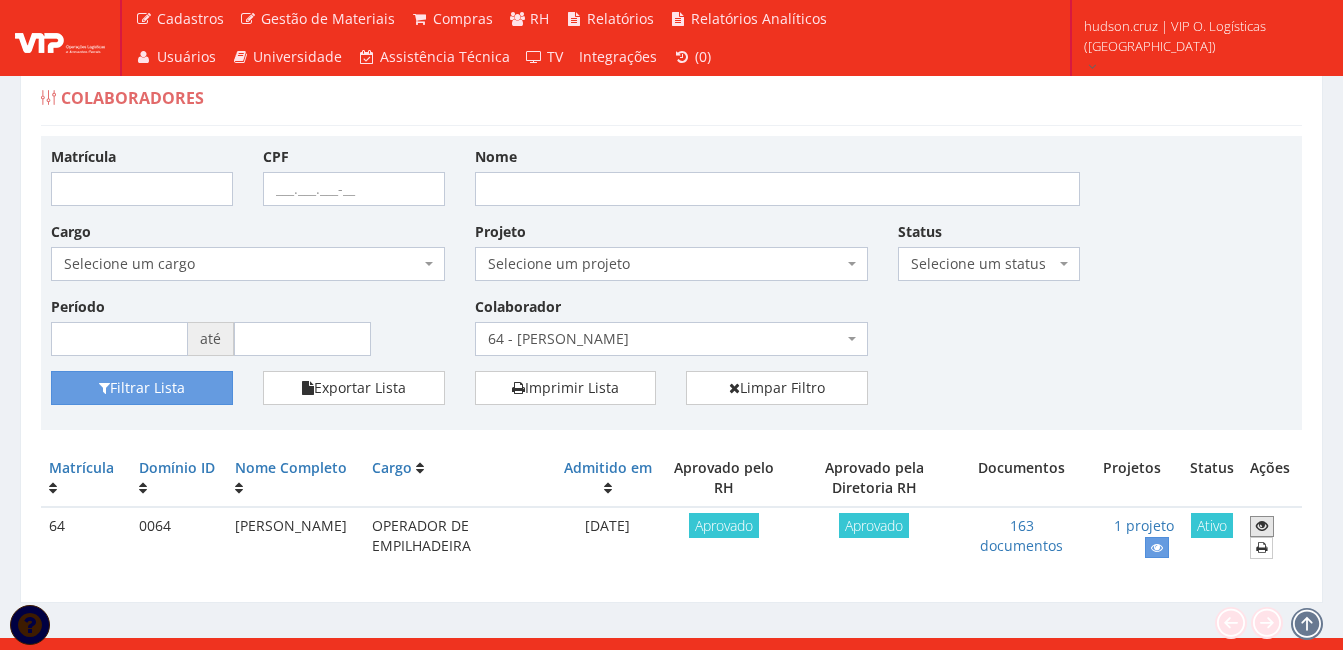 scroll, scrollTop: 43, scrollLeft: 0, axis: vertical 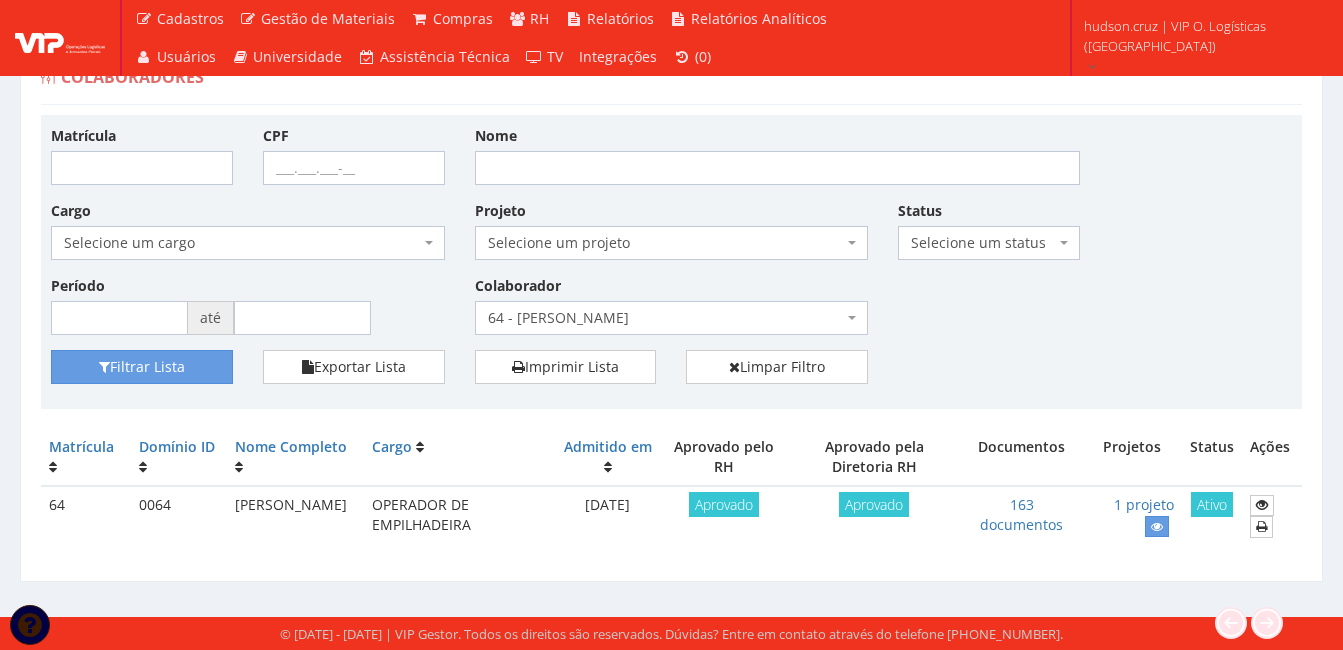 click on "64 - [PERSON_NAME]" at bounding box center (666, 318) 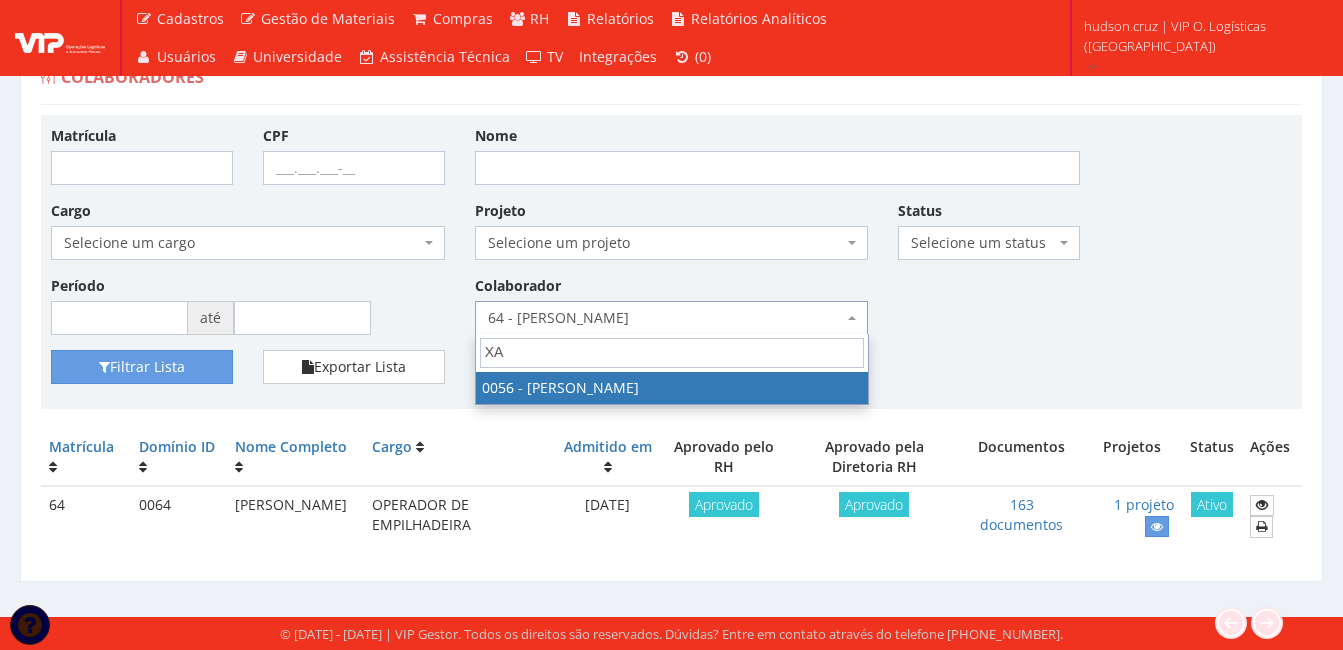type on "XA" 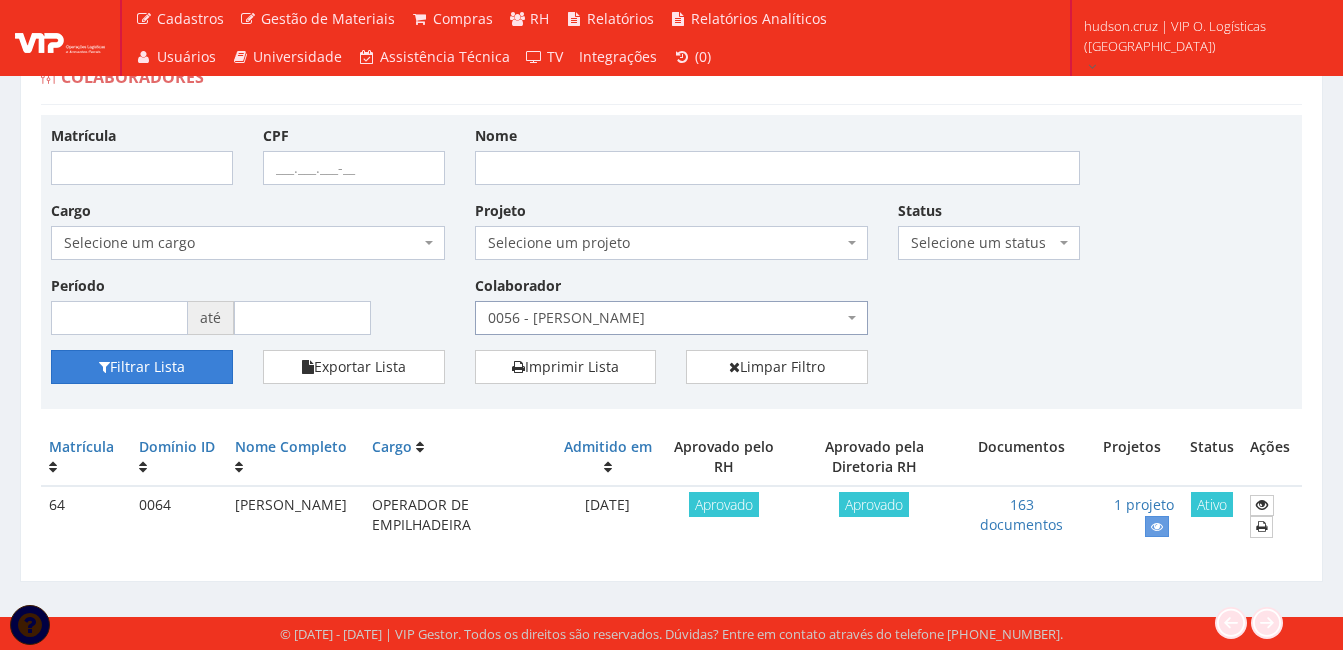 click on "Filtrar Lista" at bounding box center [142, 367] 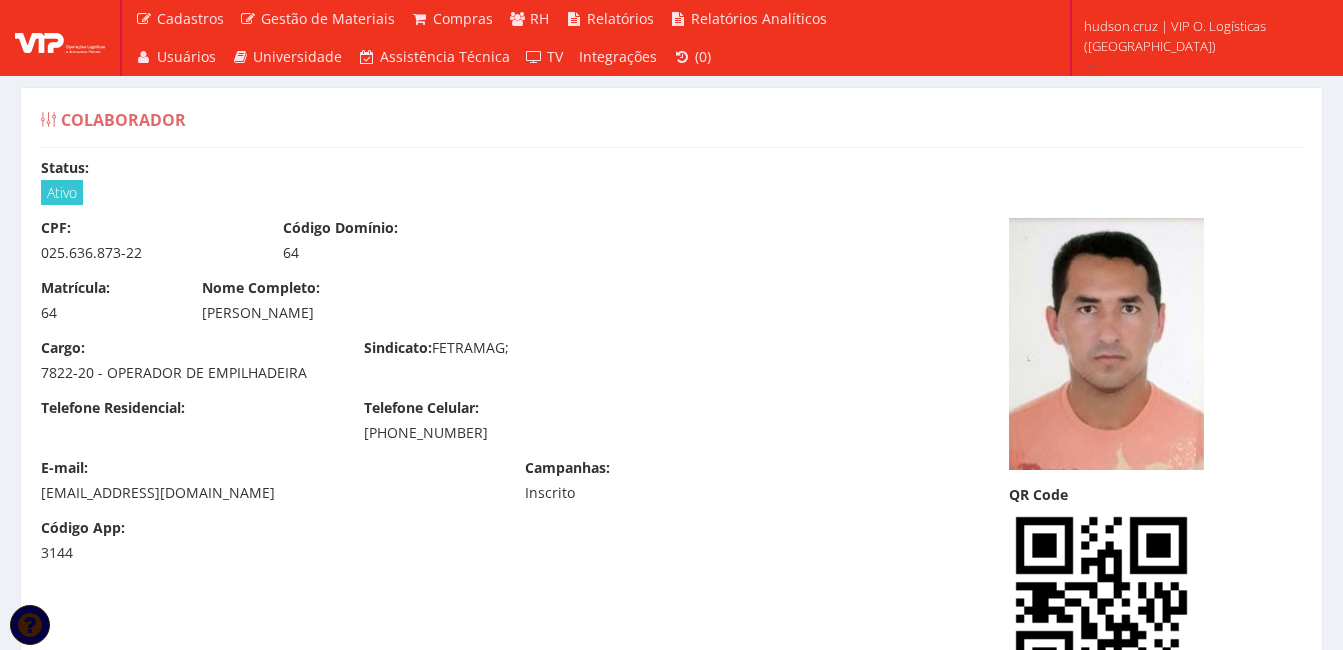 scroll, scrollTop: 300, scrollLeft: 0, axis: vertical 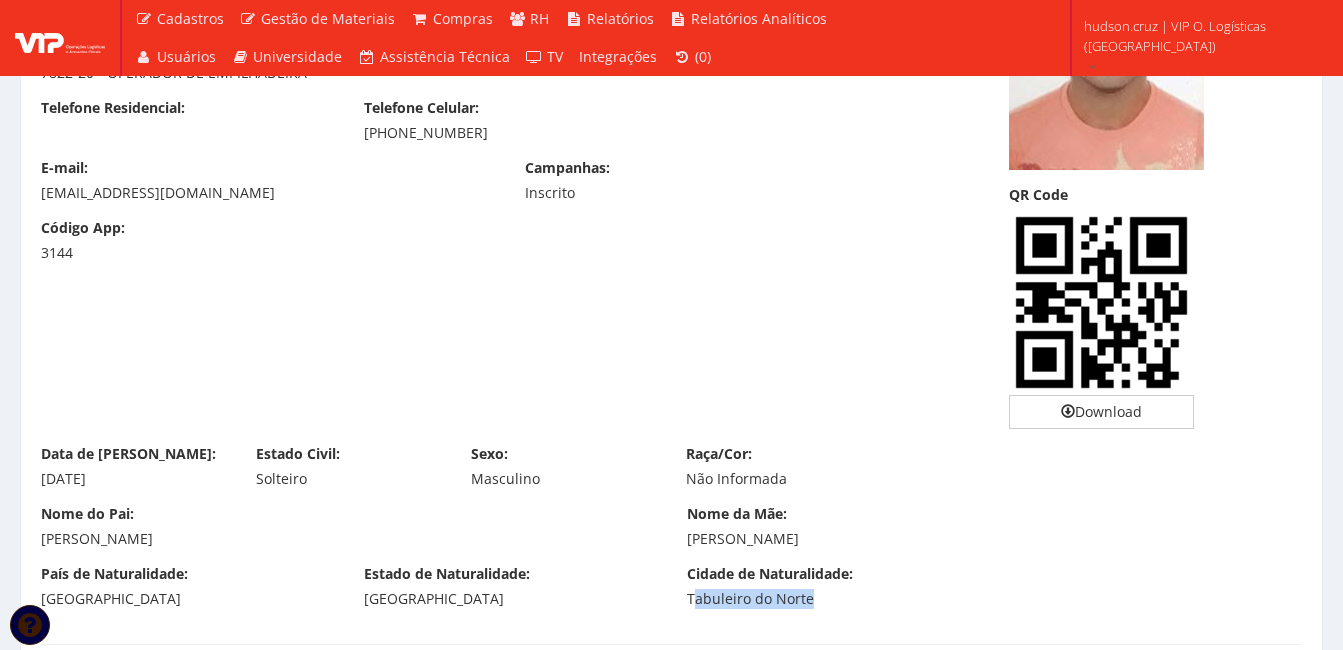 drag, startPoint x: 696, startPoint y: 599, endPoint x: 815, endPoint y: 600, distance: 119.0042 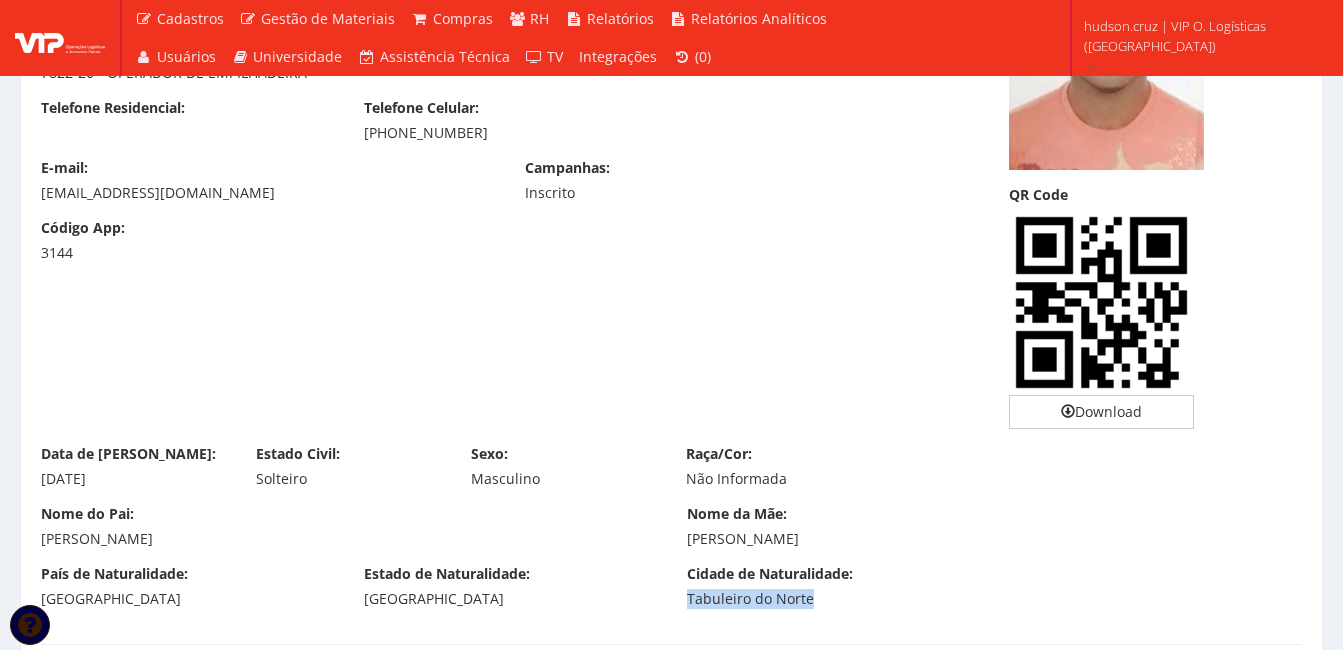 drag, startPoint x: 747, startPoint y: 606, endPoint x: 899, endPoint y: 611, distance: 152.08221 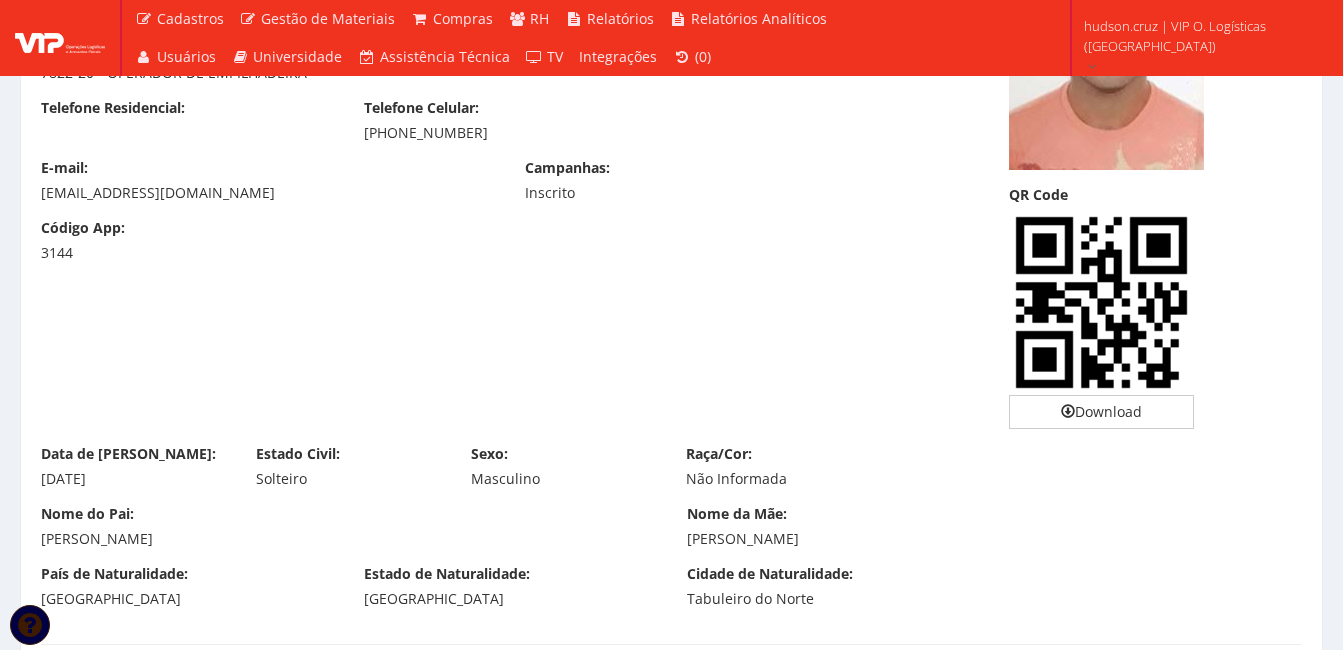 click on "Nome do Pai:
VICENTE PINHEIRO CHAVES
Nome da Mãe:
MARIA RODRIGUES PINHEIRO" at bounding box center (671, 534) 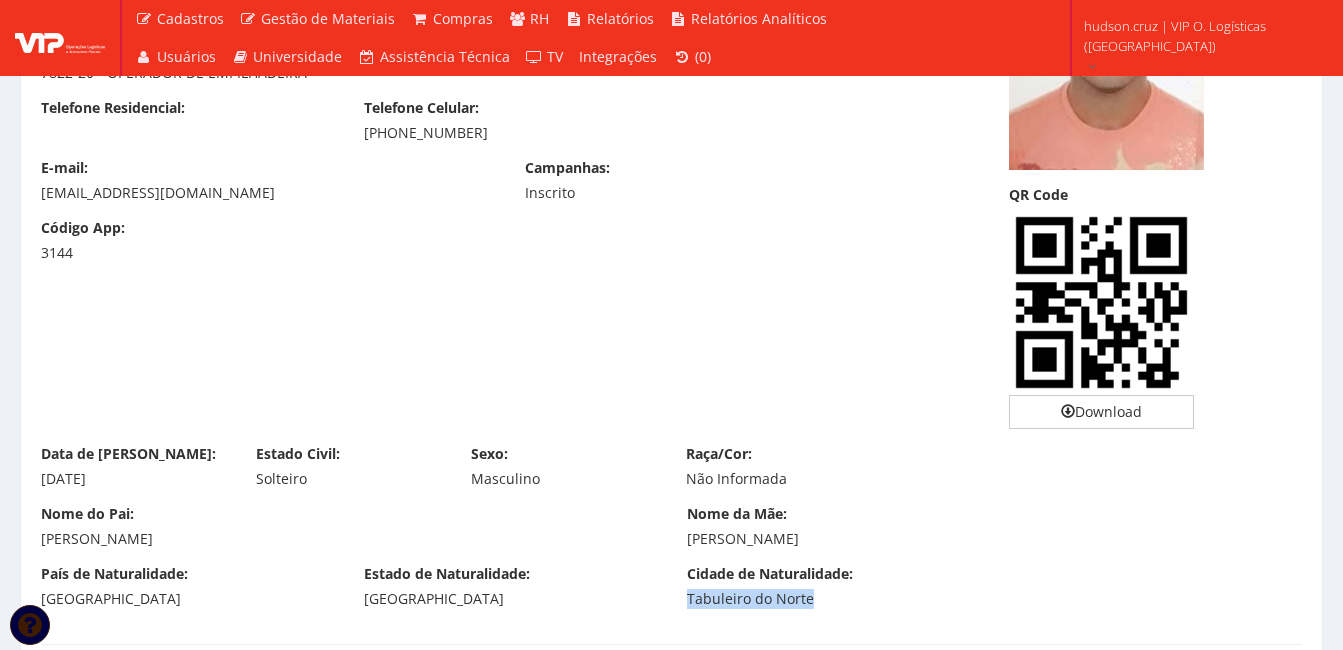 drag, startPoint x: 671, startPoint y: 591, endPoint x: 872, endPoint y: 607, distance: 201.6358 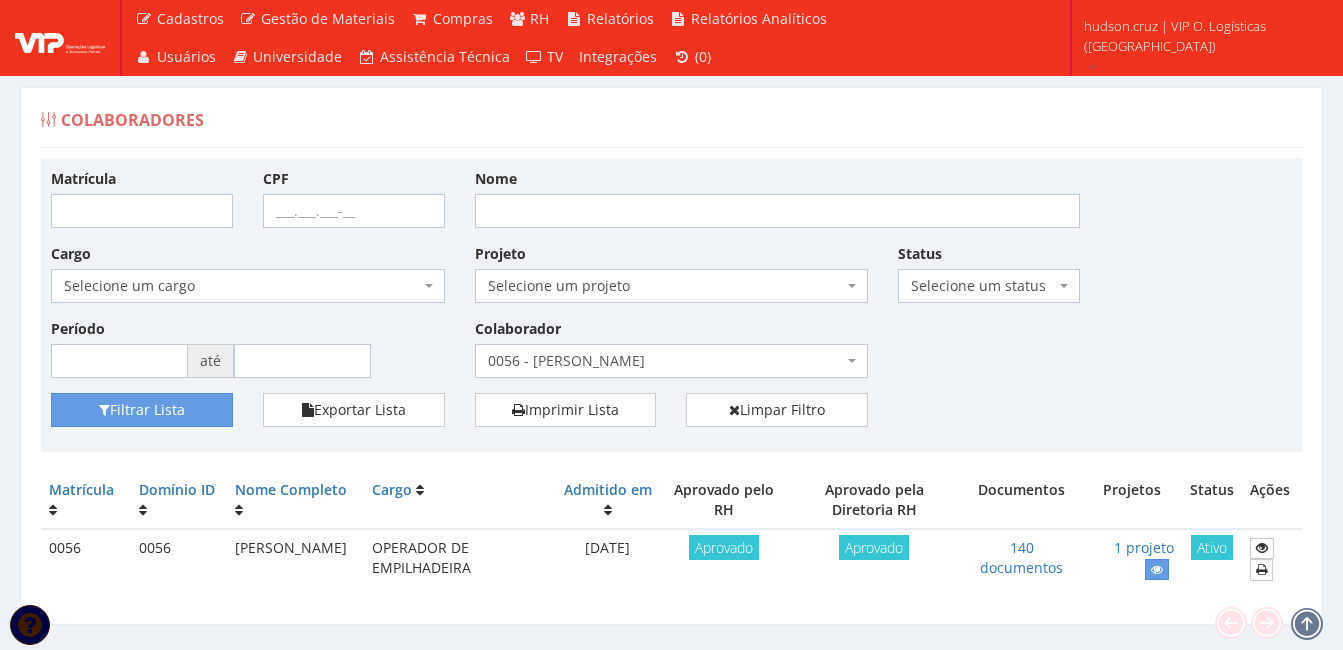 scroll, scrollTop: 0, scrollLeft: 0, axis: both 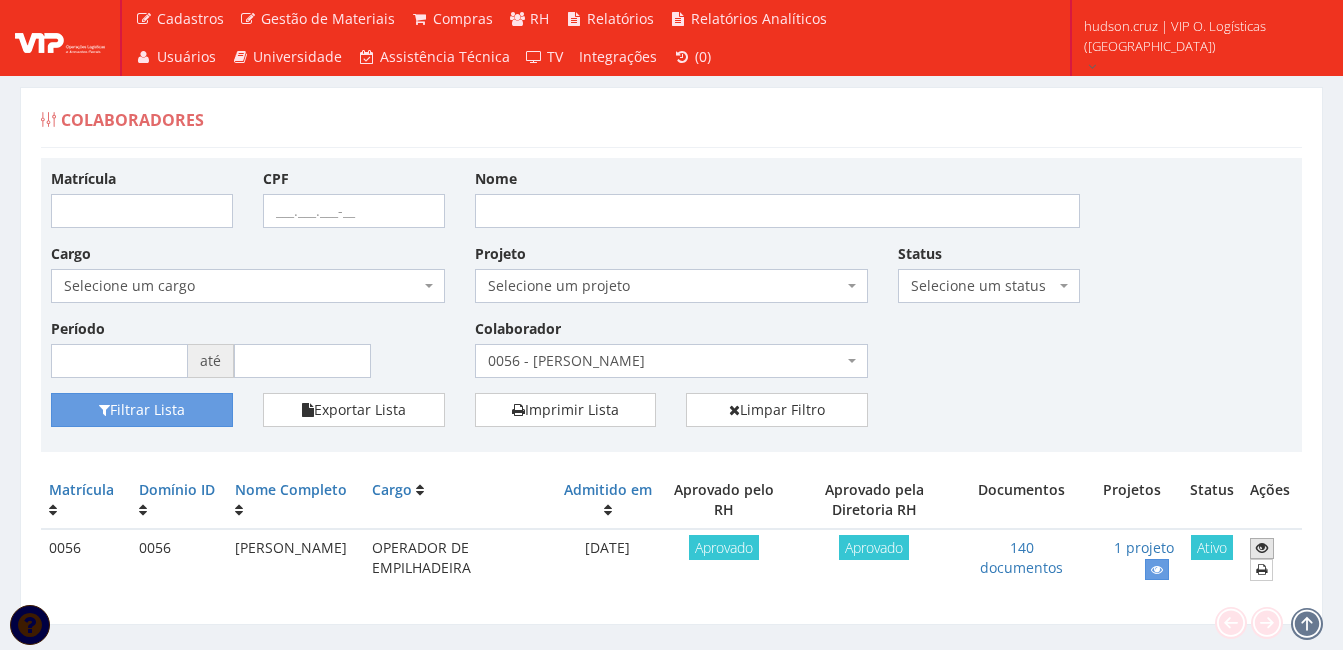 click at bounding box center [1262, 548] 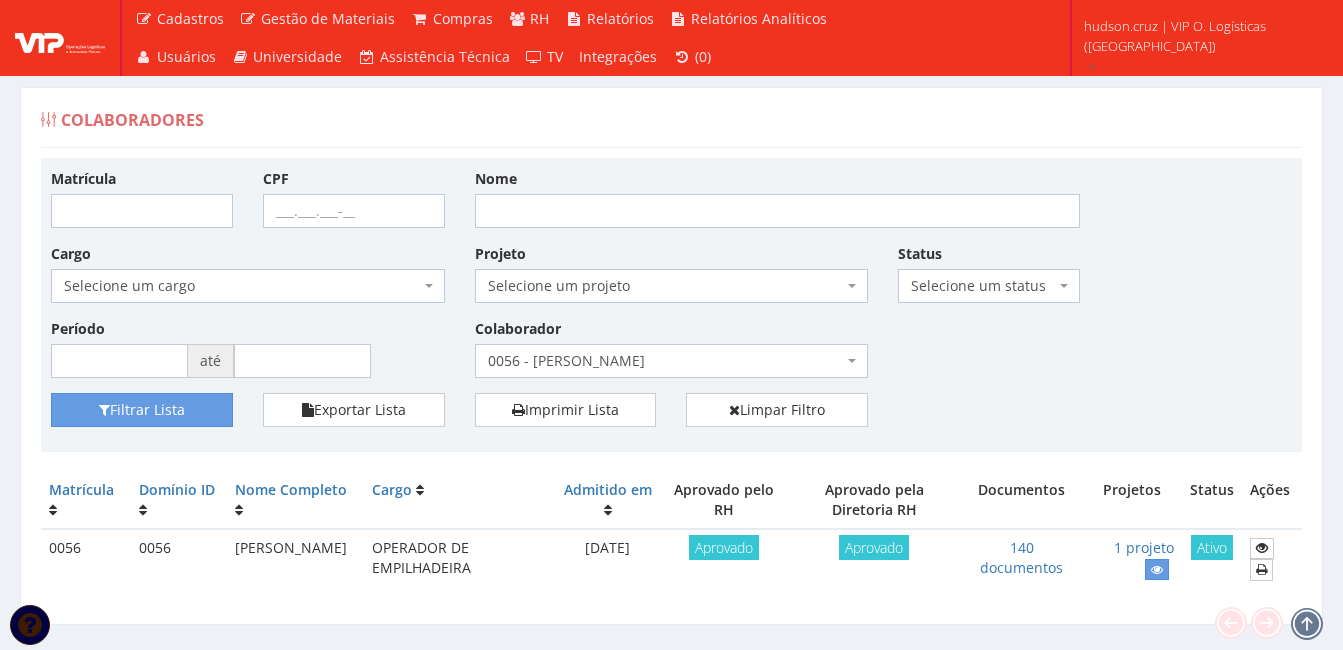 click on "0056 - JOSE XAVIER LOPES NETO" at bounding box center (666, 361) 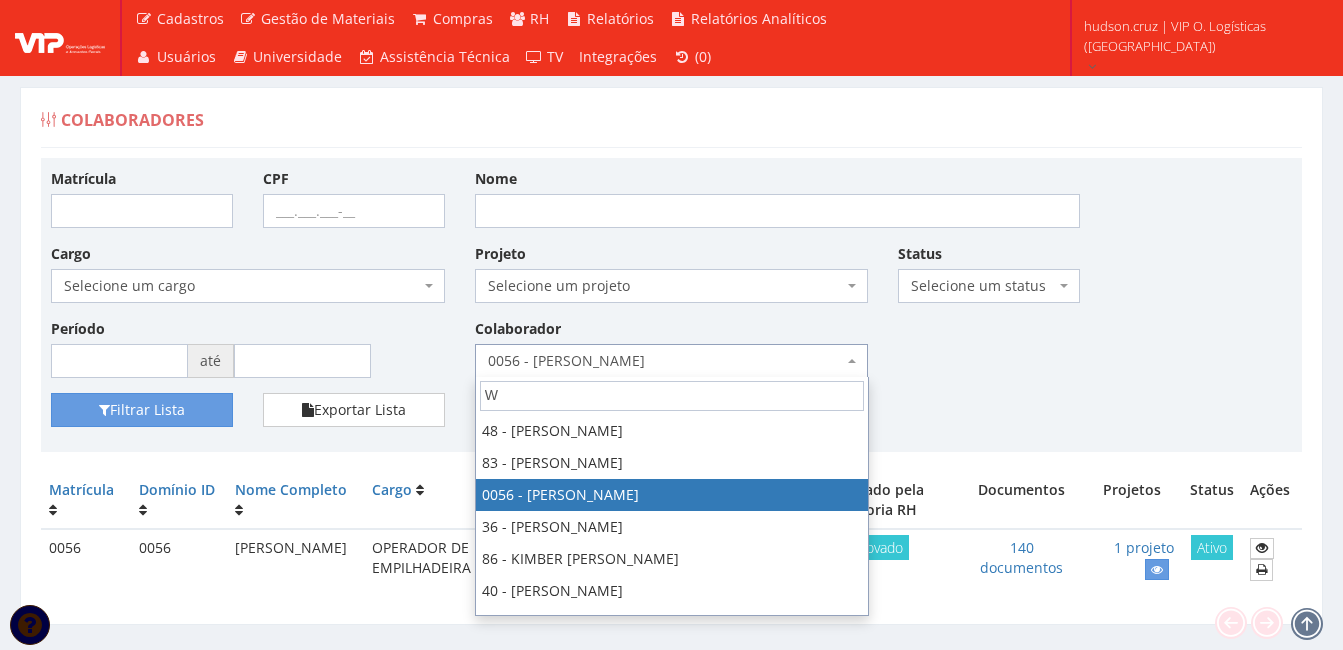 scroll, scrollTop: 0, scrollLeft: 0, axis: both 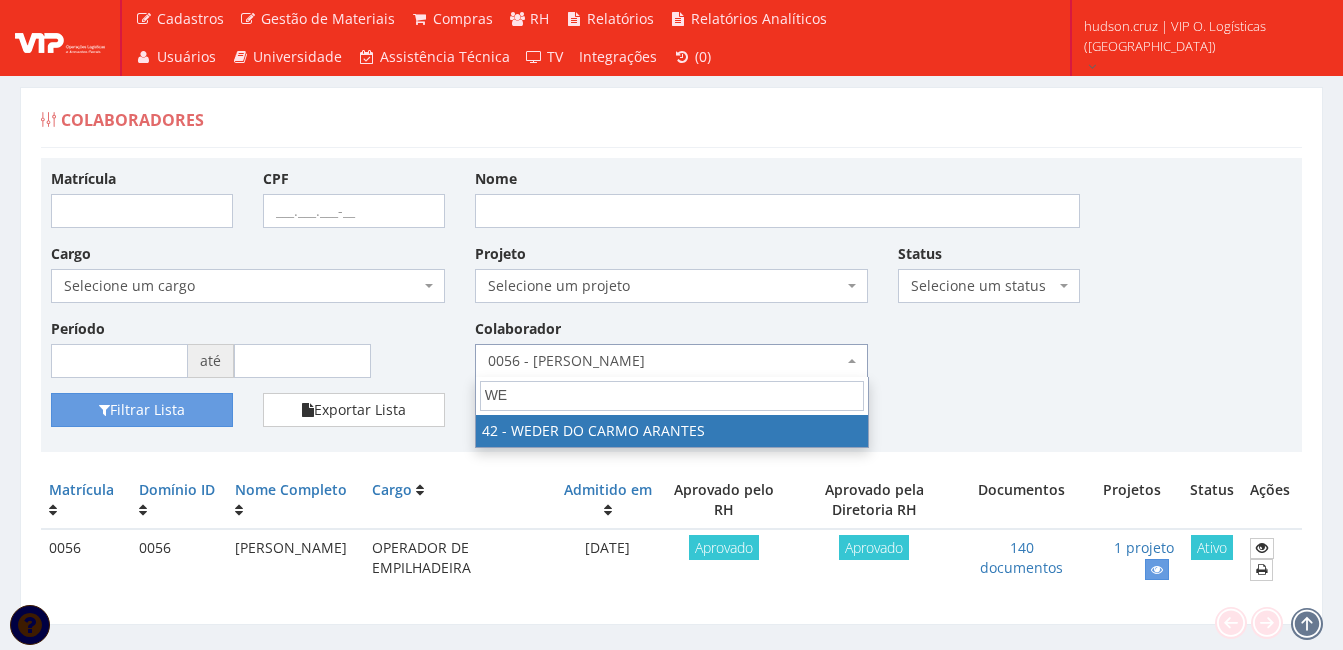 type on "WE" 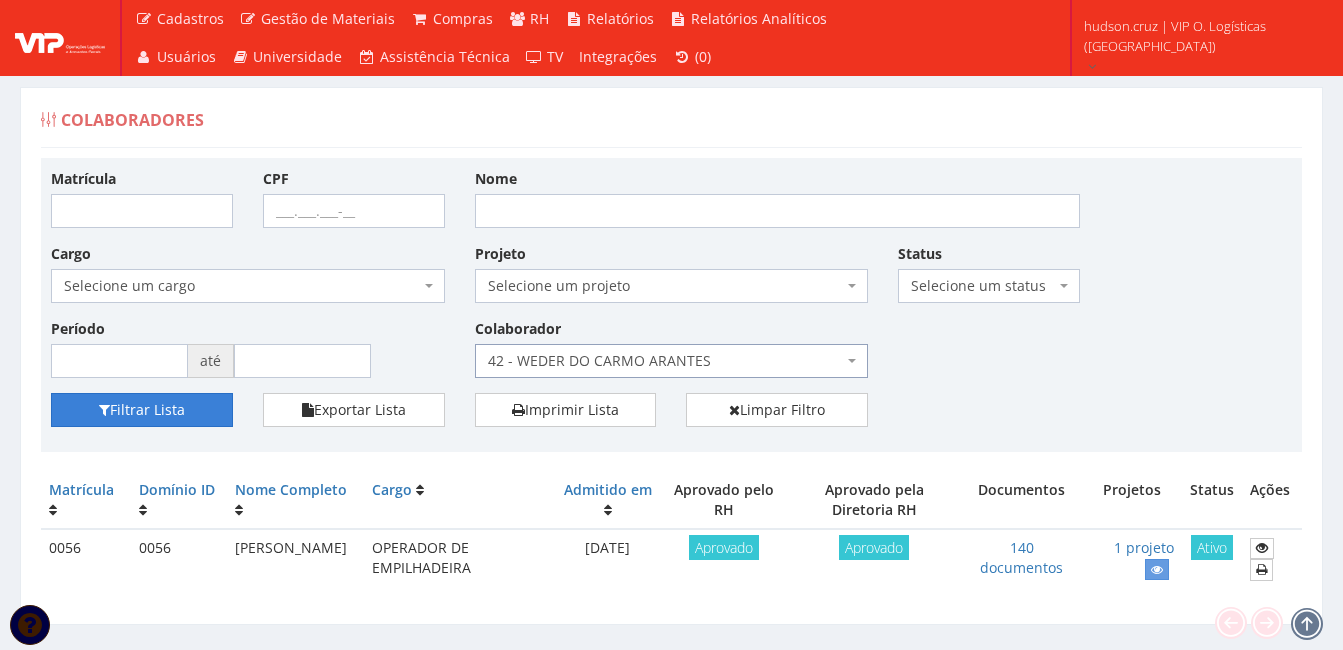 click on "Filtrar Lista" at bounding box center [142, 410] 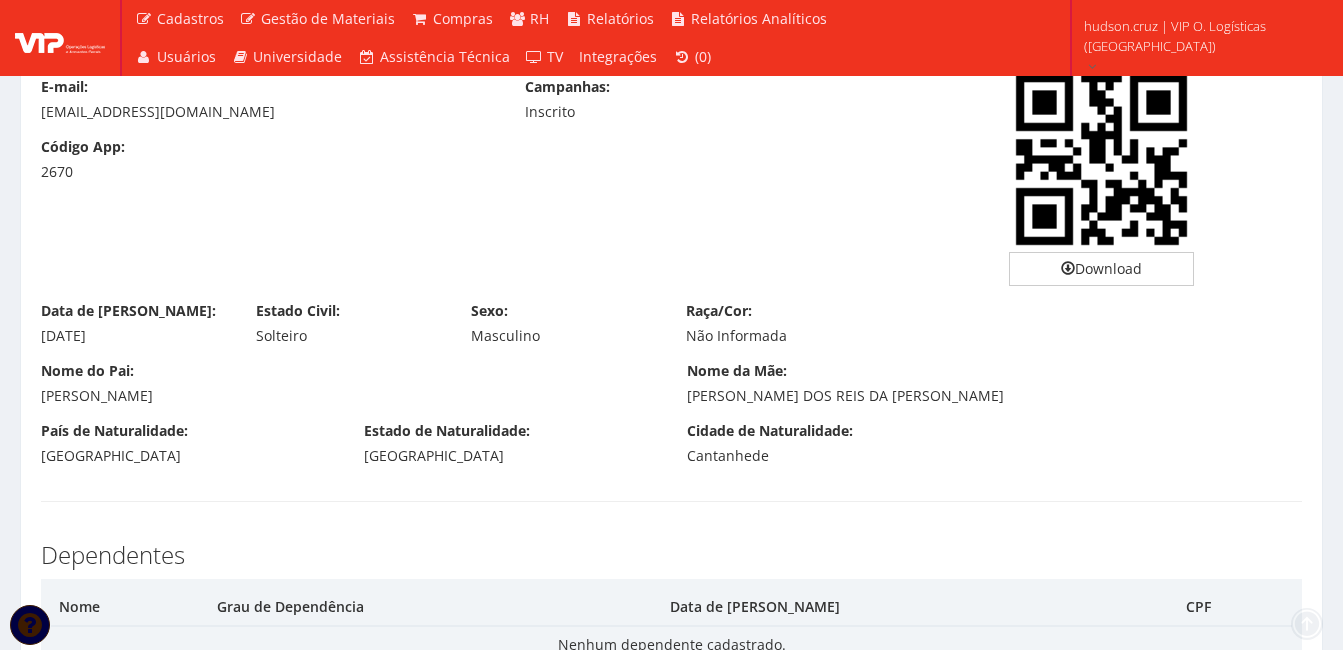 scroll, scrollTop: 400, scrollLeft: 0, axis: vertical 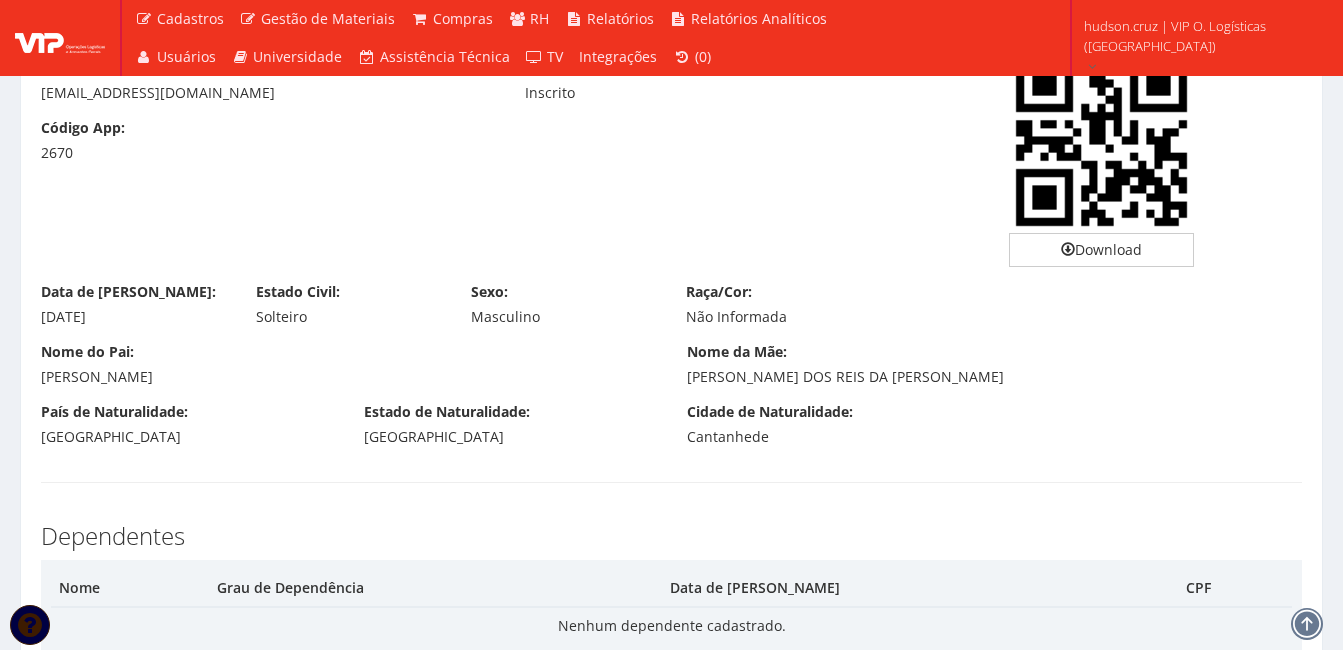 drag, startPoint x: 684, startPoint y: 439, endPoint x: 835, endPoint y: 424, distance: 151.74321 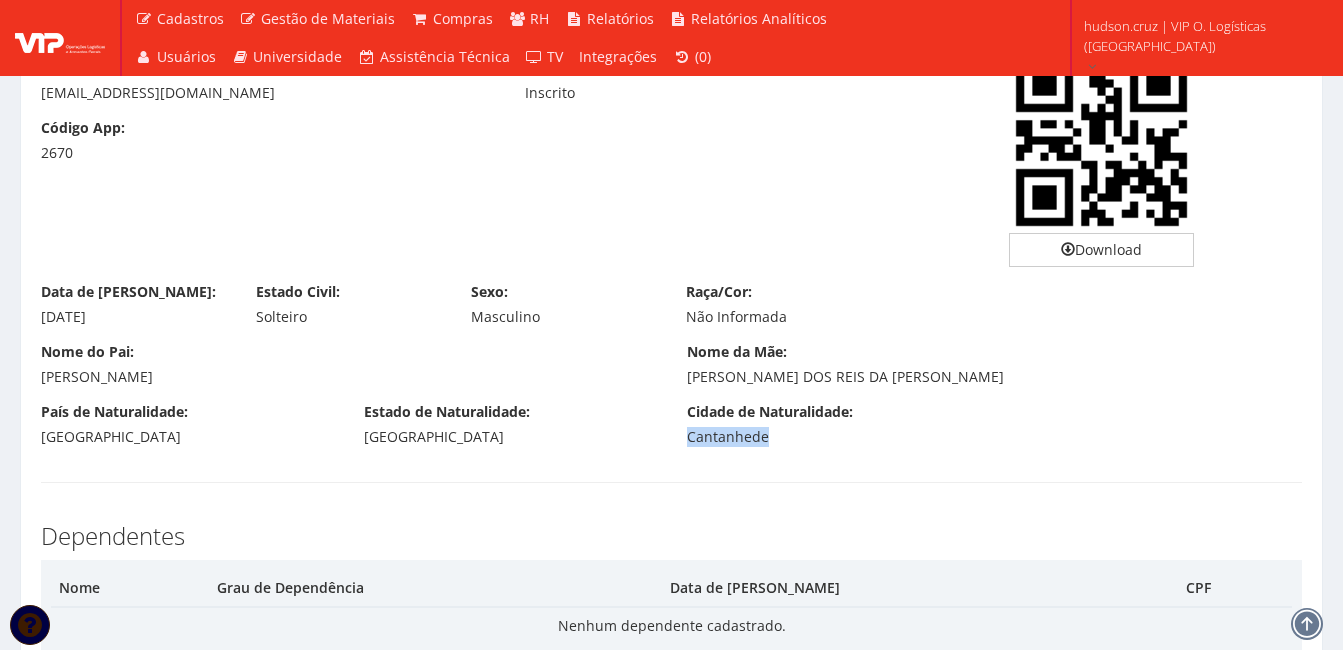 drag, startPoint x: 689, startPoint y: 437, endPoint x: 802, endPoint y: 444, distance: 113.216606 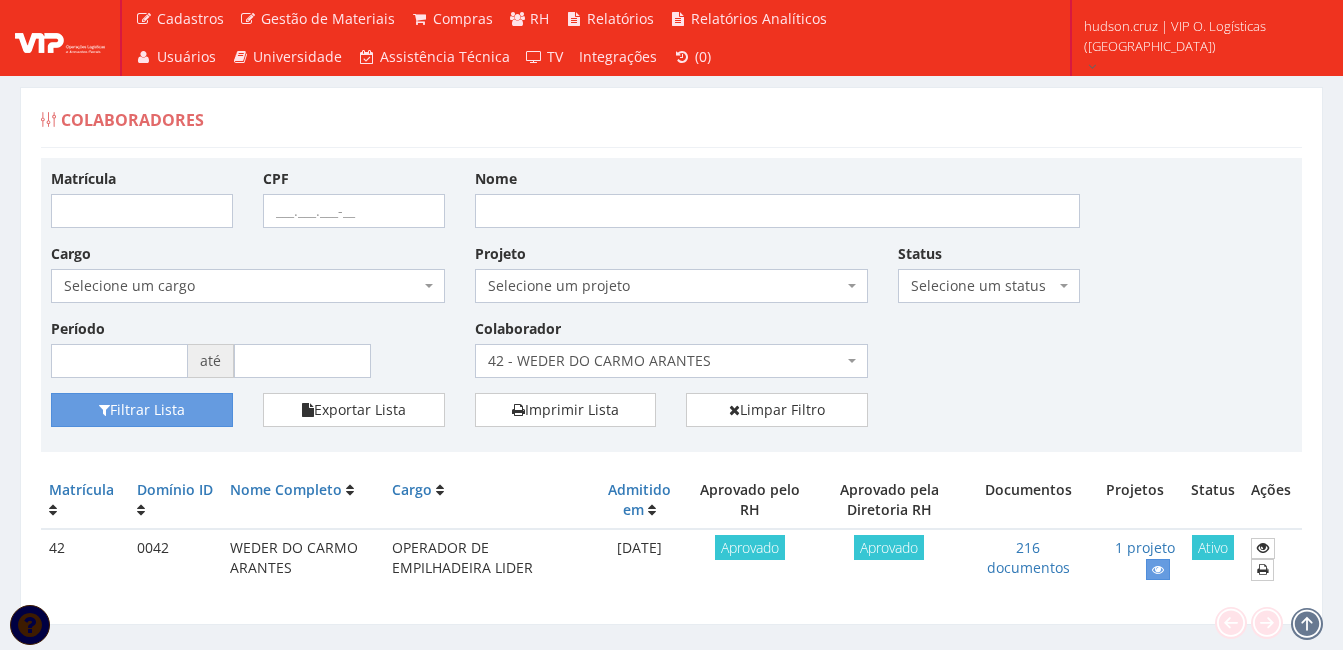 scroll, scrollTop: 0, scrollLeft: 0, axis: both 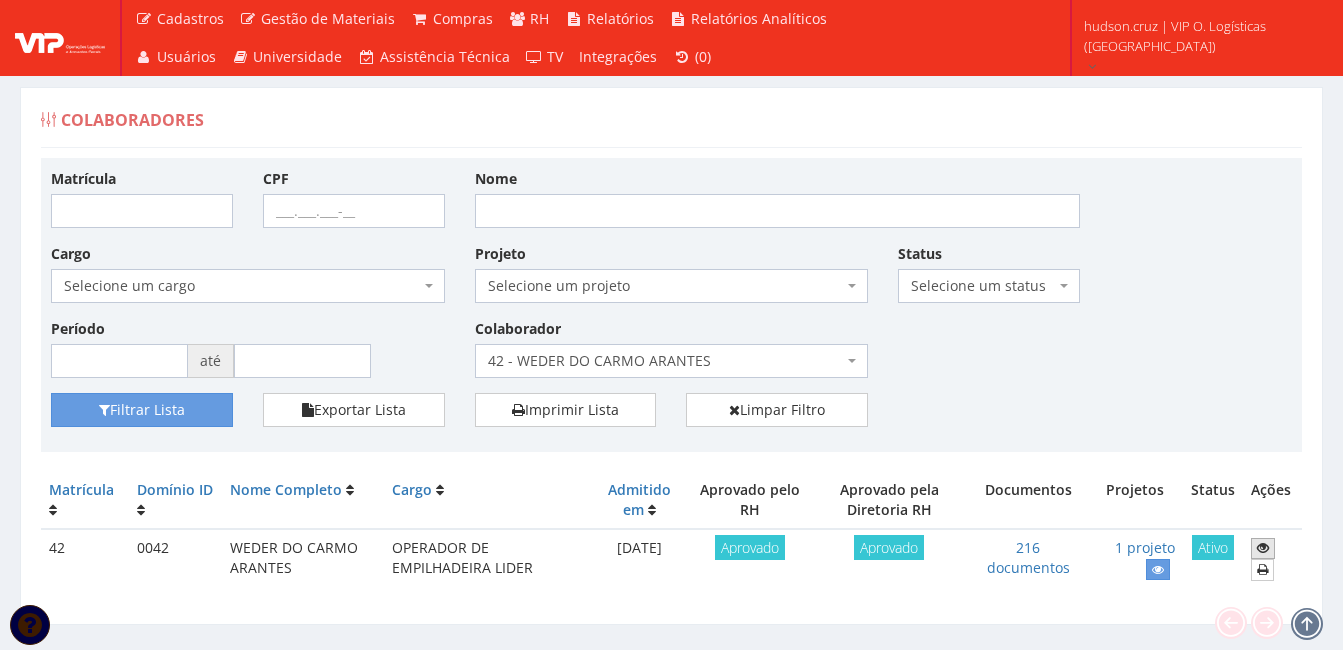 click at bounding box center [1263, 548] 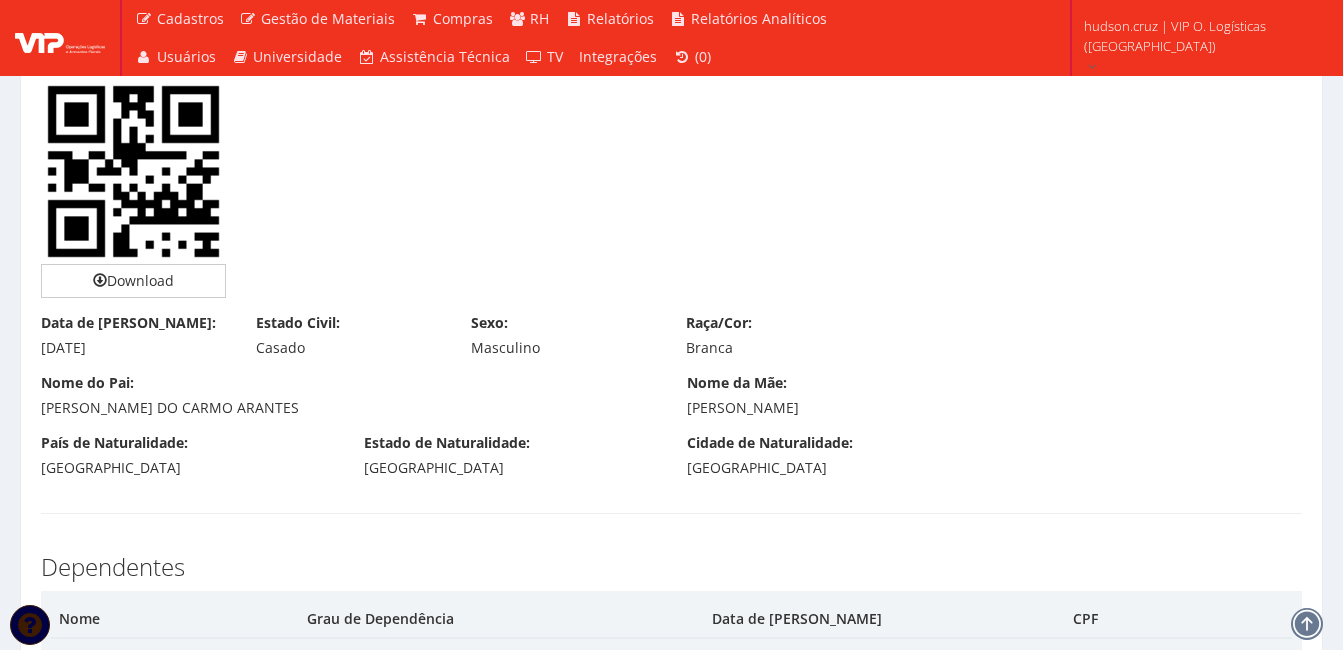 scroll, scrollTop: 600, scrollLeft: 0, axis: vertical 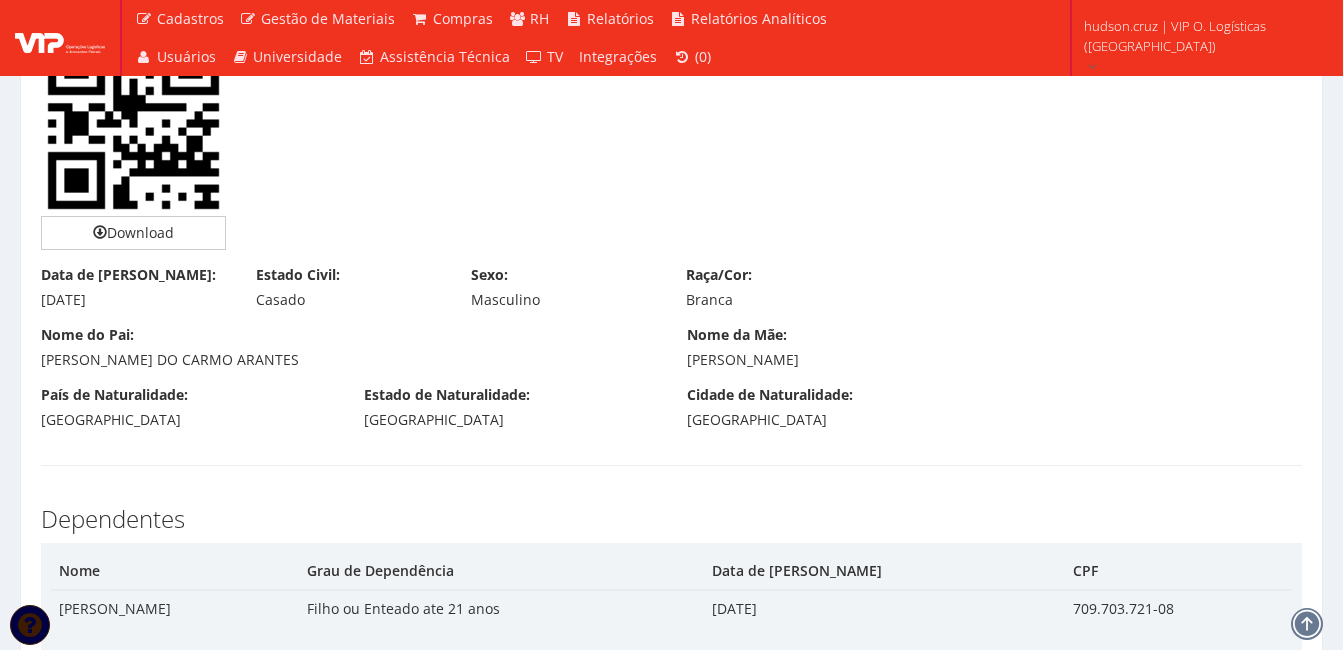 drag, startPoint x: 677, startPoint y: 427, endPoint x: 852, endPoint y: 431, distance: 175.04572 